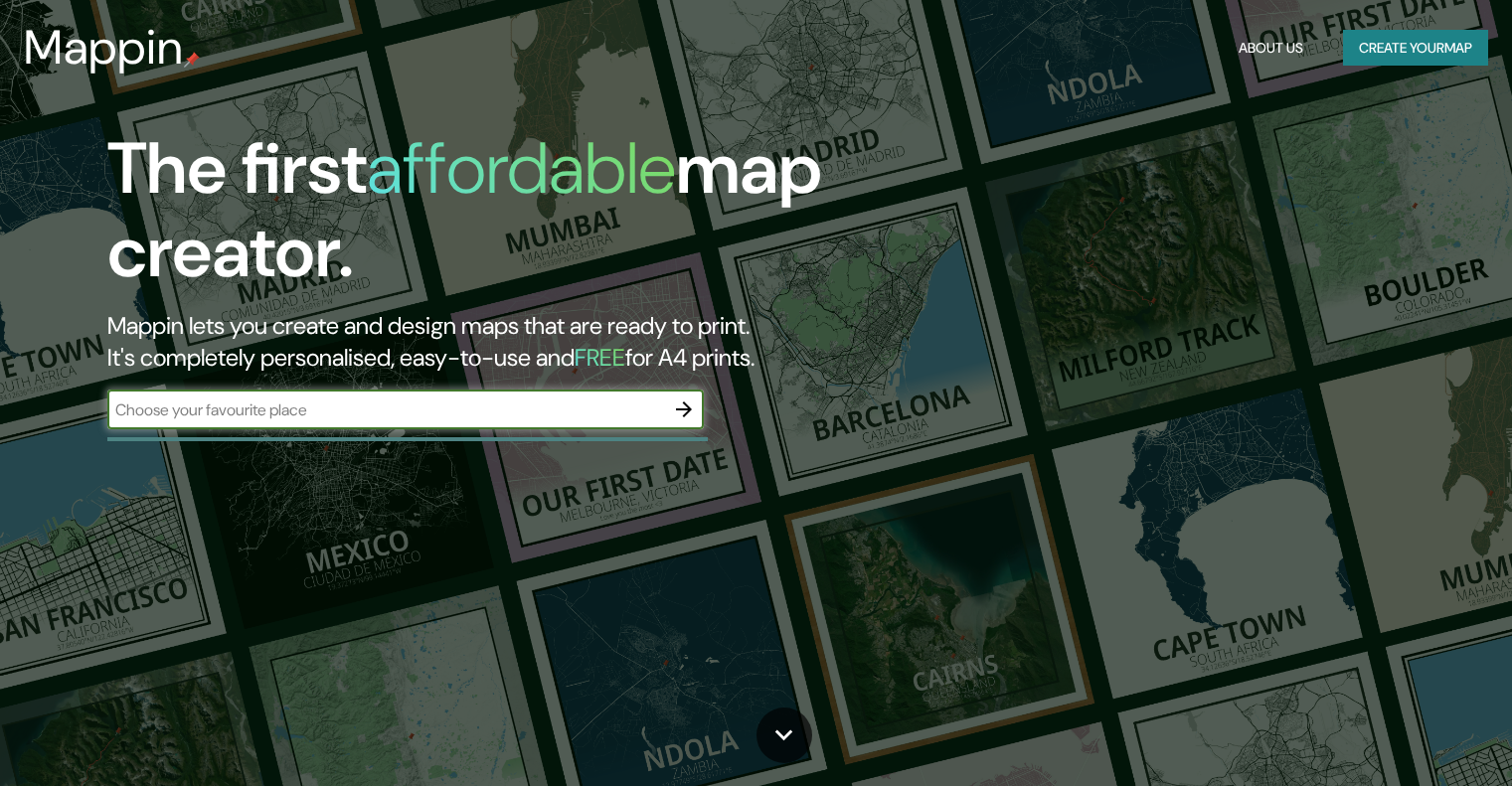 scroll, scrollTop: 0, scrollLeft: 0, axis: both 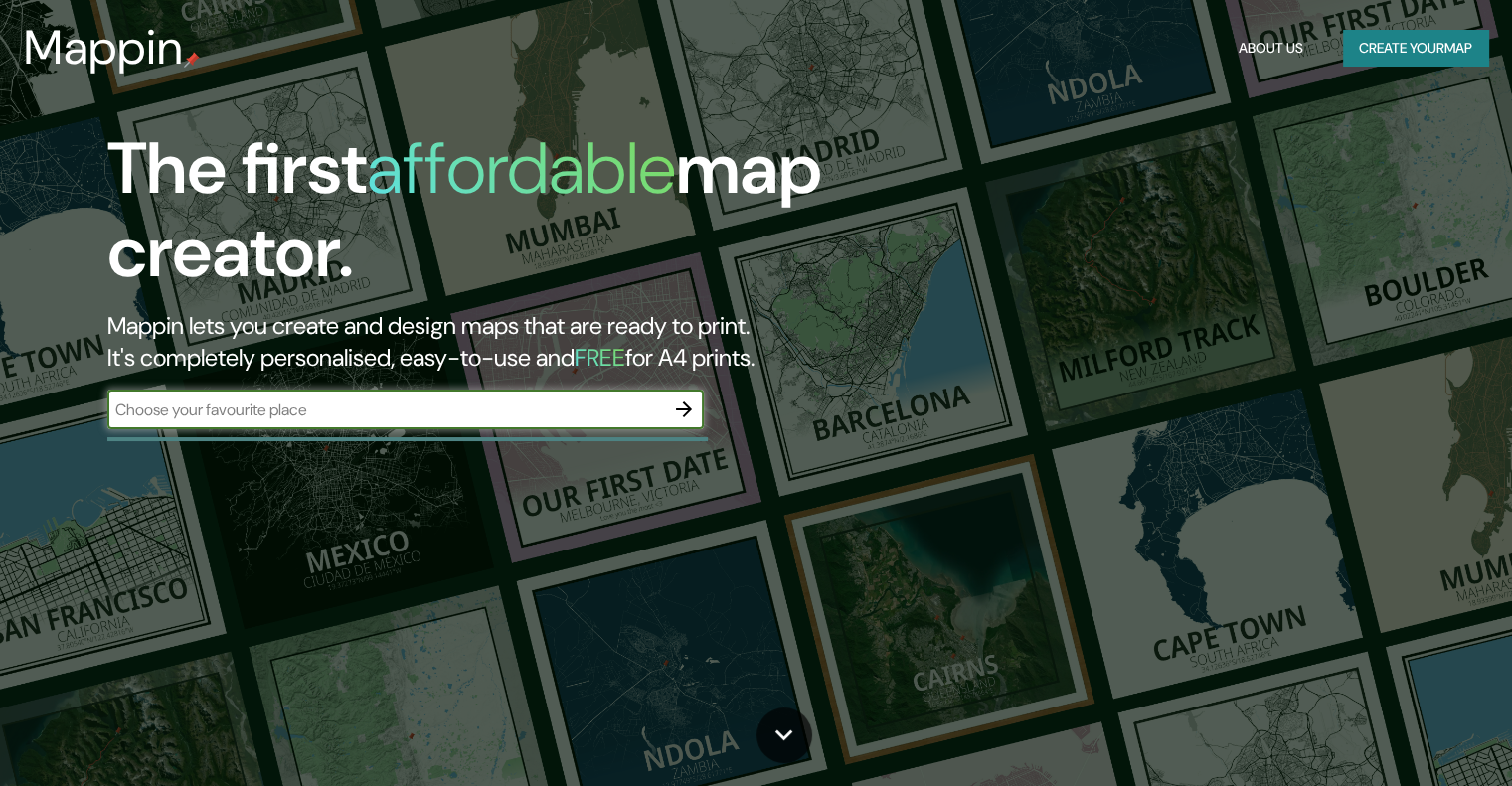 click at bounding box center [386, 409] 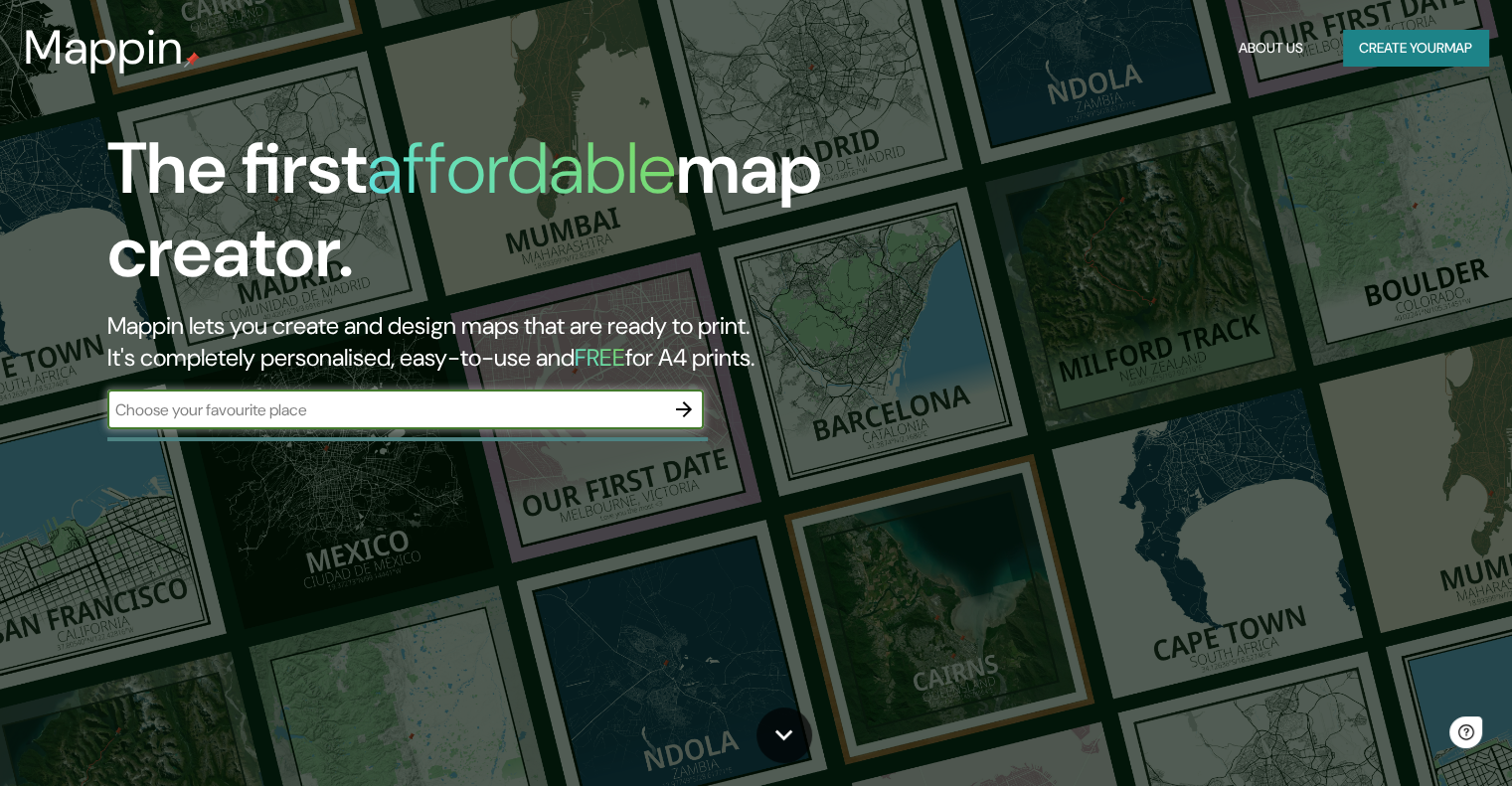 scroll, scrollTop: 0, scrollLeft: 0, axis: both 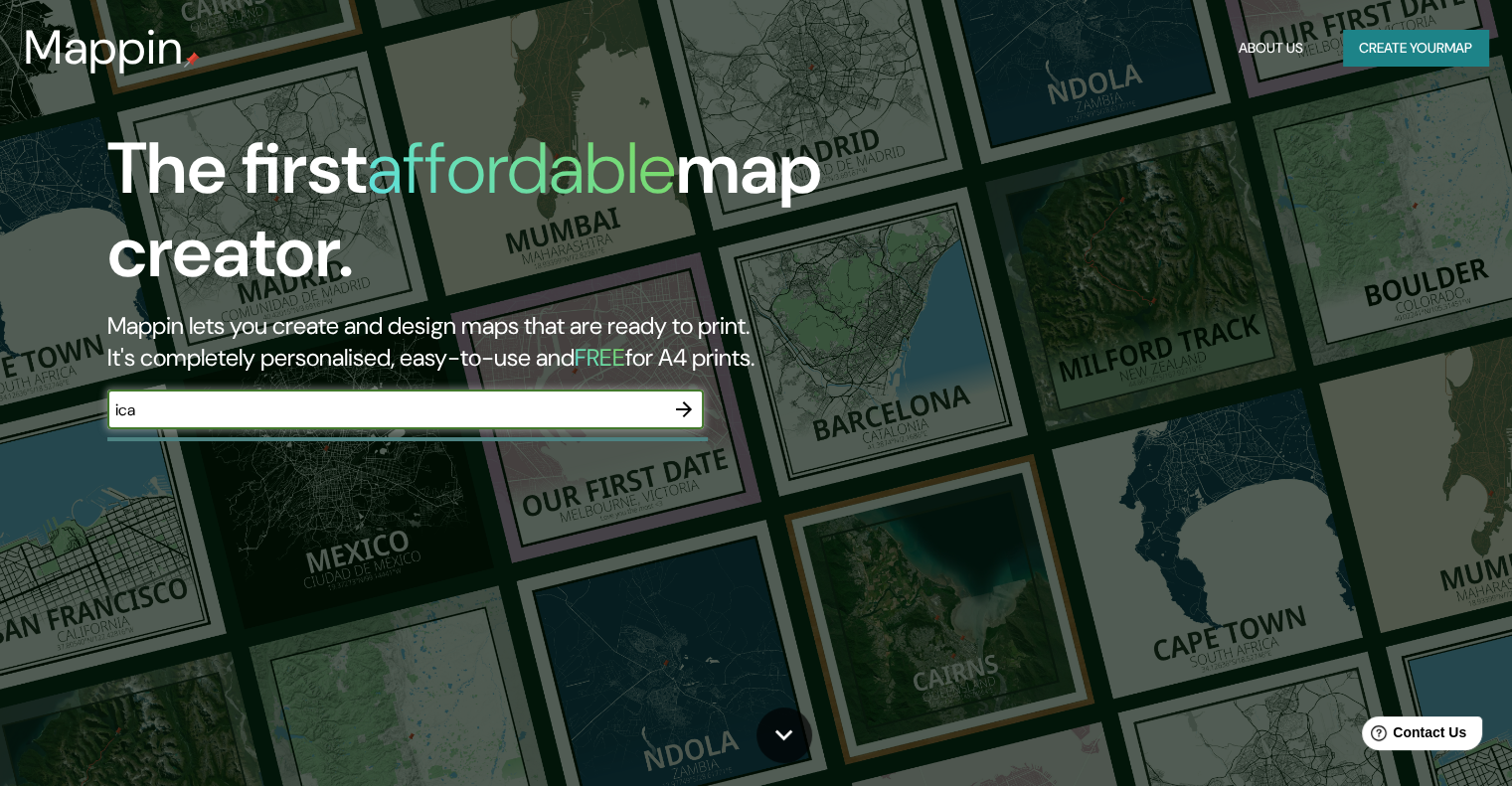 type on "ica" 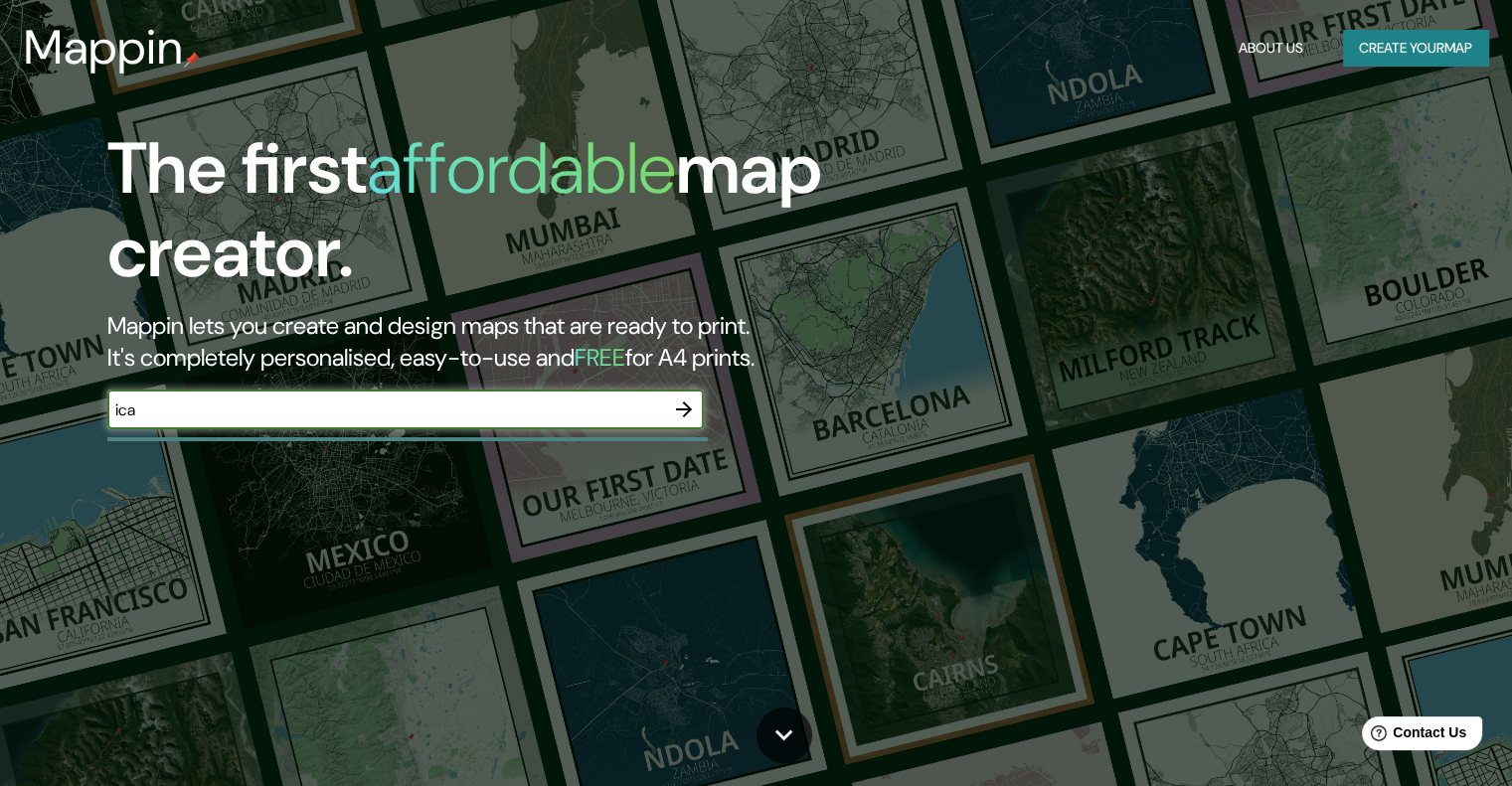 click 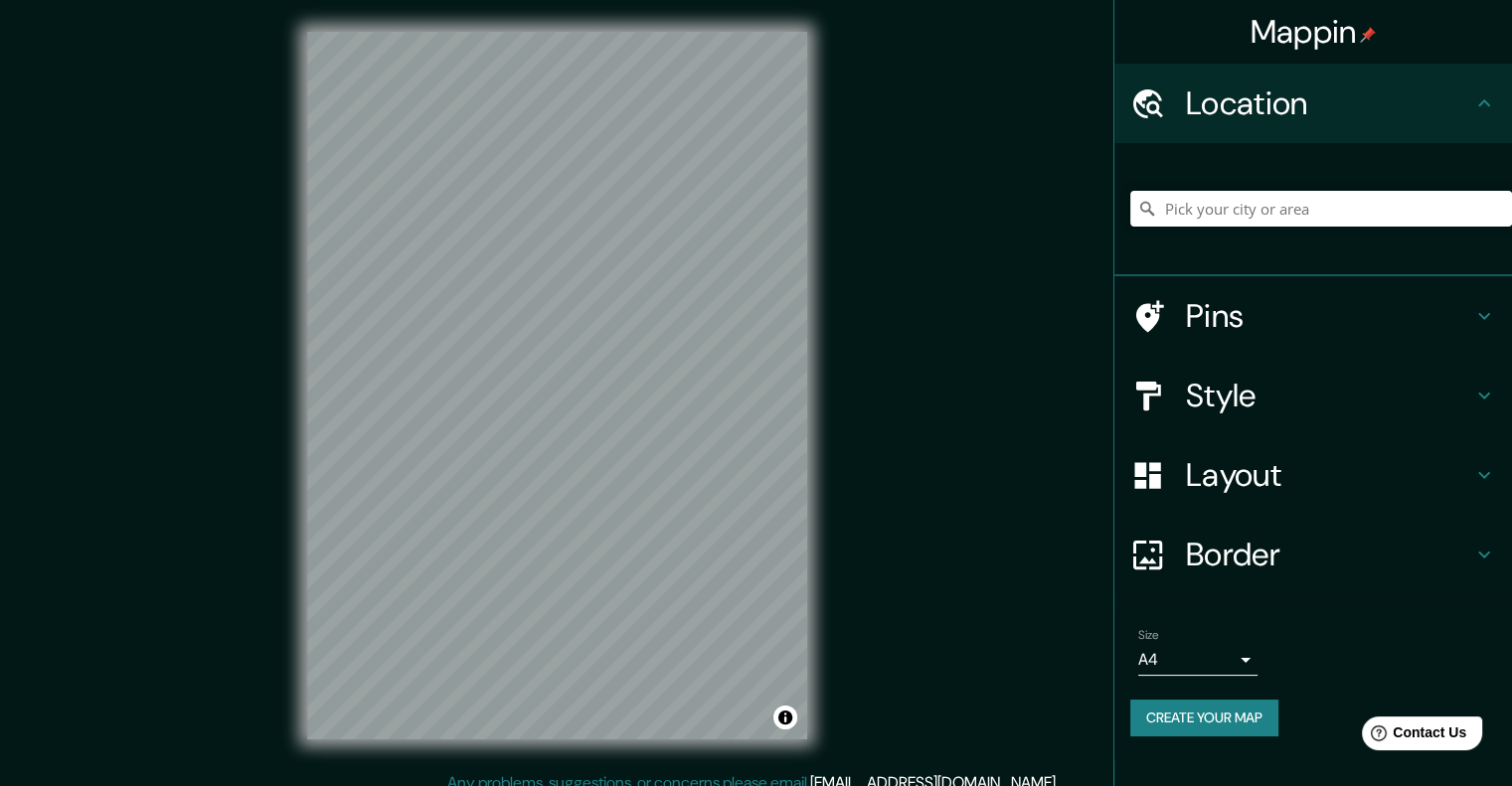 click at bounding box center [1321, 209] 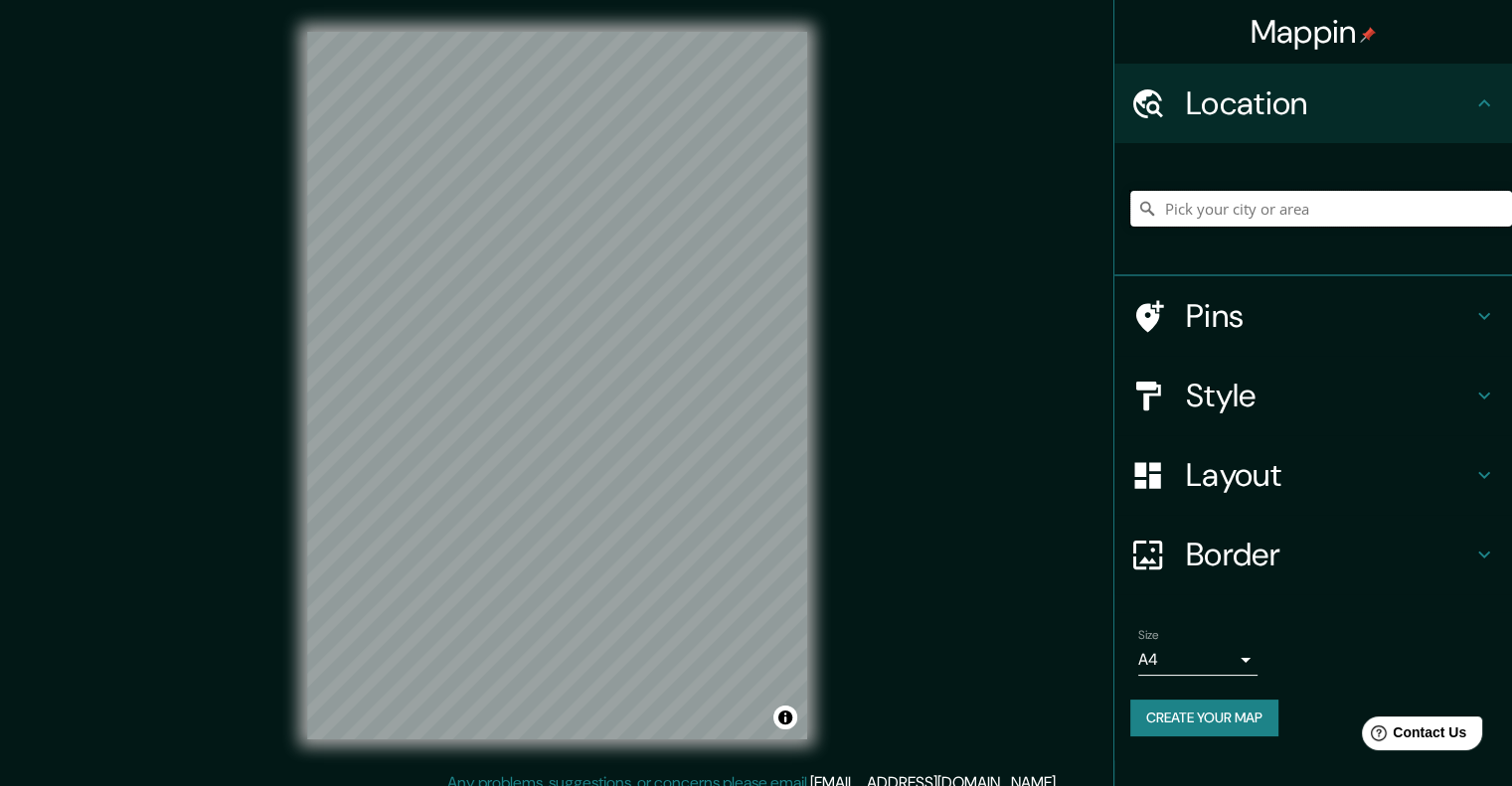 click at bounding box center (1321, 209) 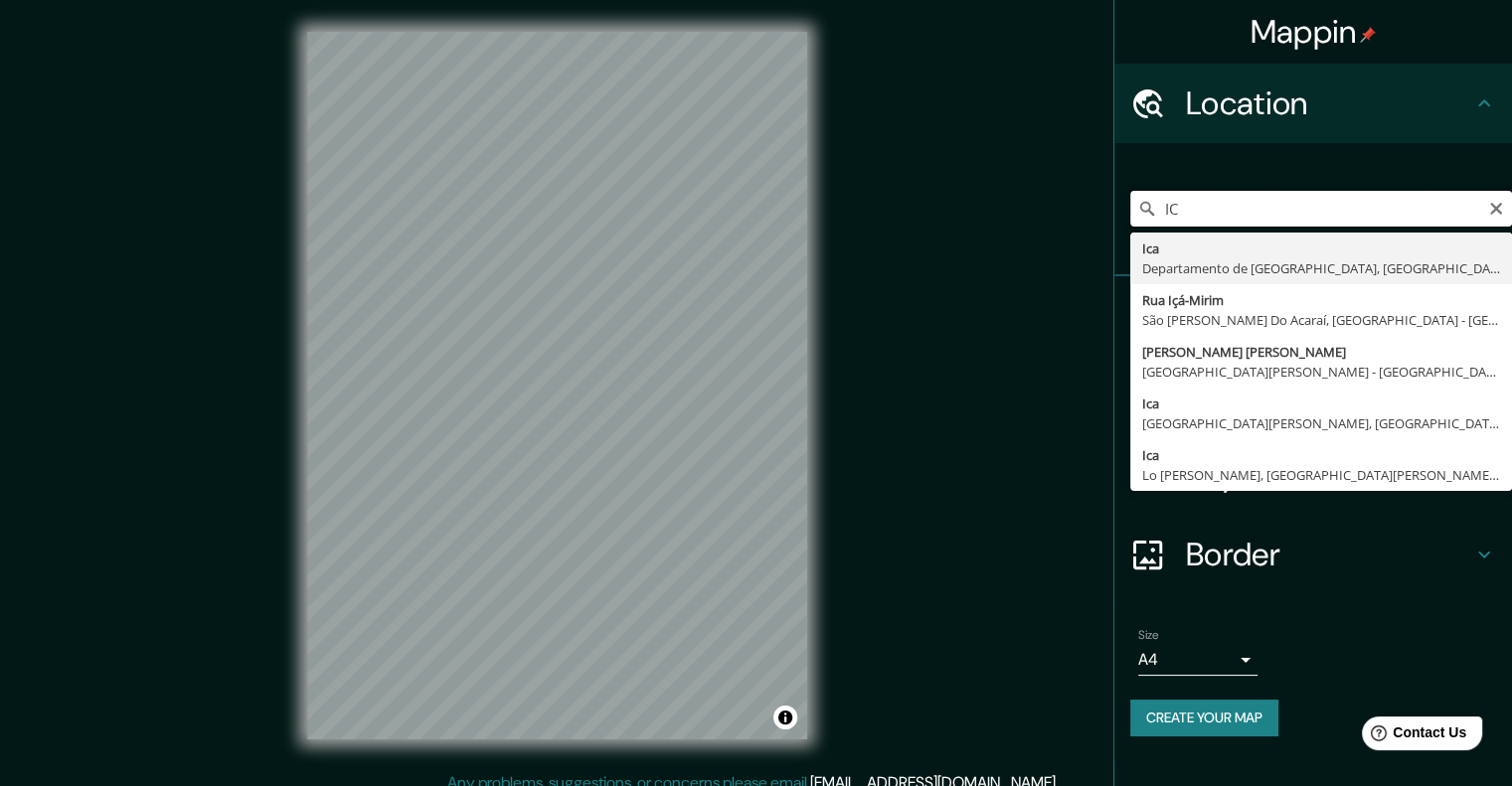 type on "I" 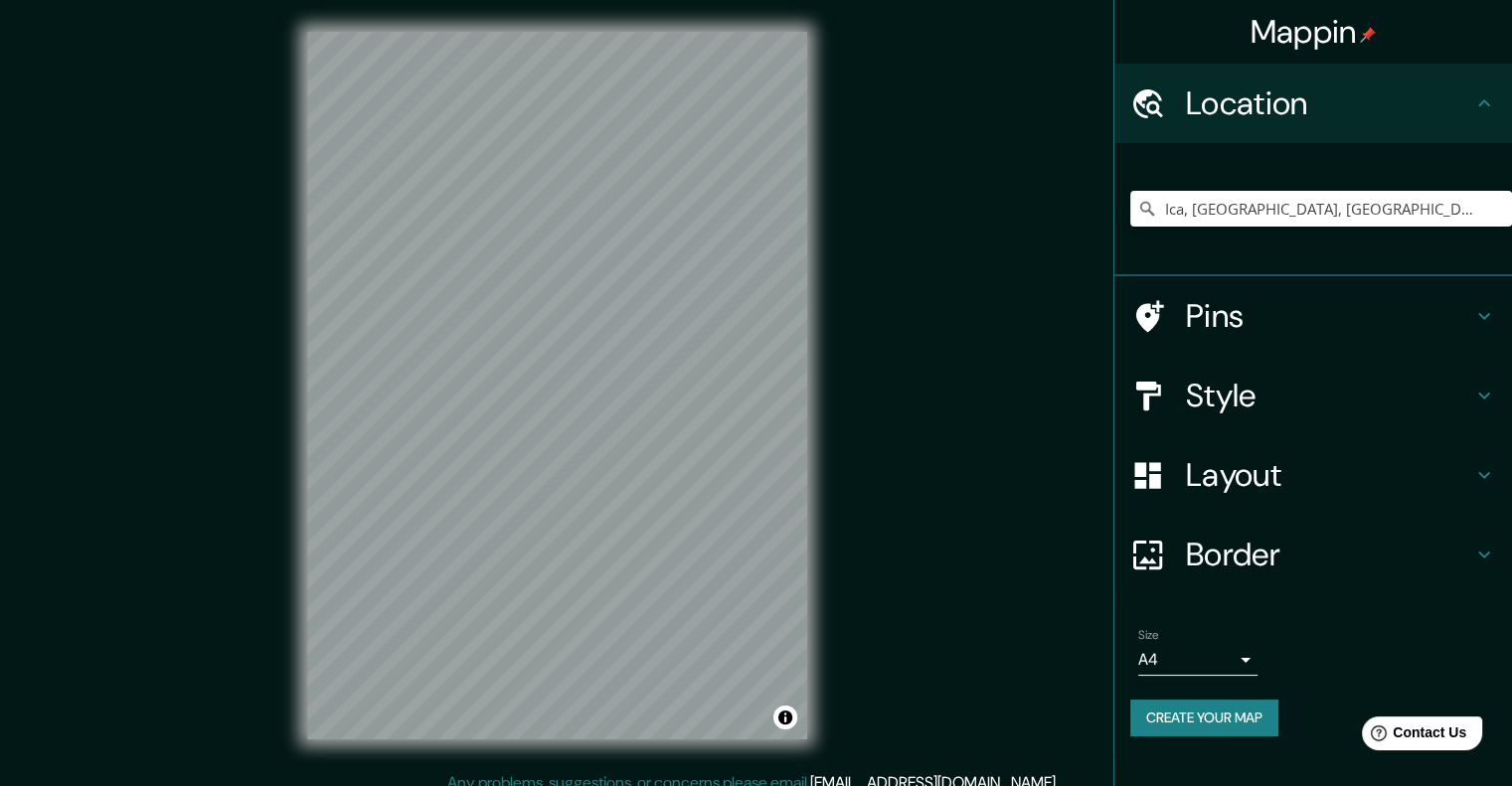 click on "Layout" at bounding box center [1329, 475] 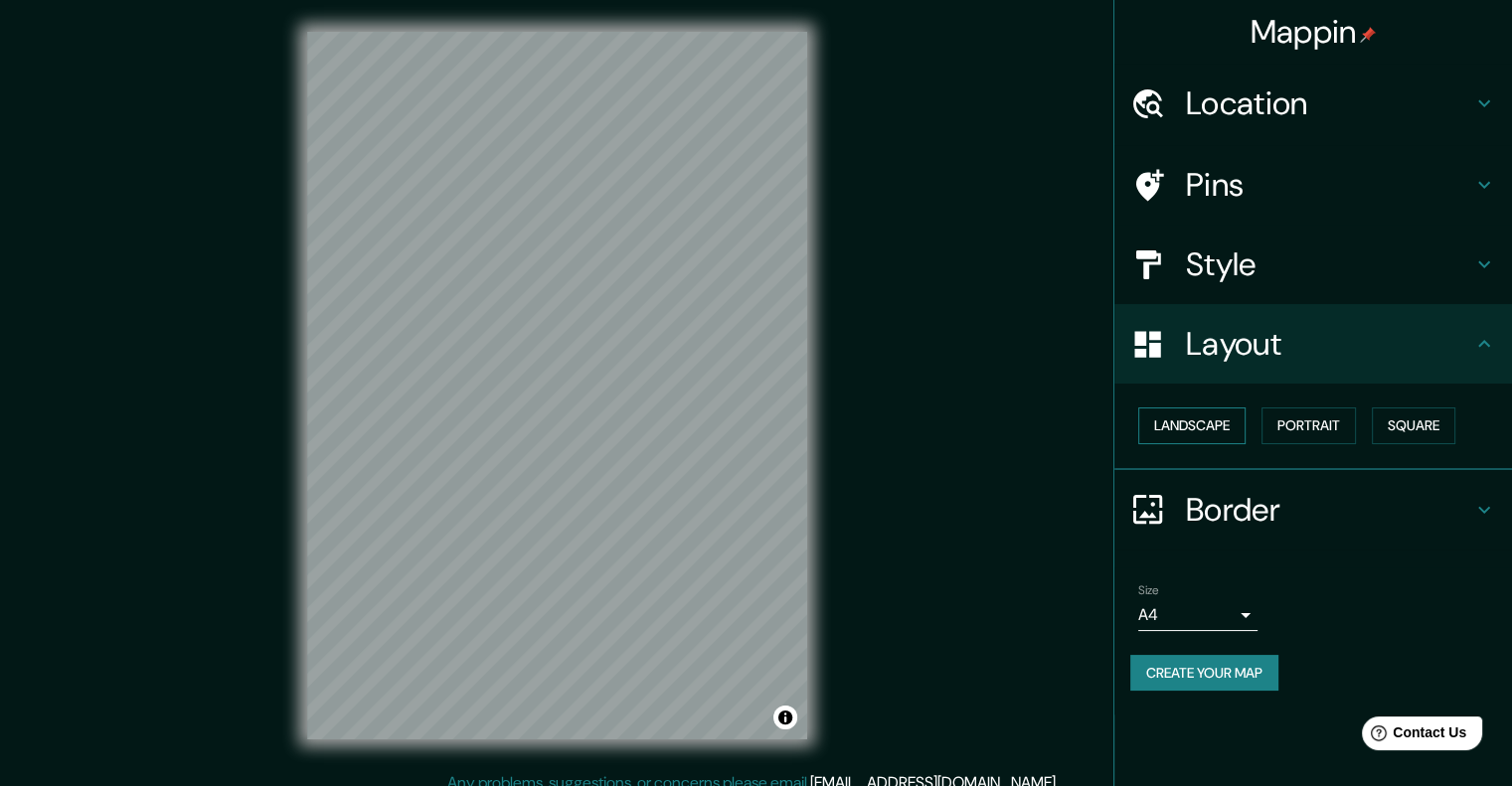 click on "Landscape" at bounding box center (1192, 425) 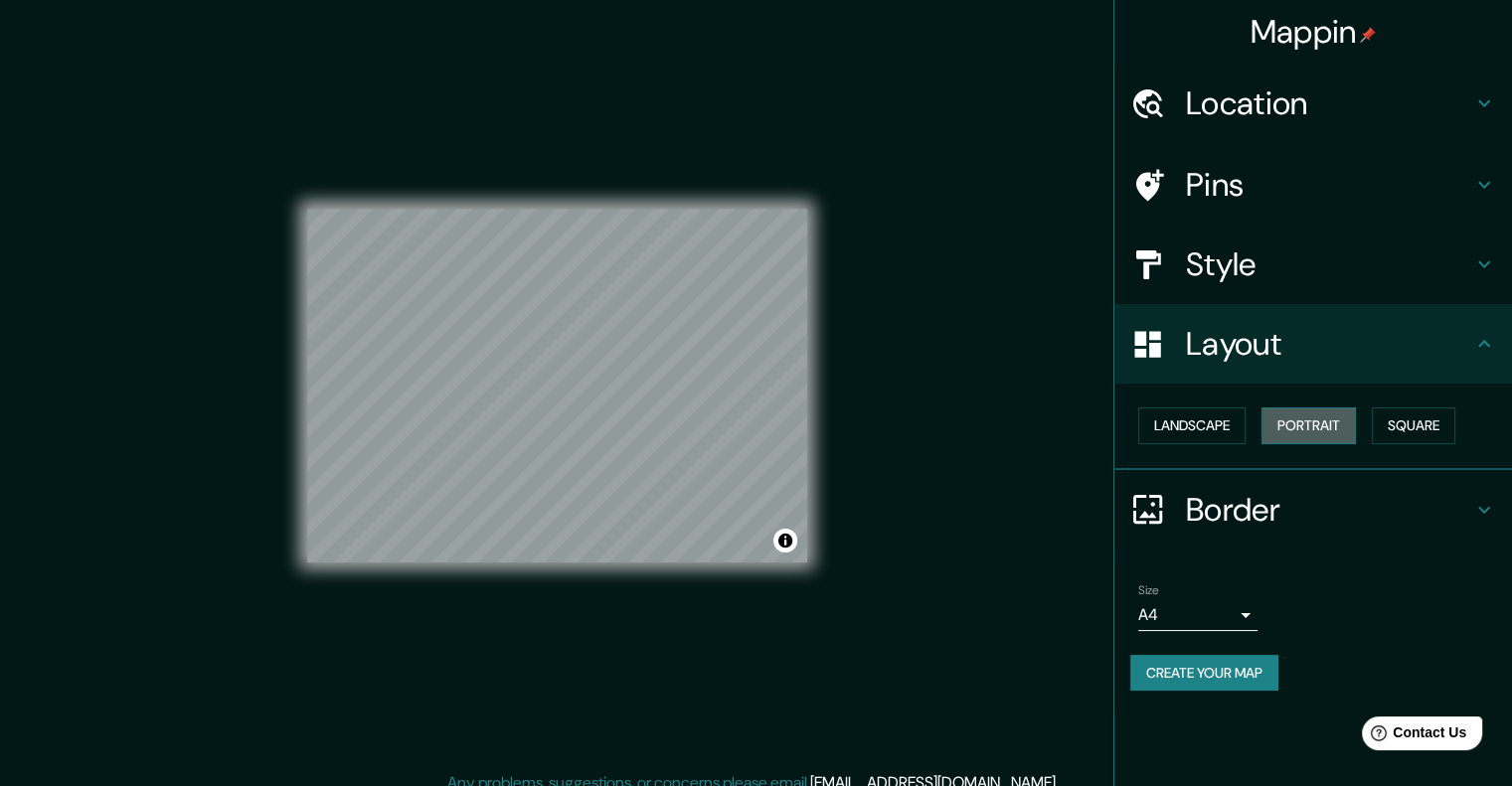 click on "Portrait" at bounding box center (1308, 425) 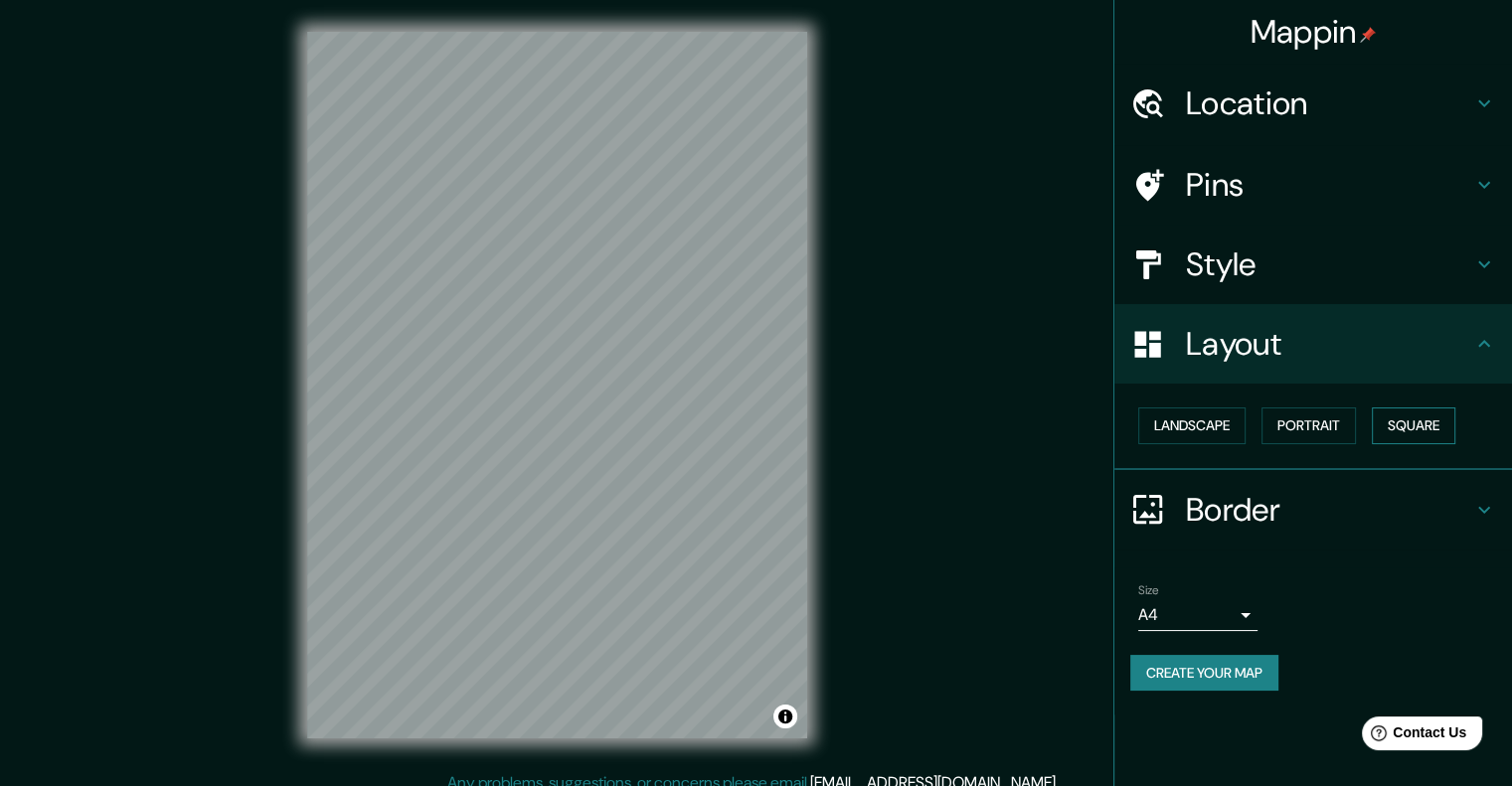 click on "Square" at bounding box center [1414, 425] 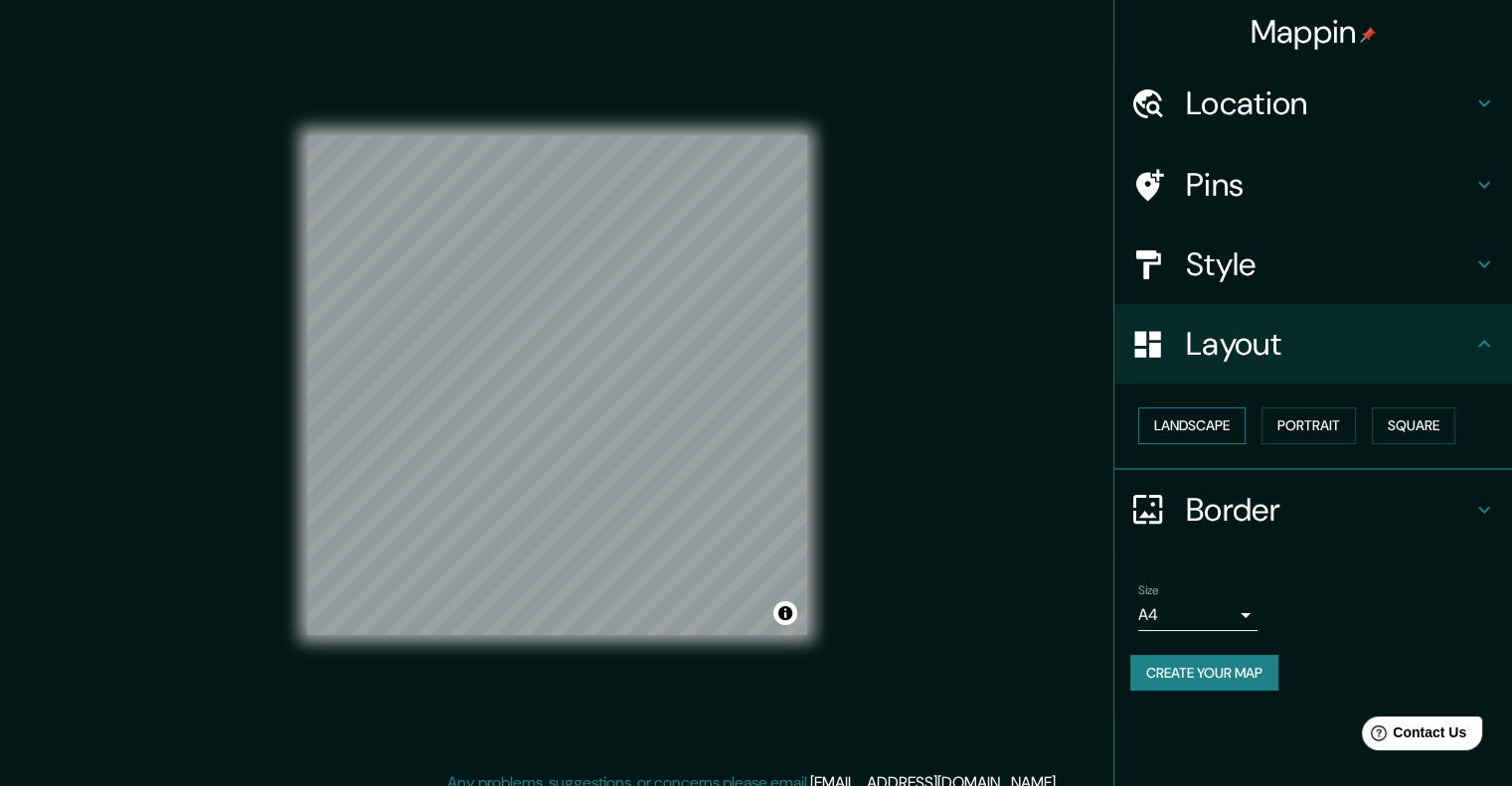 click on "Landscape" at bounding box center [1192, 425] 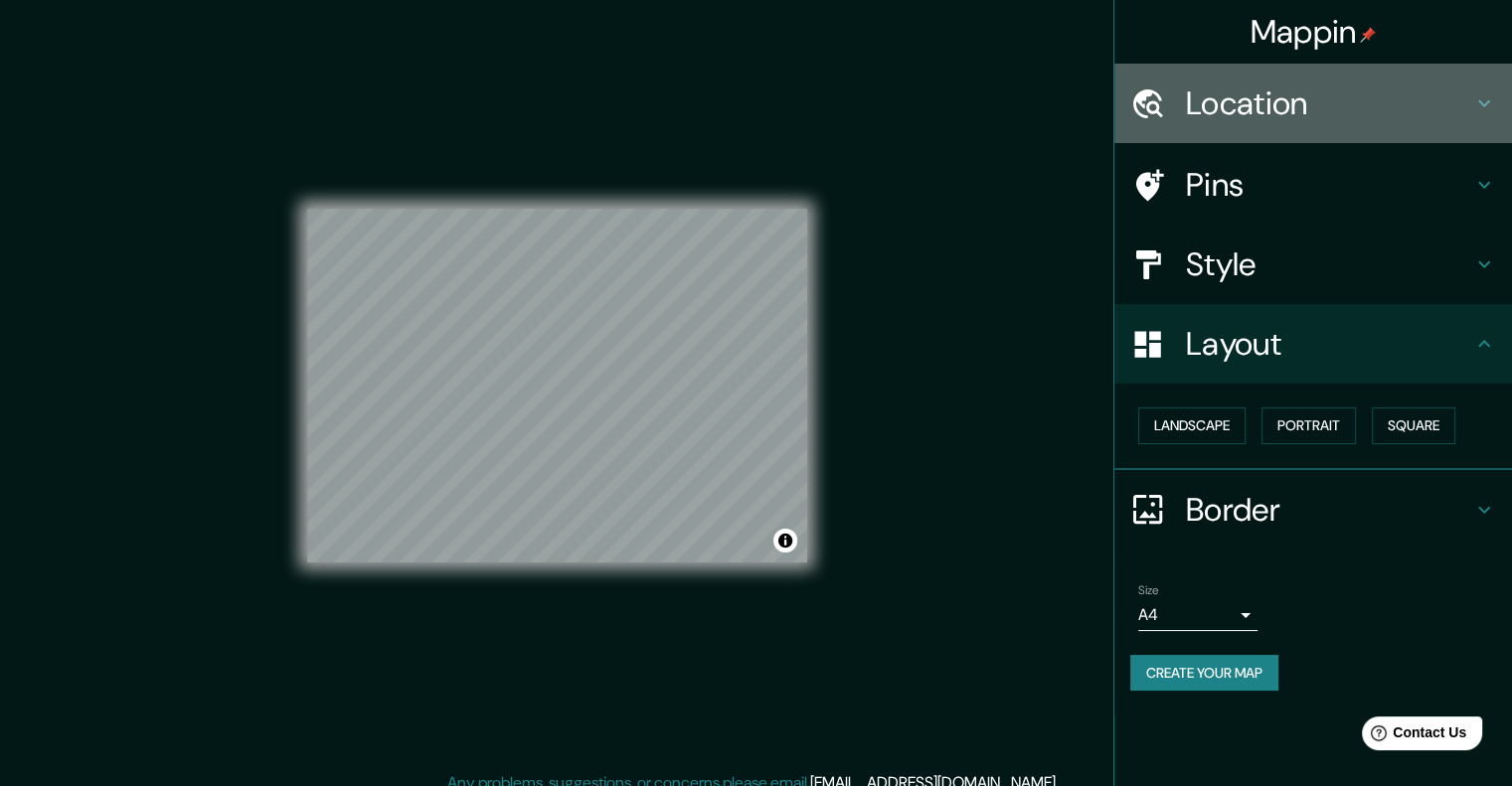 click on "Location" at bounding box center [1329, 103] 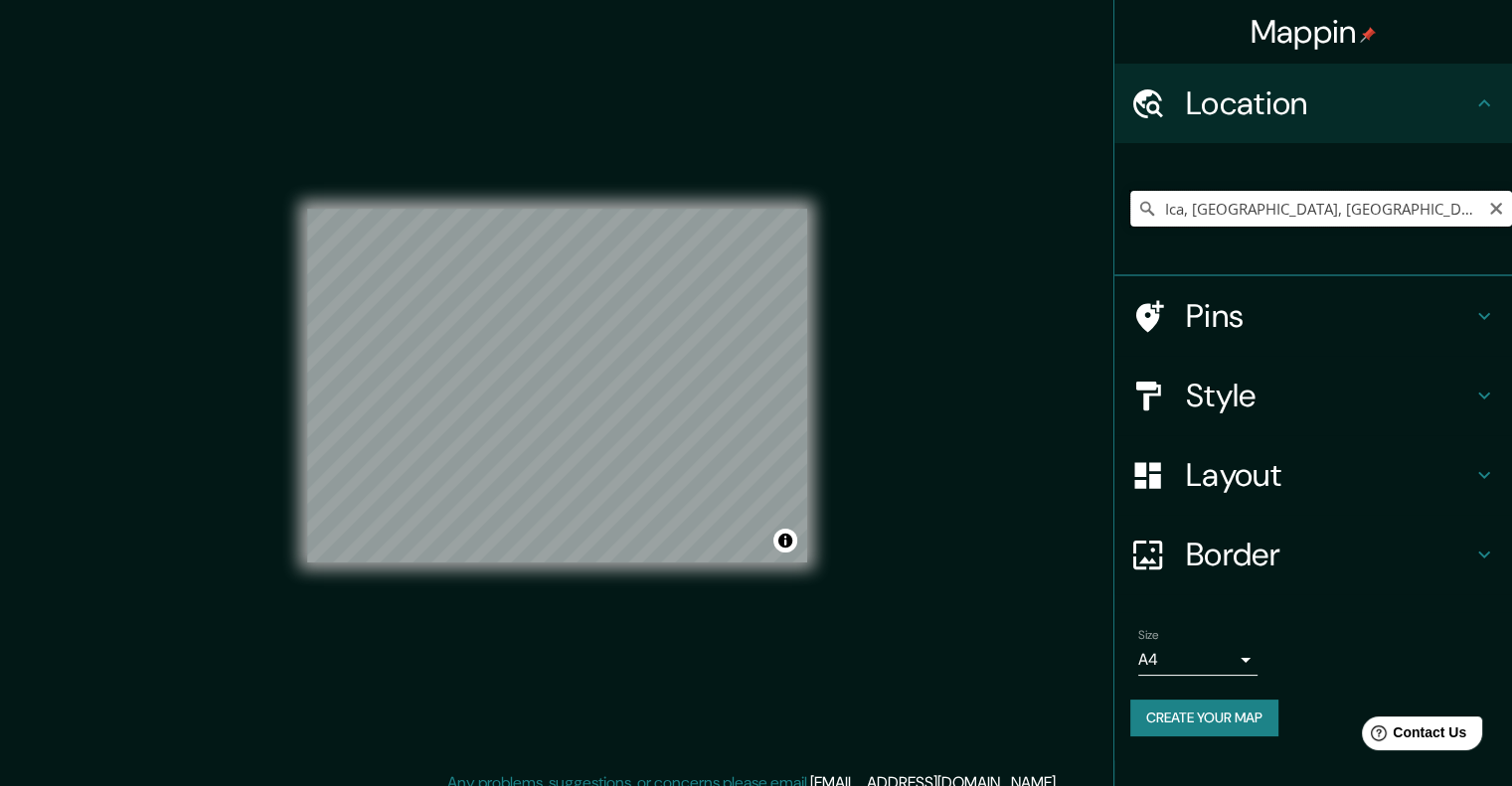 click on "Ica, [GEOGRAPHIC_DATA], [GEOGRAPHIC_DATA]" at bounding box center [1321, 209] 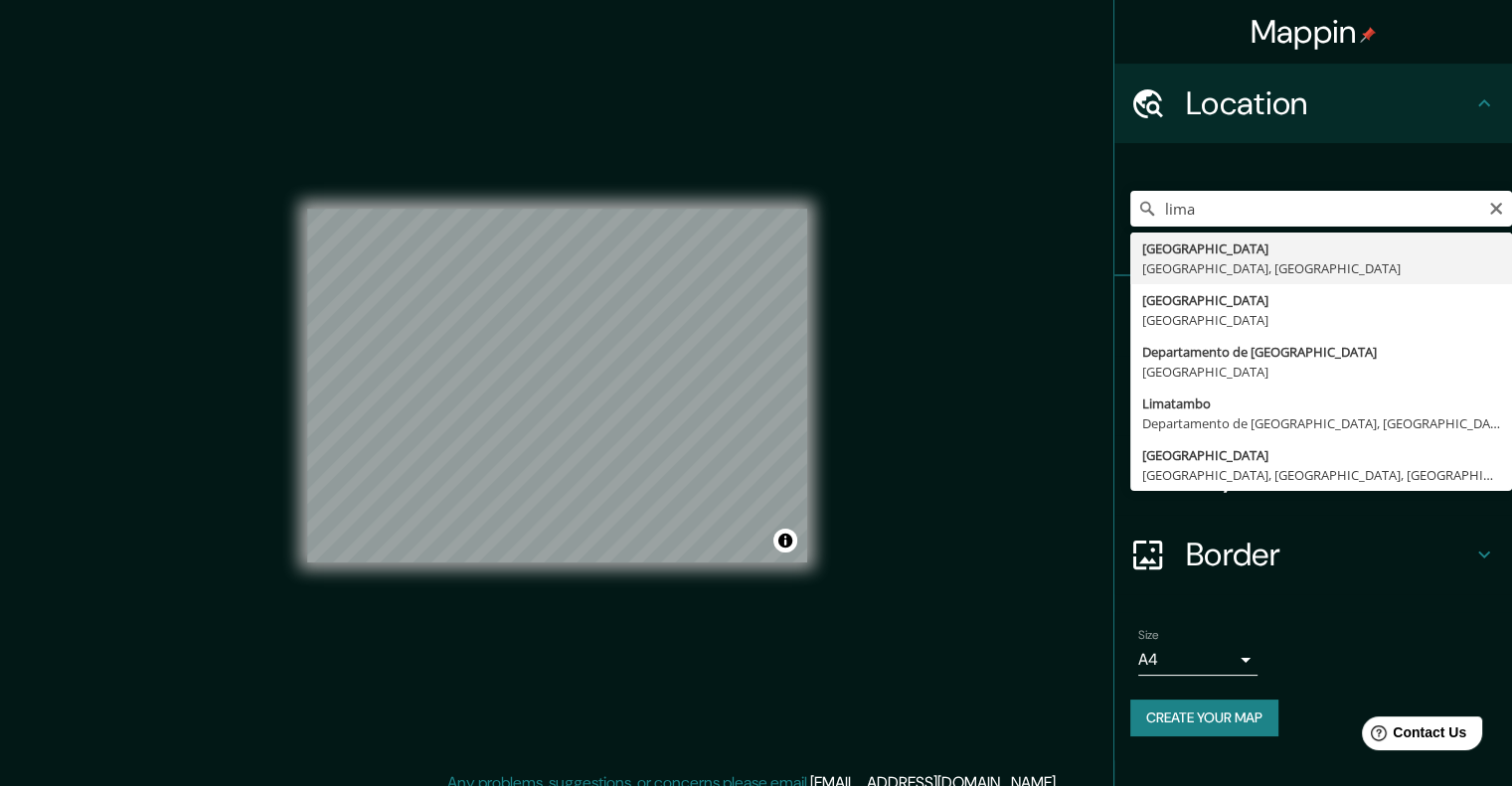 type on "[GEOGRAPHIC_DATA], [GEOGRAPHIC_DATA], [GEOGRAPHIC_DATA]" 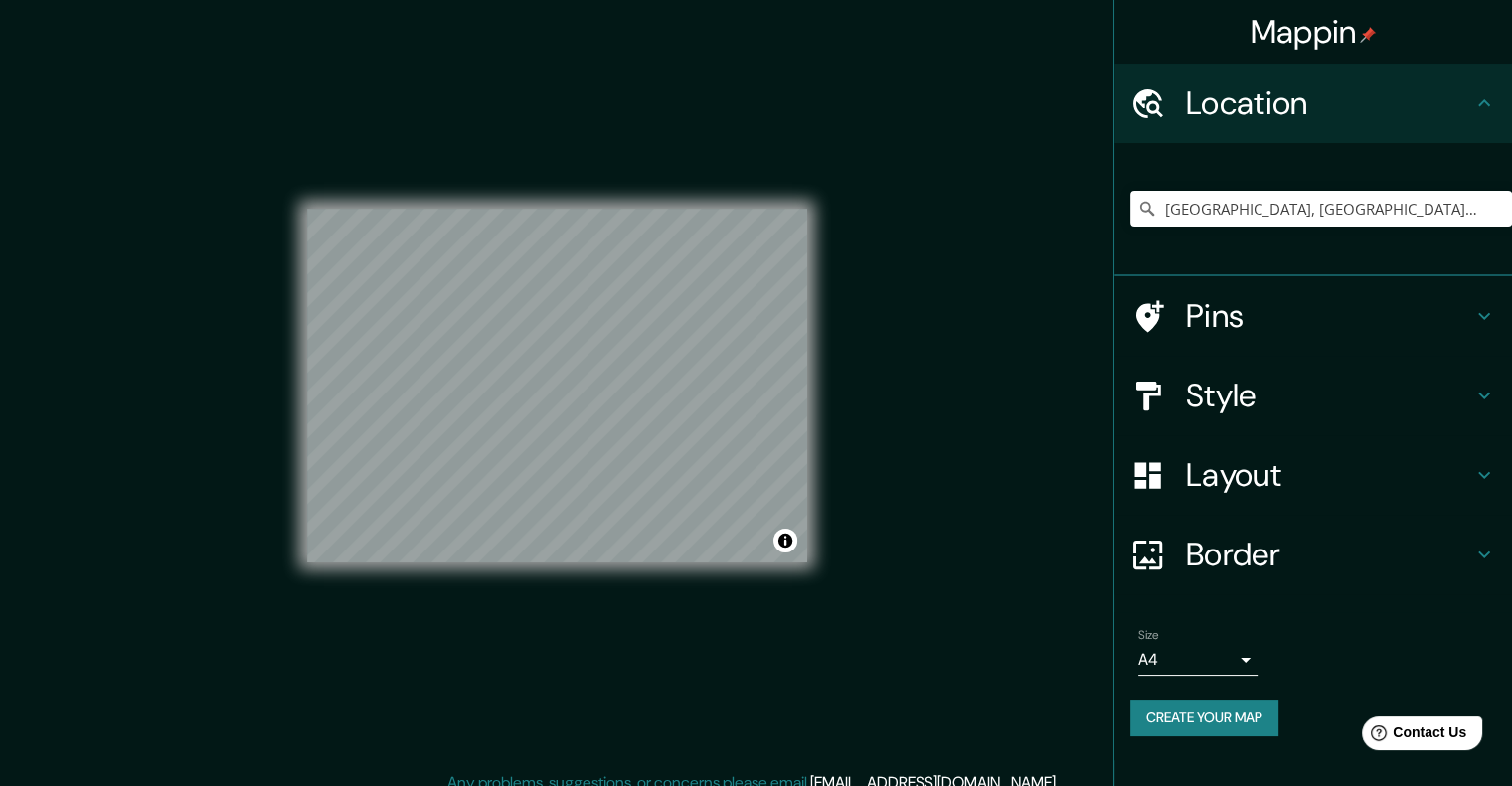 click on "© Mapbox   © OpenStreetMap   Improve this map" at bounding box center [557, 386] 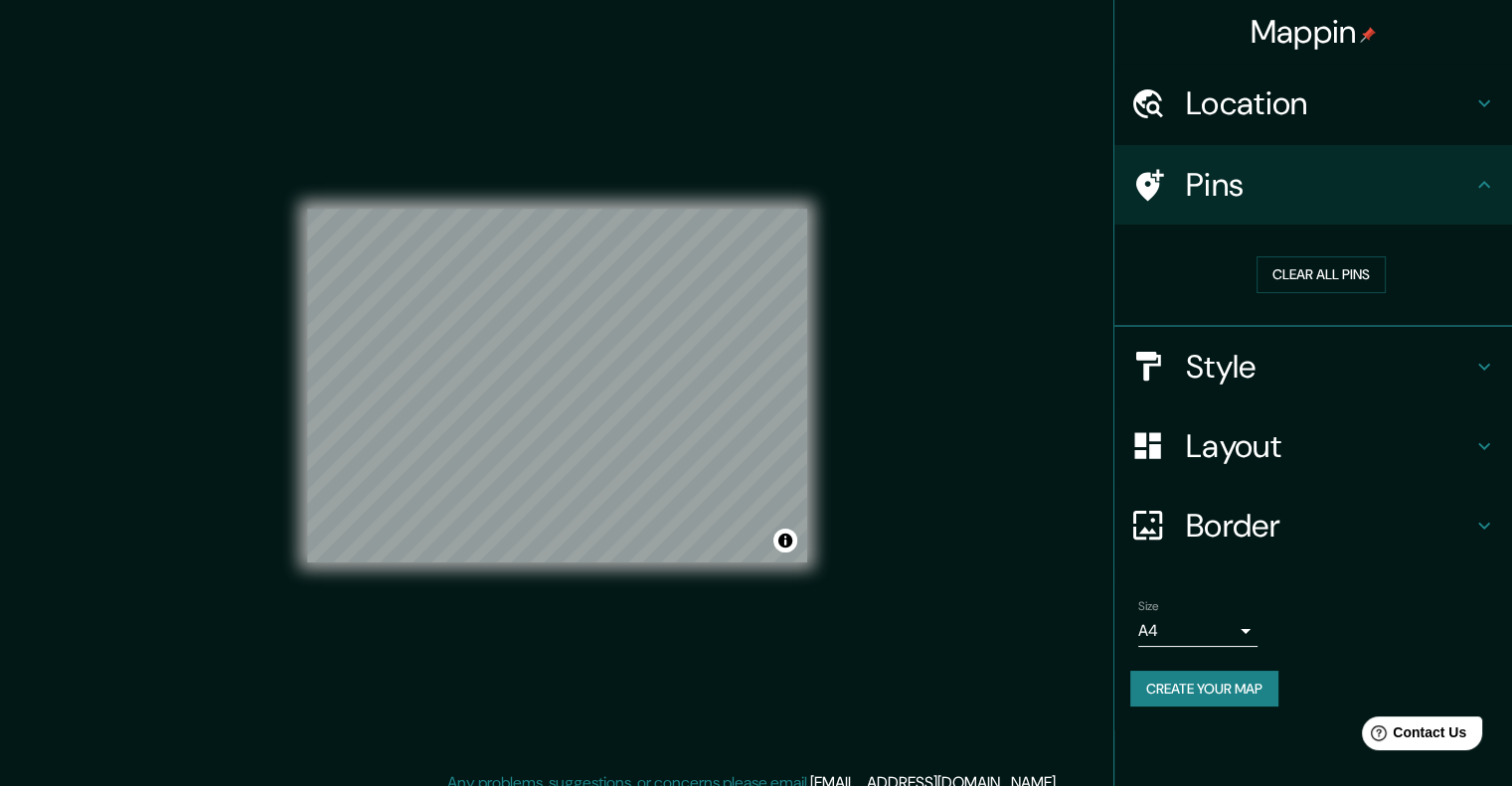 click on "Style" at bounding box center [1329, 367] 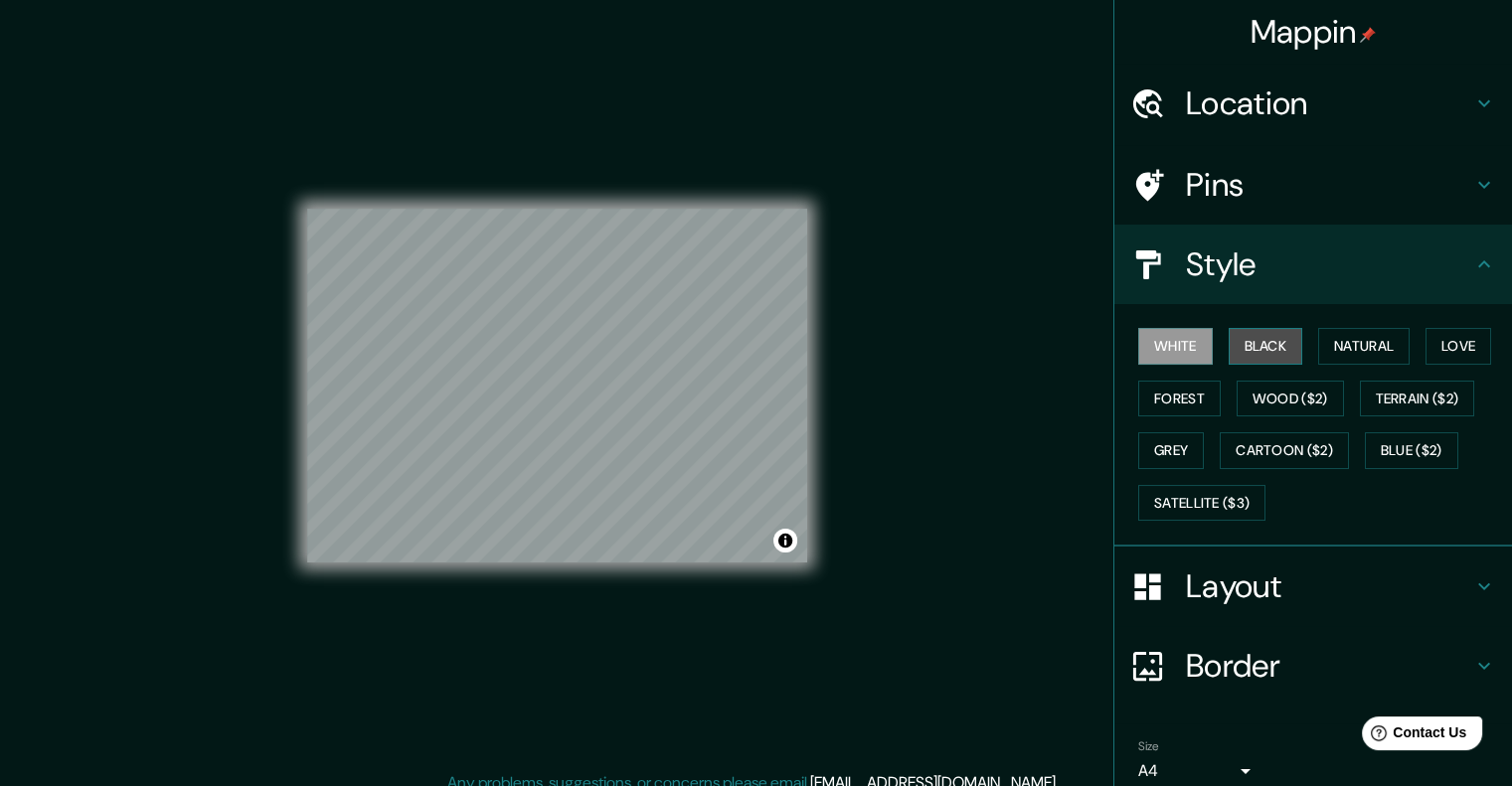 click on "Black" at bounding box center (1265, 346) 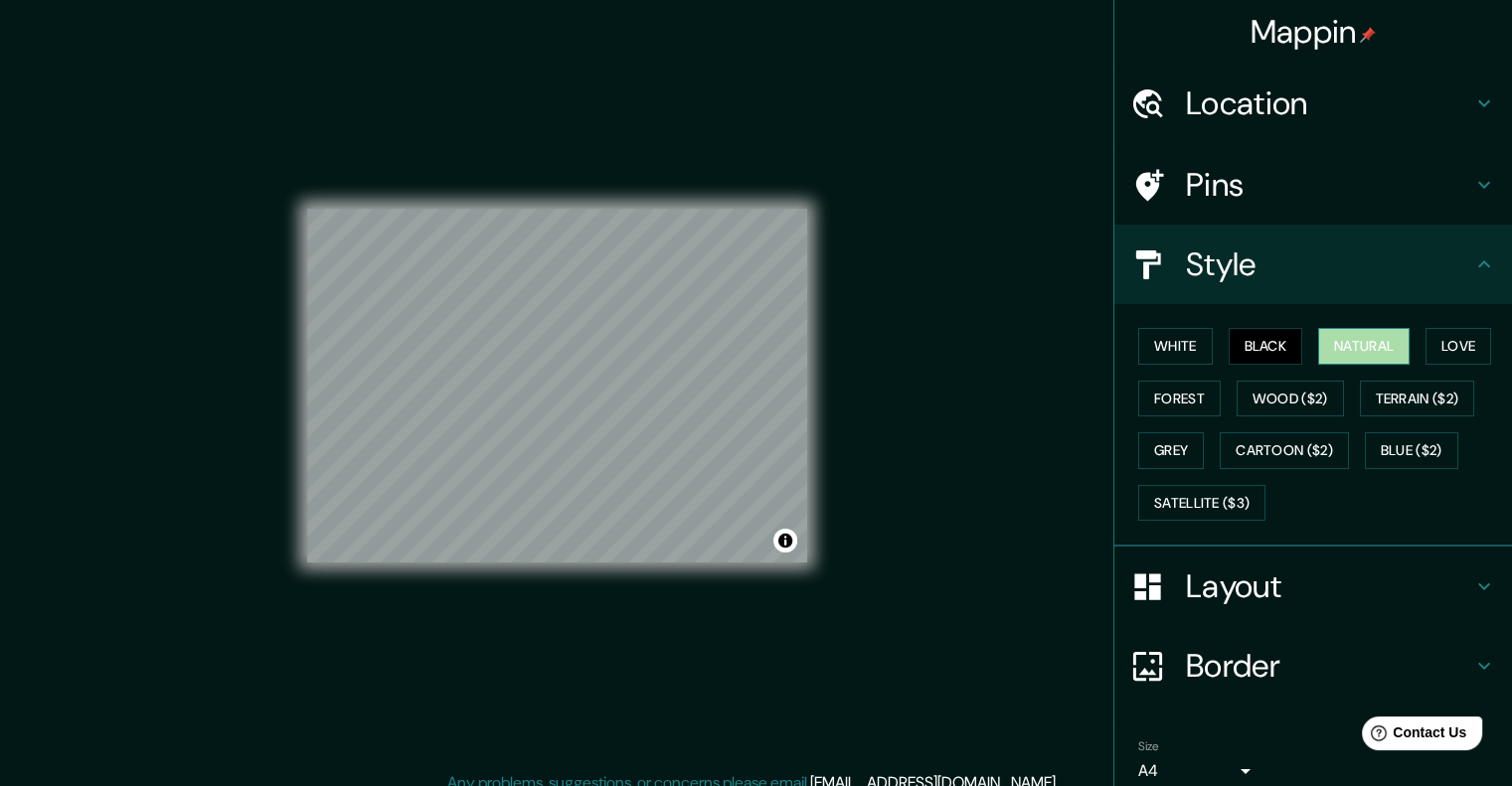 click on "Natural" at bounding box center (1364, 346) 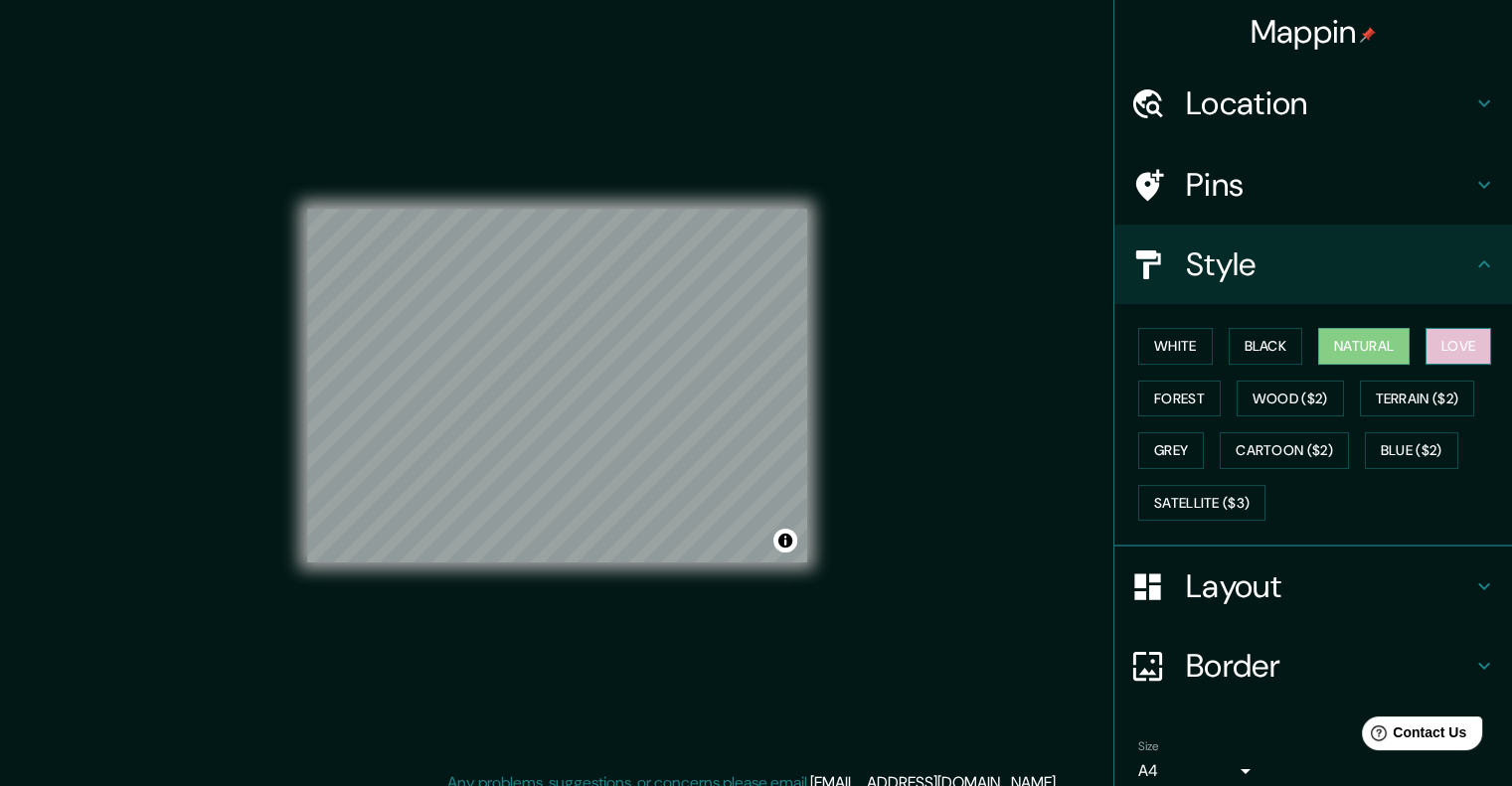 click on "Love" at bounding box center (1458, 346) 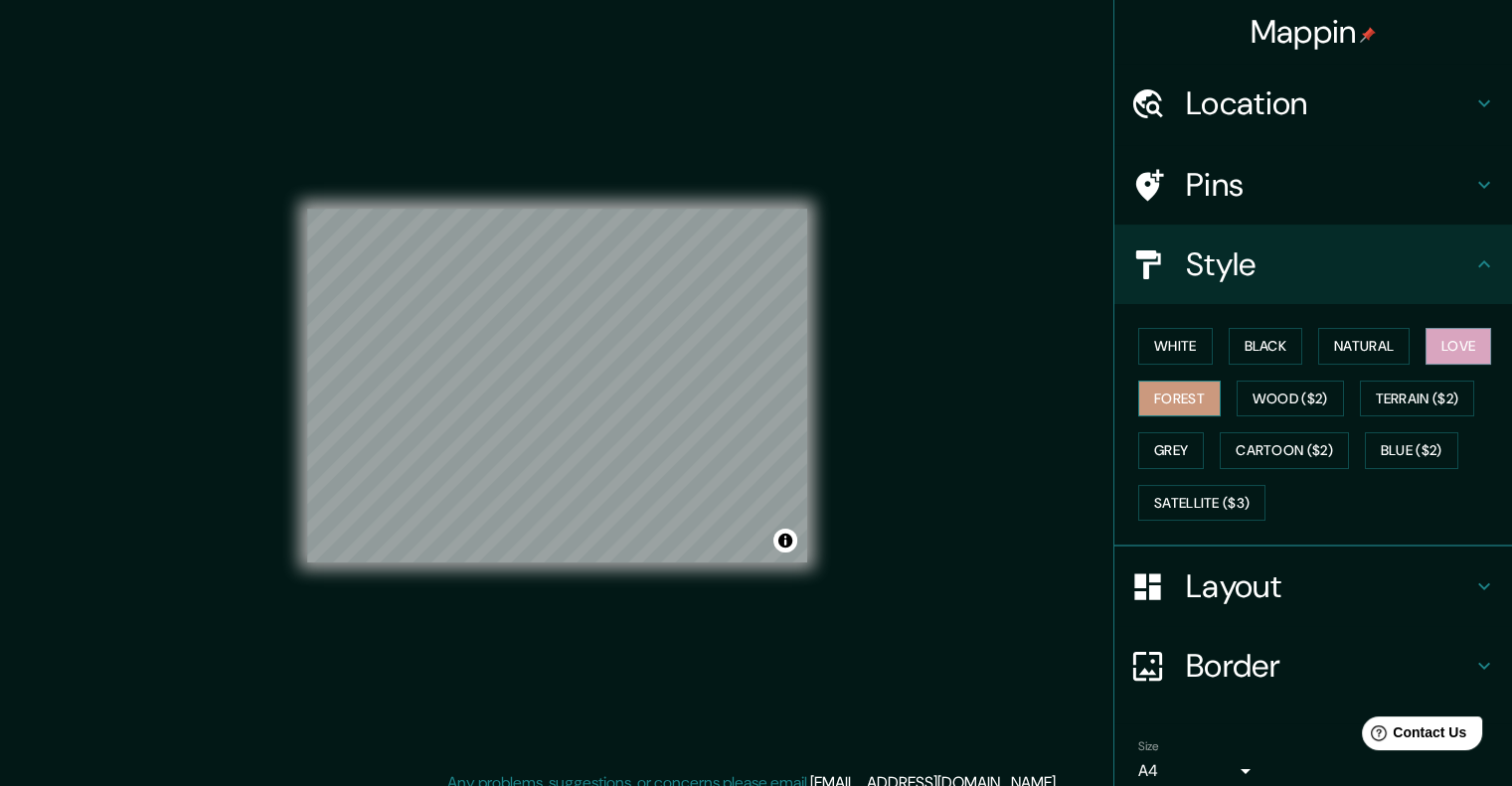 click on "Forest" at bounding box center [1179, 398] 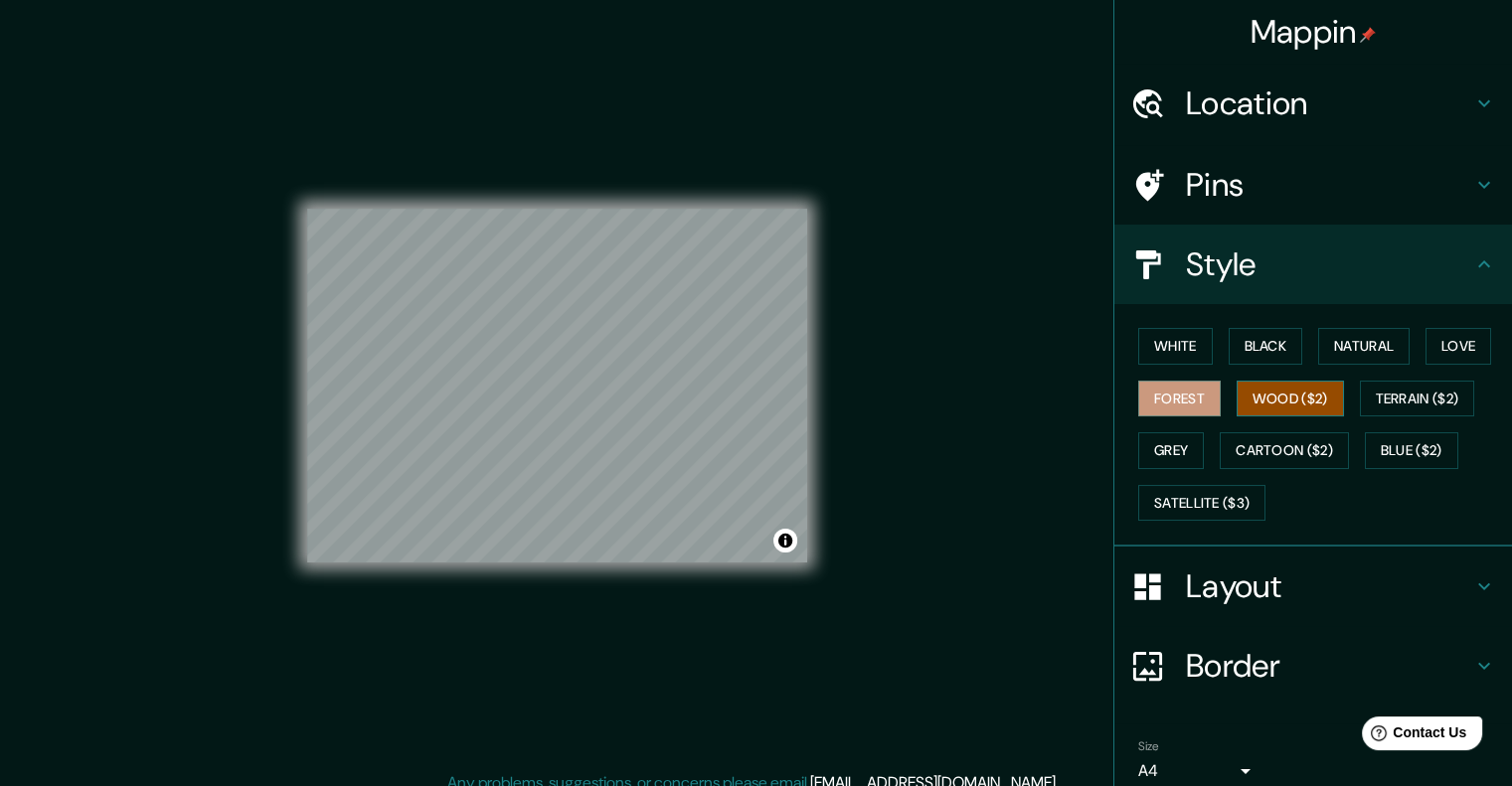 click on "Wood ($2)" at bounding box center [1290, 398] 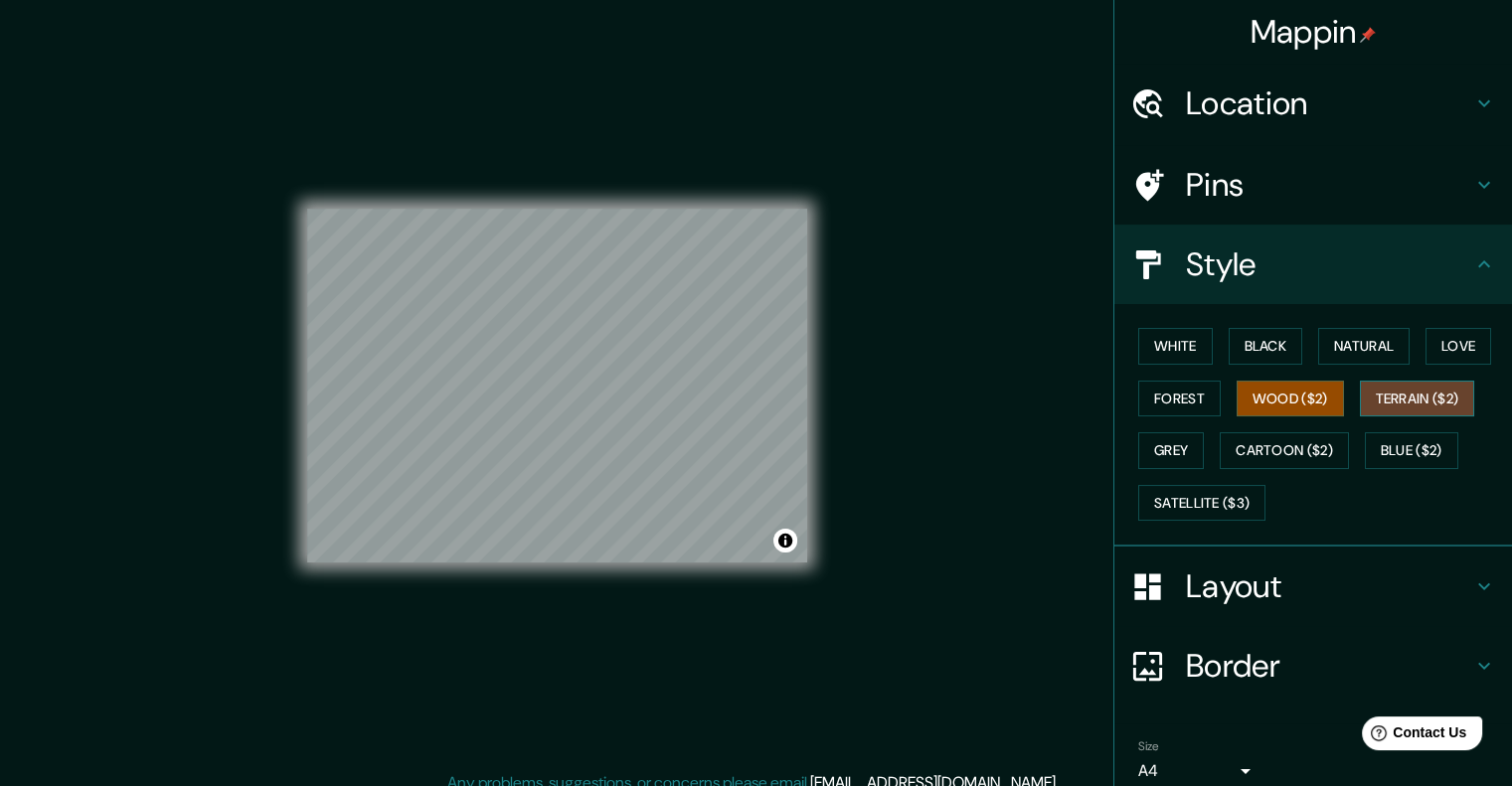 click on "Terrain ($2)" at bounding box center (1418, 398) 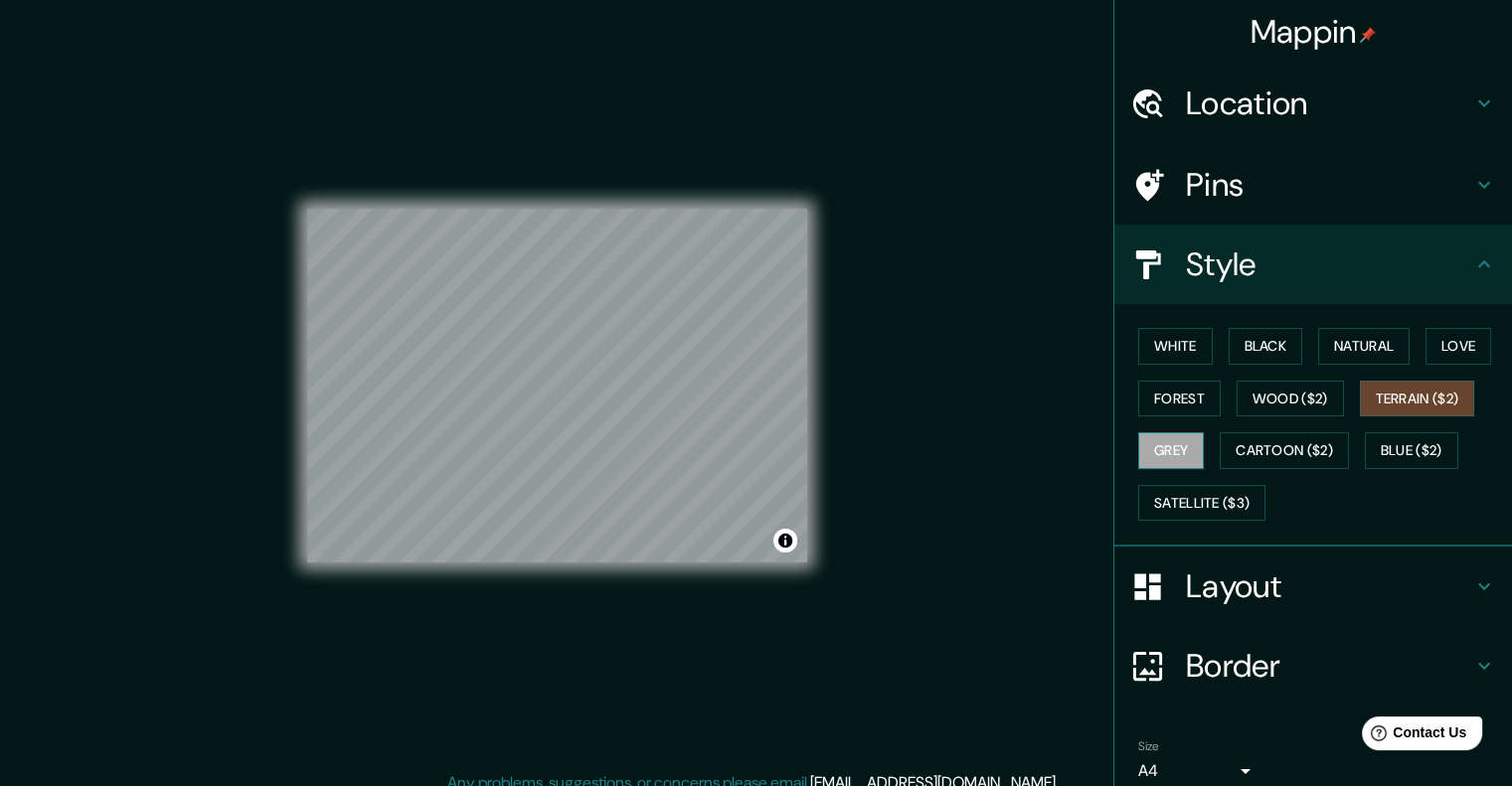 click on "Grey" at bounding box center [1171, 450] 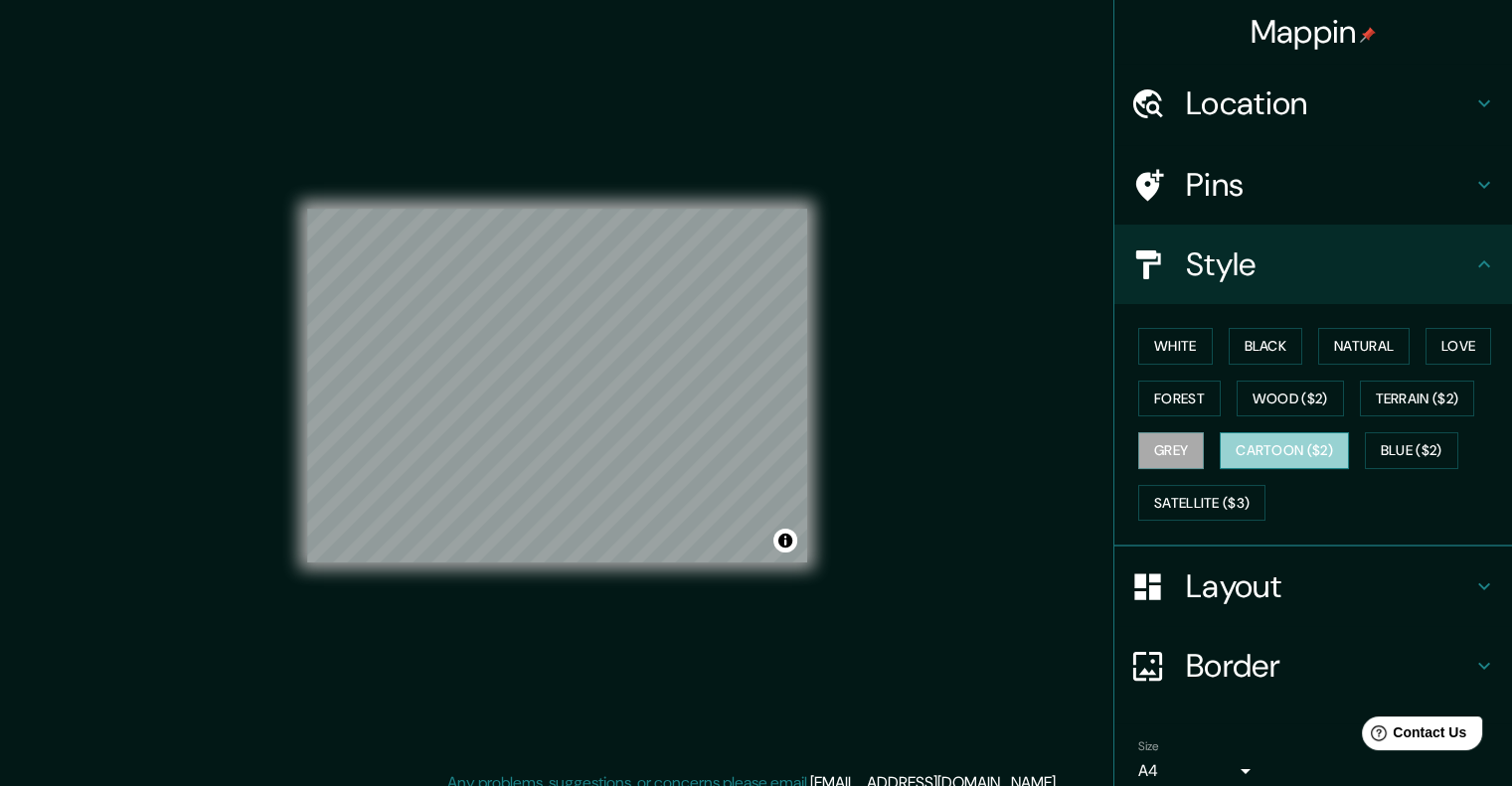 click on "Cartoon ($2)" at bounding box center (1284, 450) 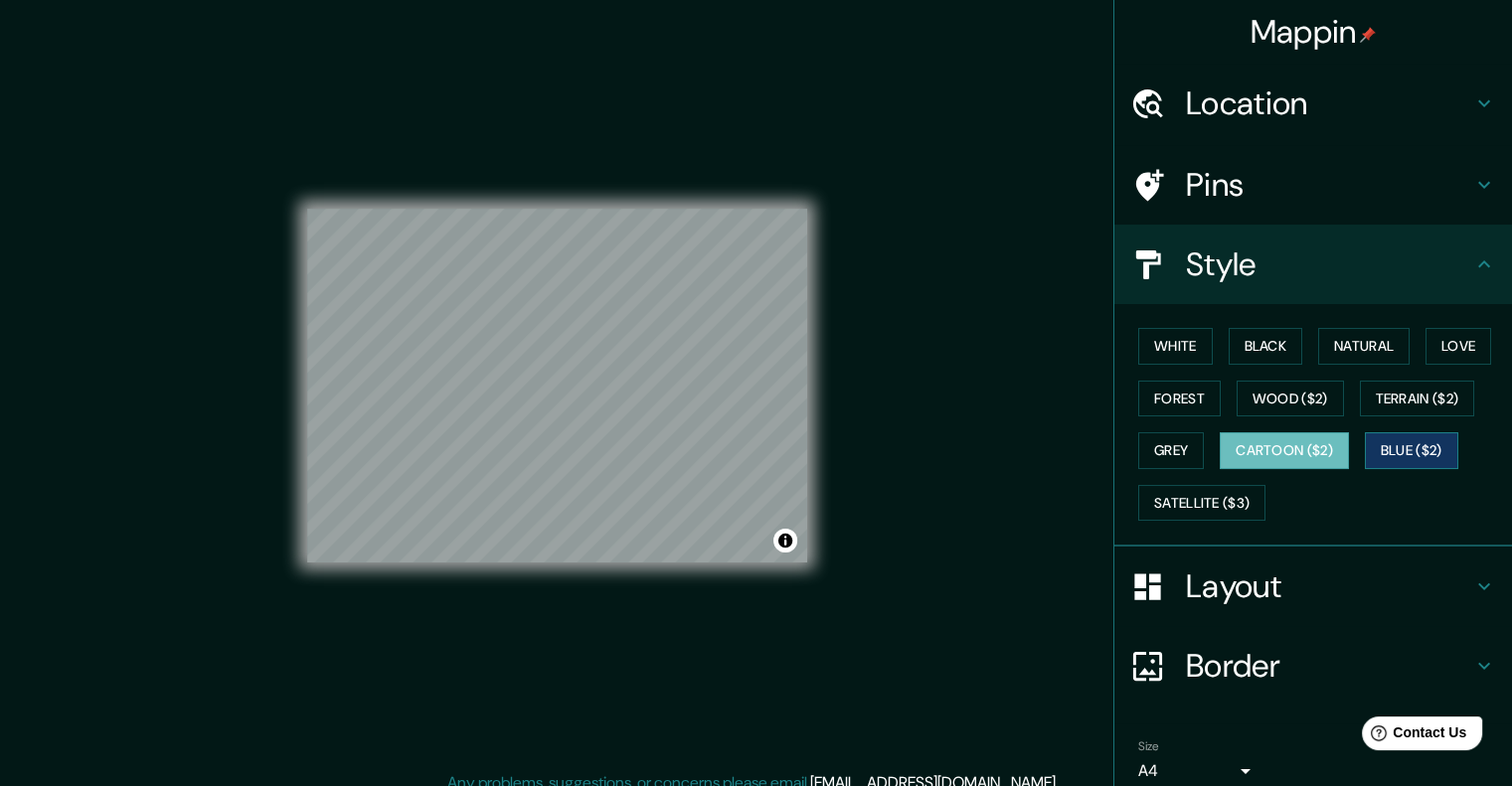 click on "Blue ($2)" at bounding box center (1412, 450) 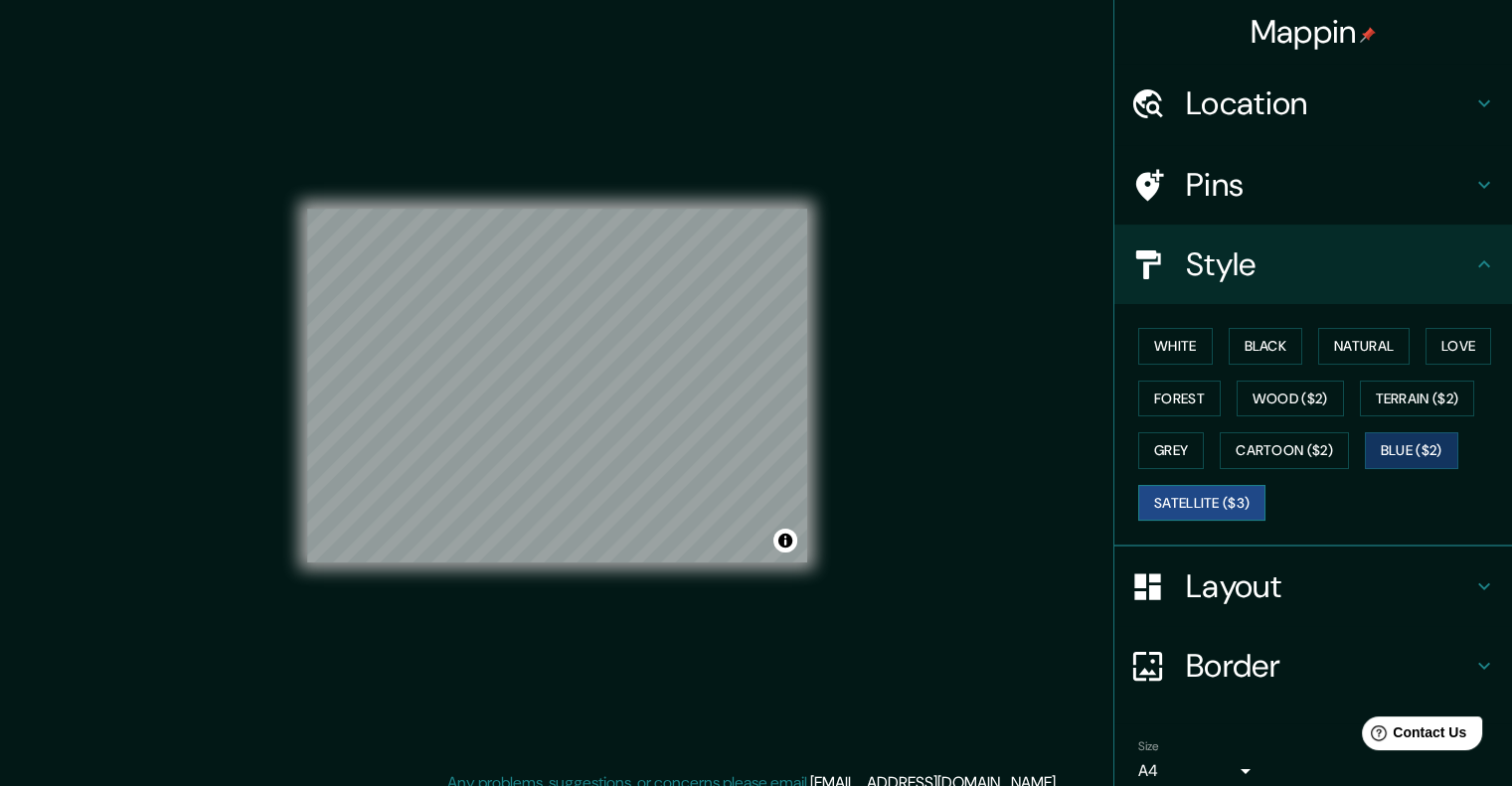 click on "Satellite ($3)" at bounding box center [1202, 503] 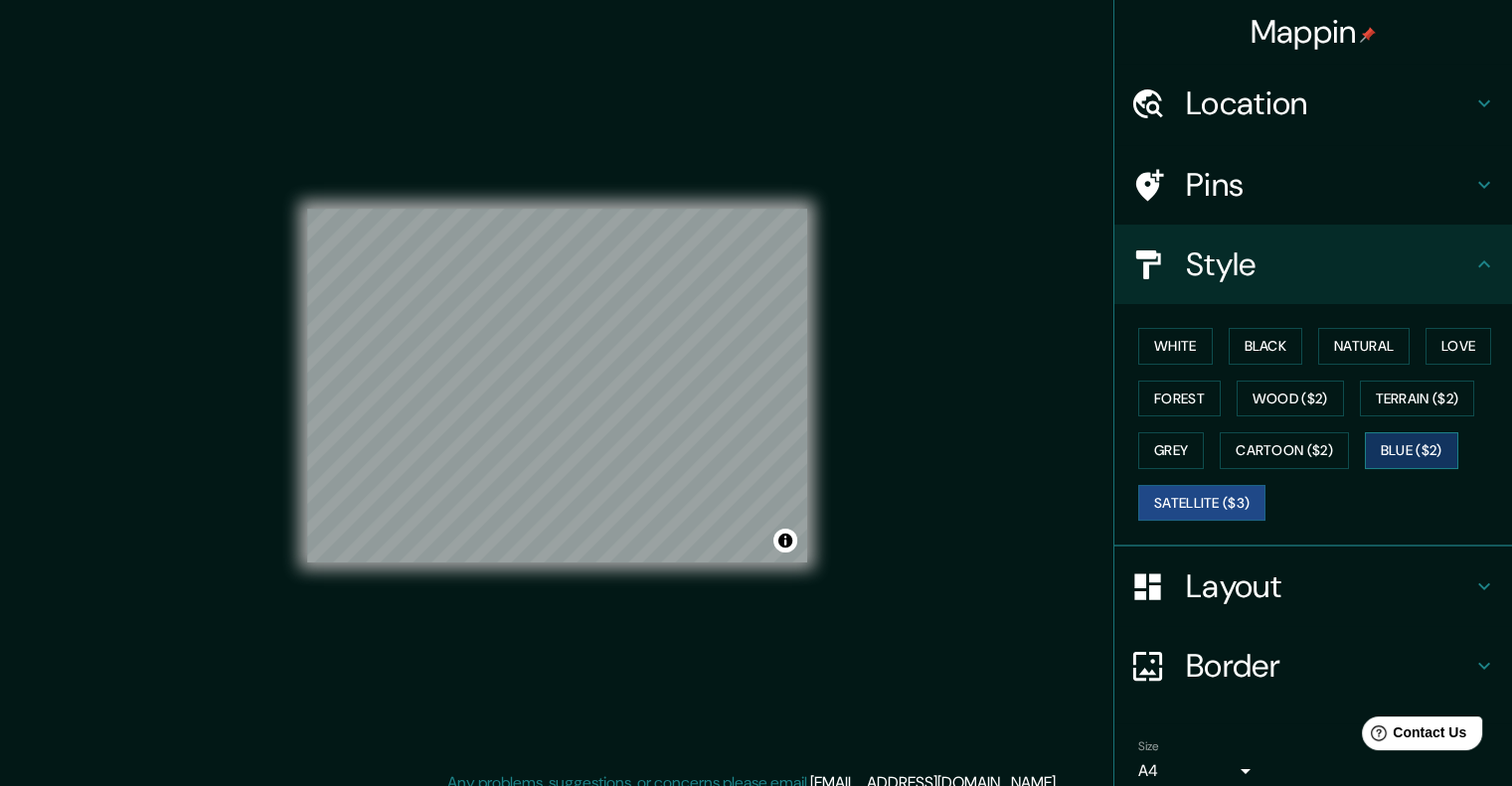 click on "Blue ($2)" at bounding box center (1412, 450) 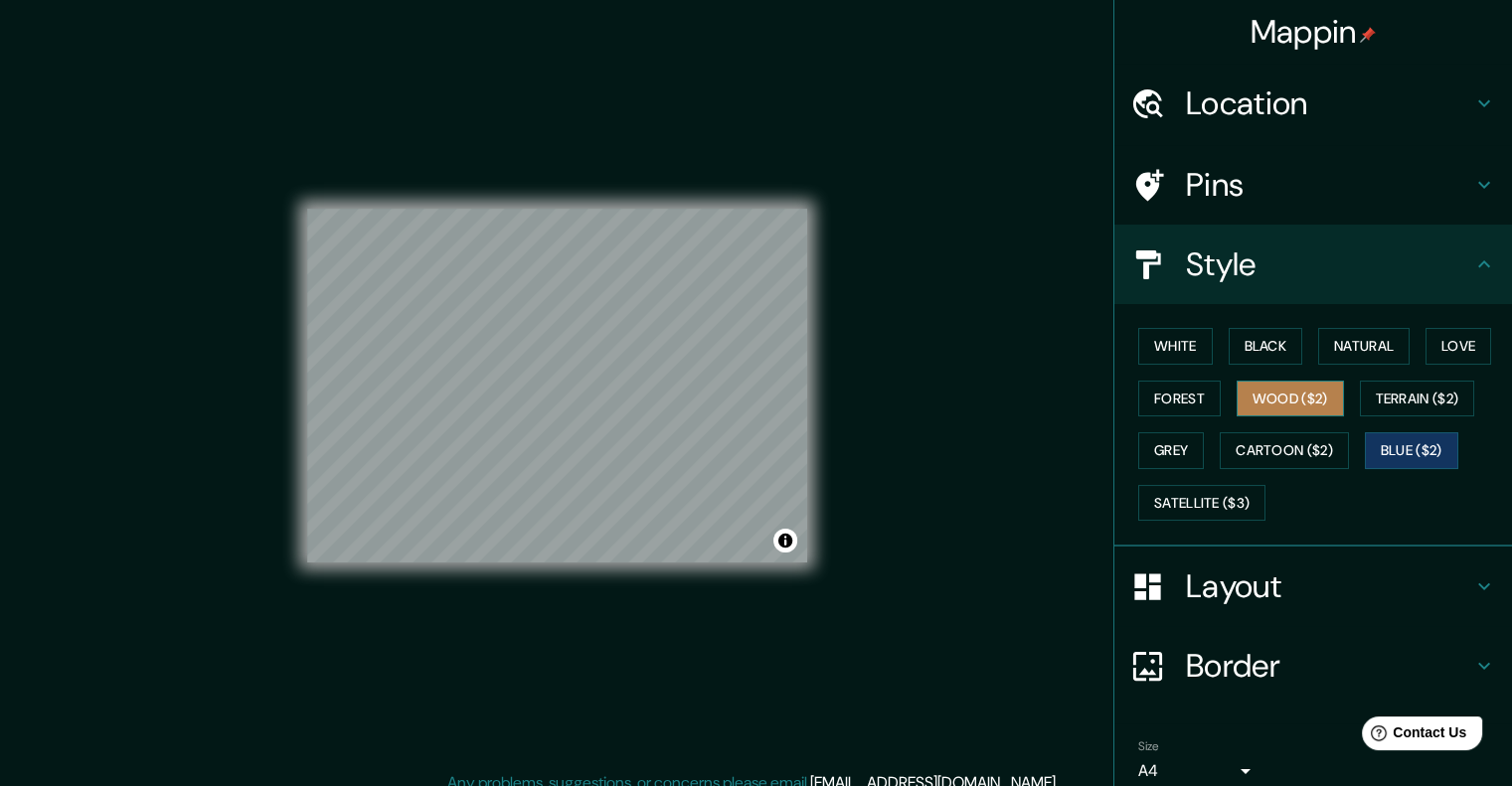 click on "Wood ($2)" at bounding box center (1290, 398) 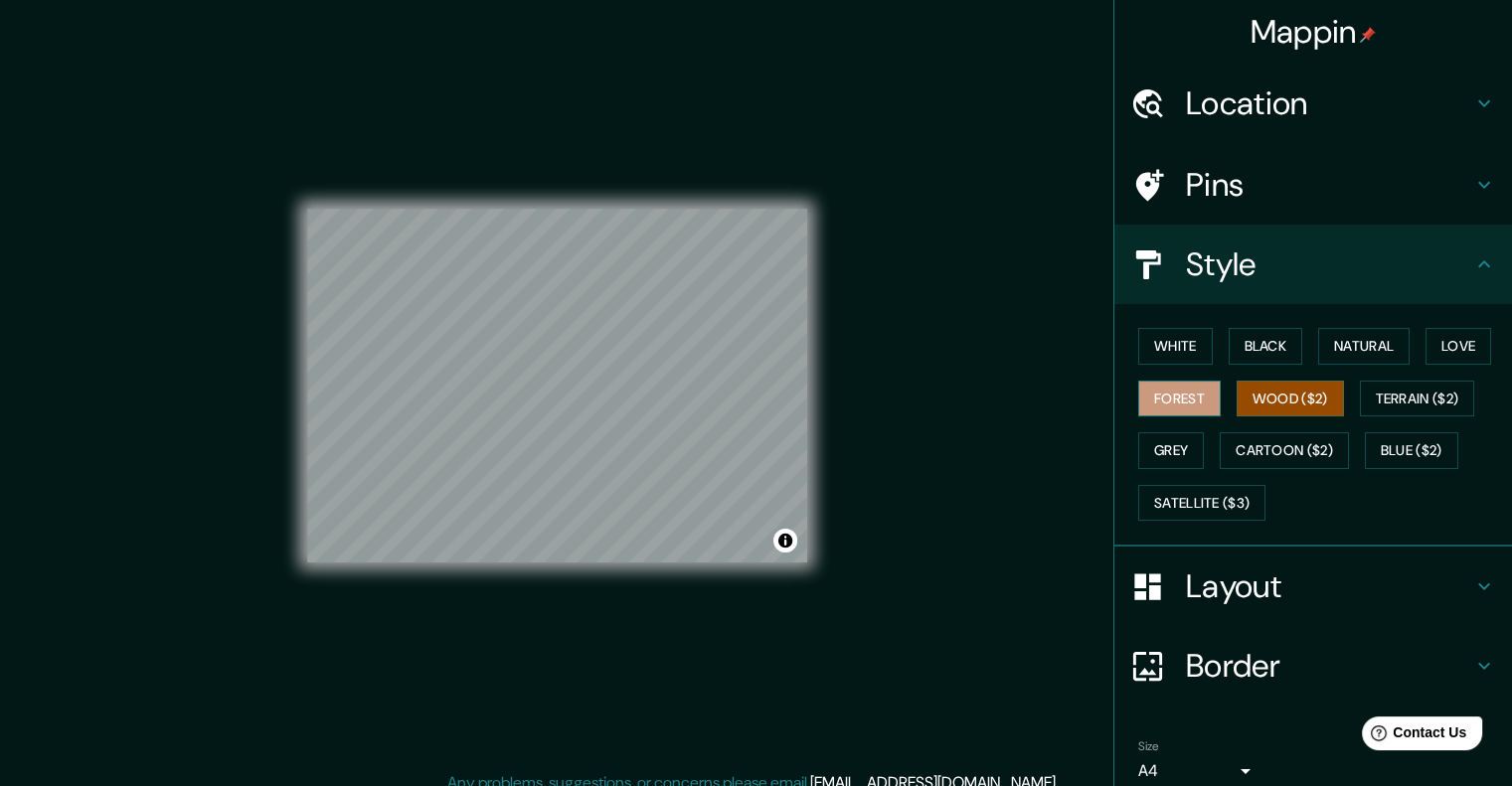 click on "Forest" at bounding box center (1179, 398) 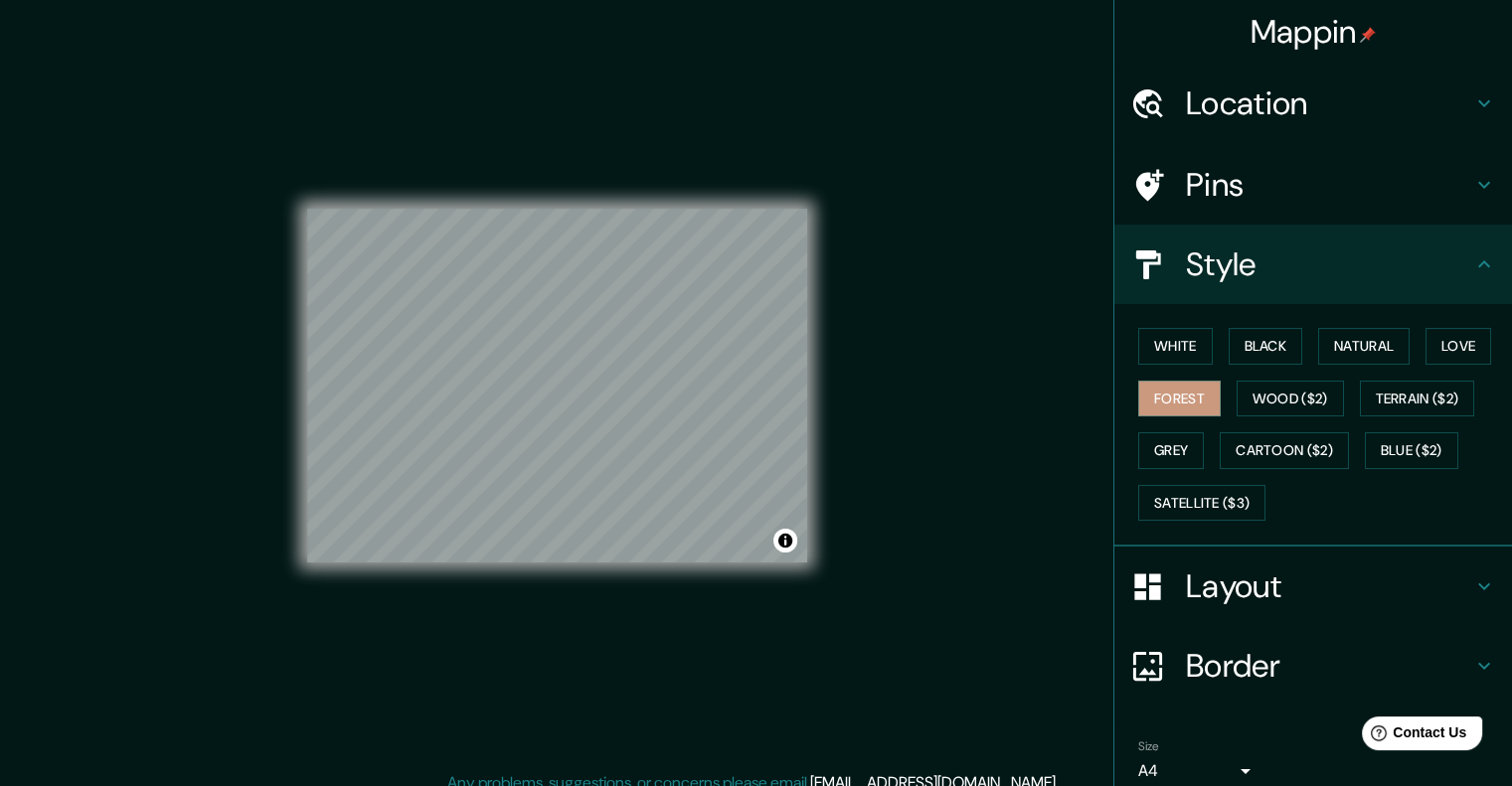 click on "© Mapbox   © OpenStreetMap   Improve this map" at bounding box center [557, 386] 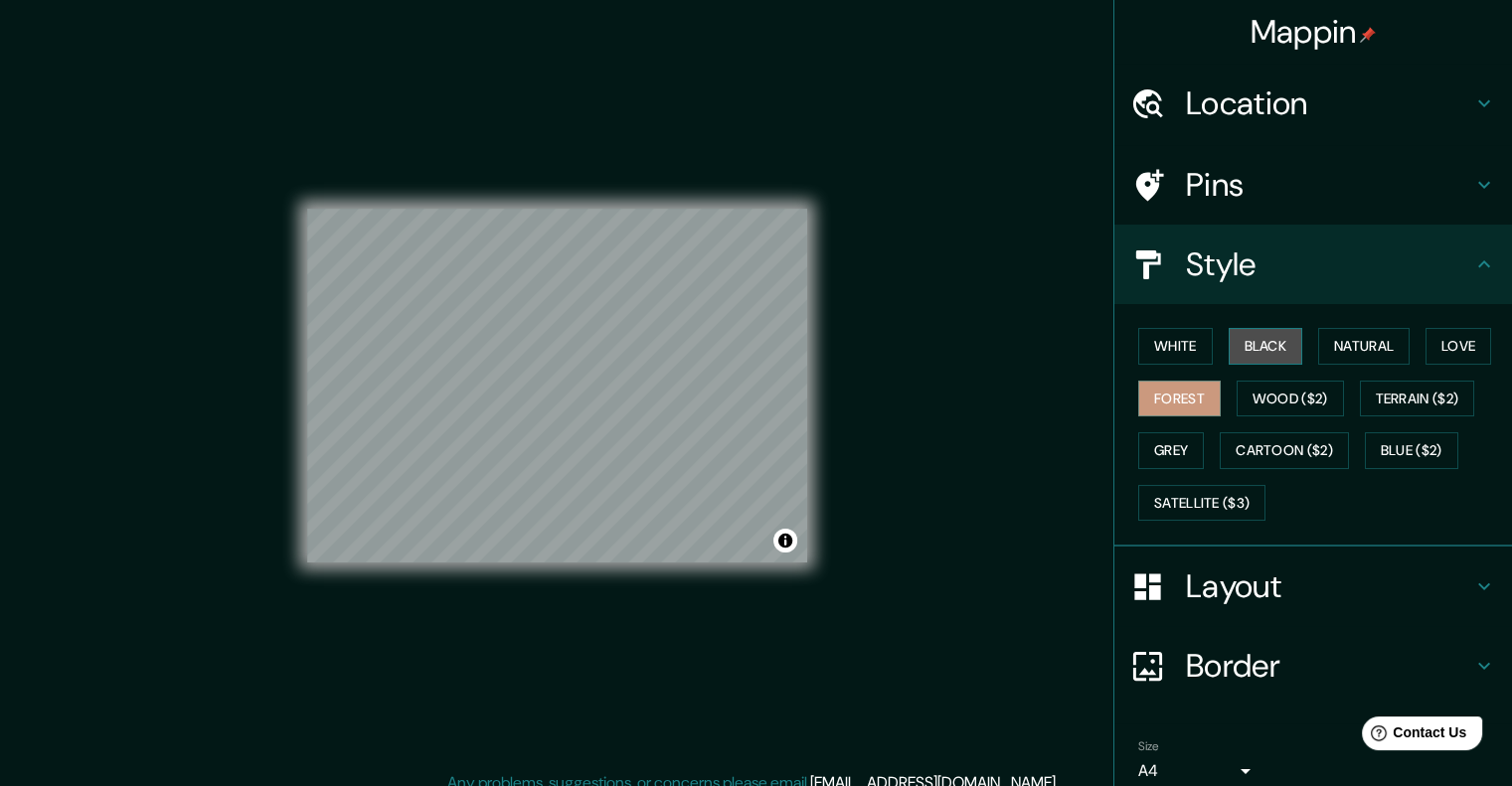 click on "Black" at bounding box center (1265, 346) 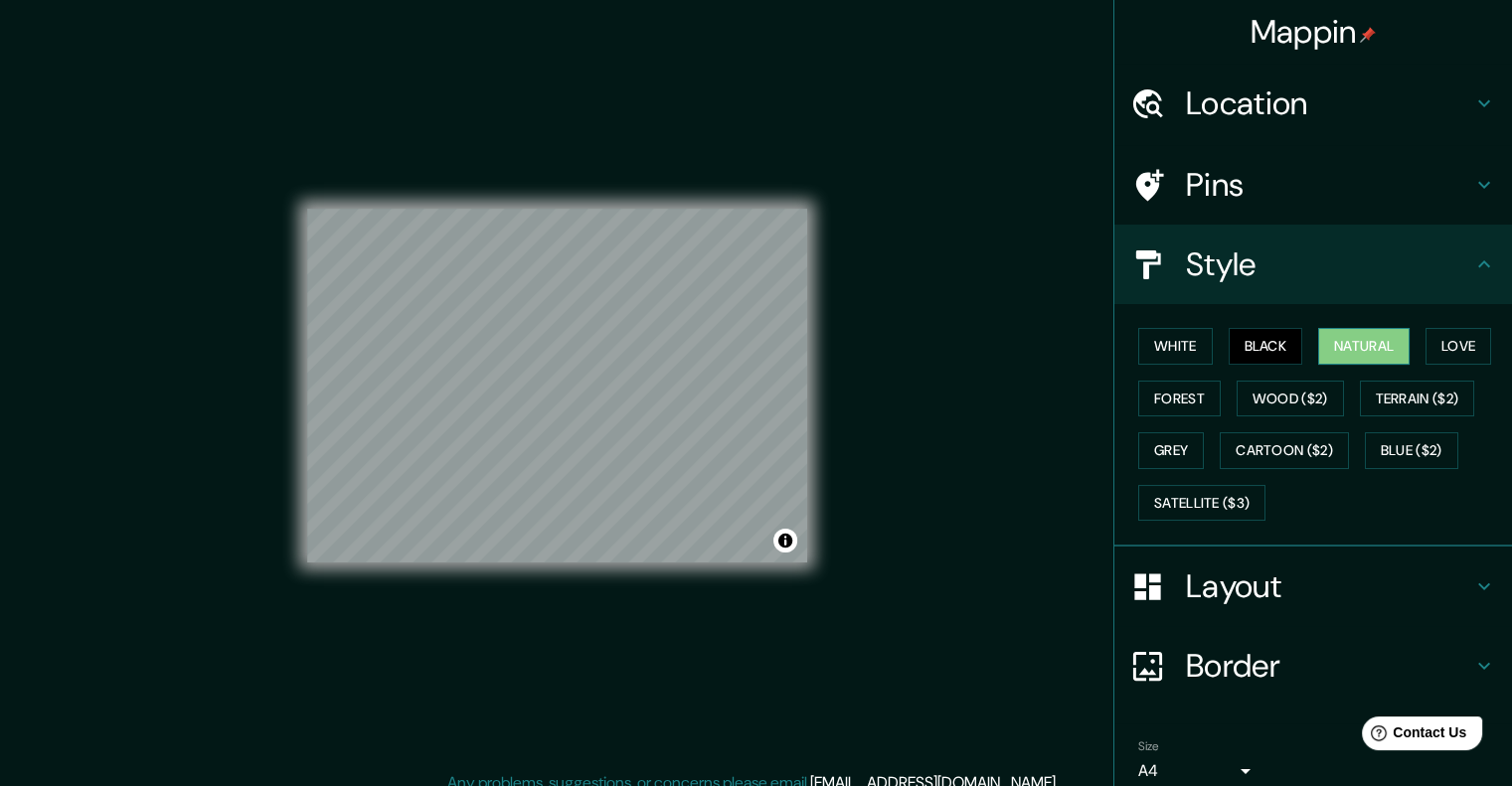 click on "Natural" at bounding box center [1364, 346] 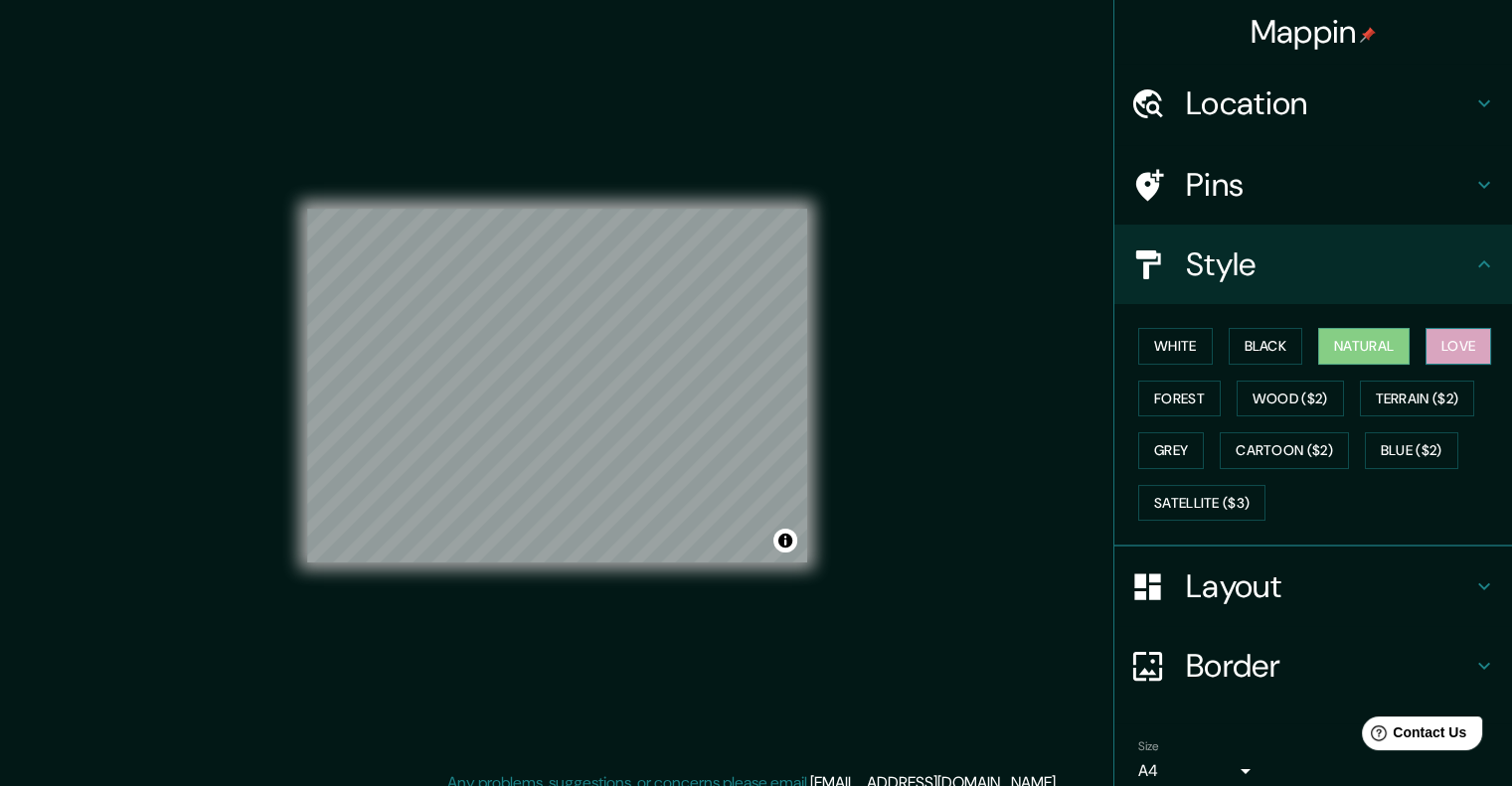 click on "Love" at bounding box center (1458, 346) 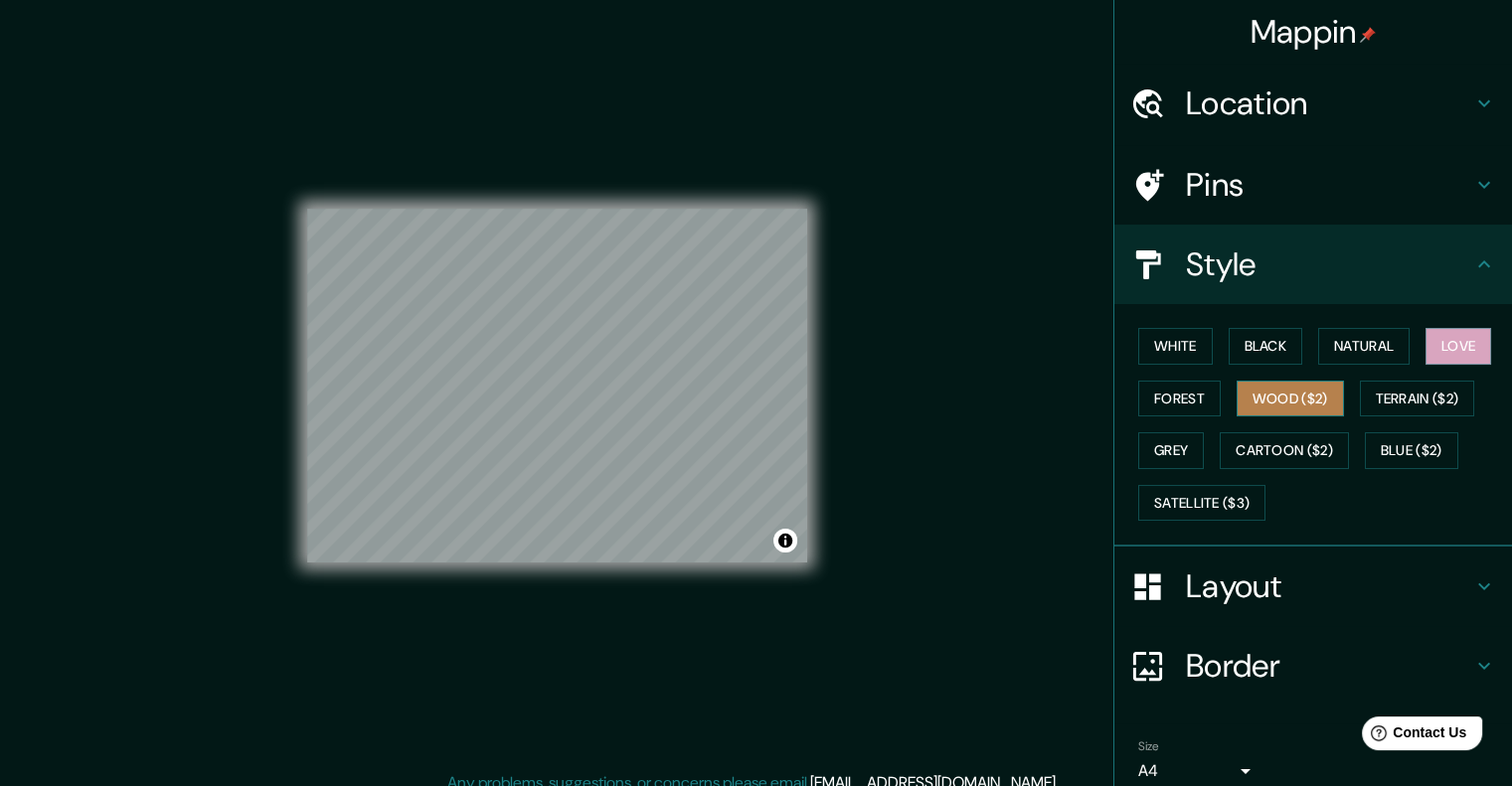 click on "Wood ($2)" at bounding box center (1290, 398) 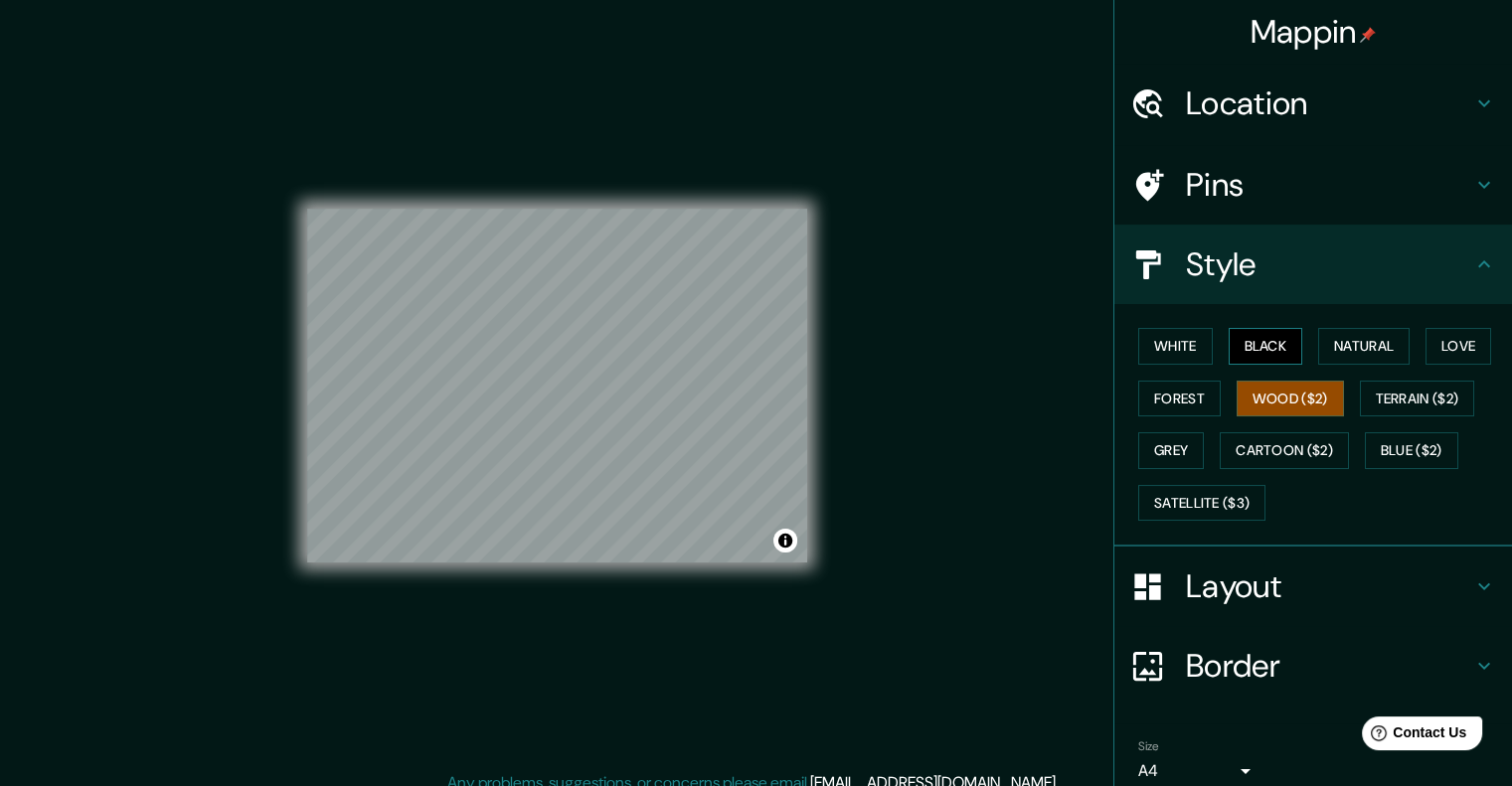 click on "Black" at bounding box center (1265, 346) 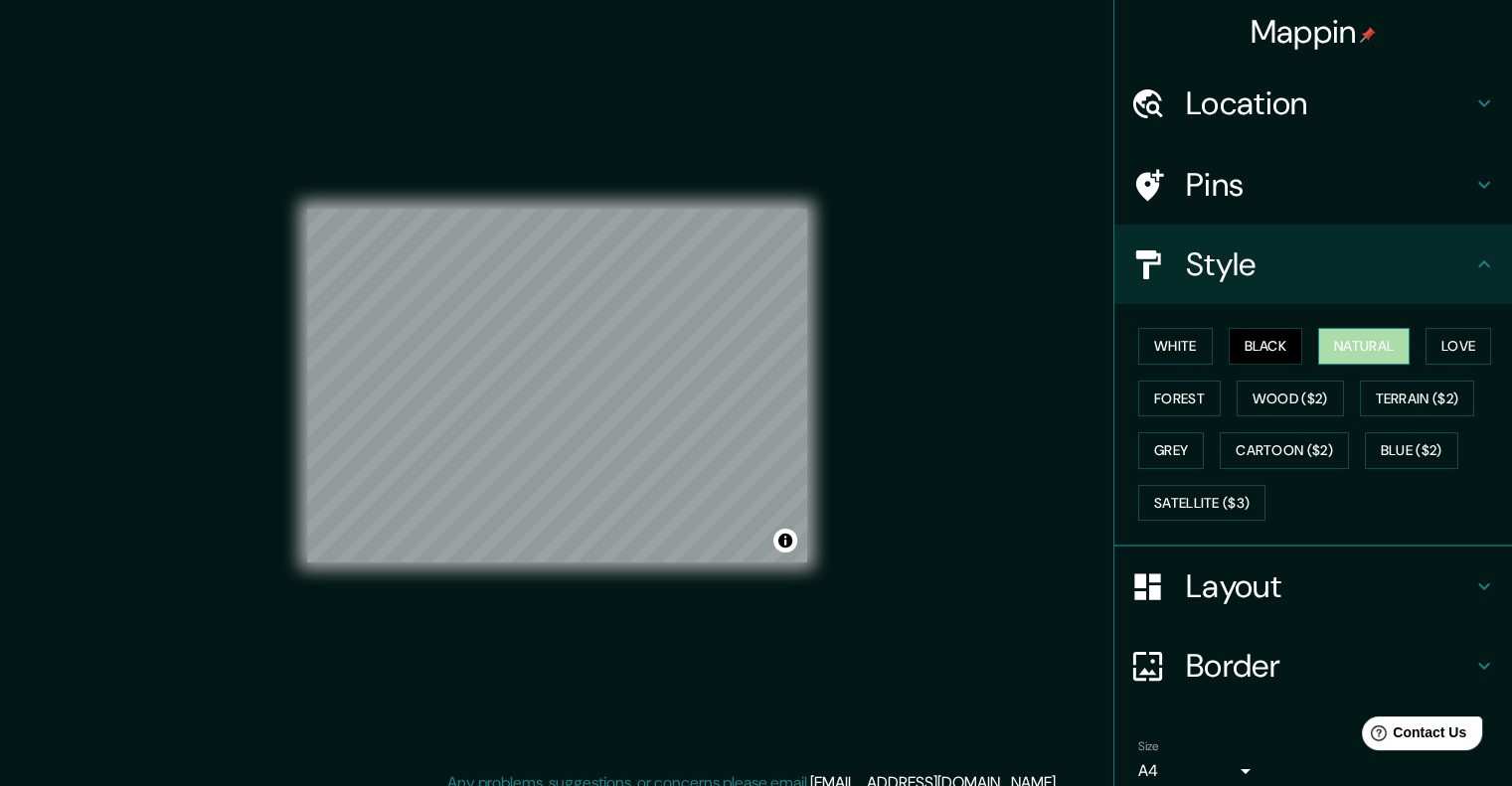 click on "Natural" at bounding box center [1364, 346] 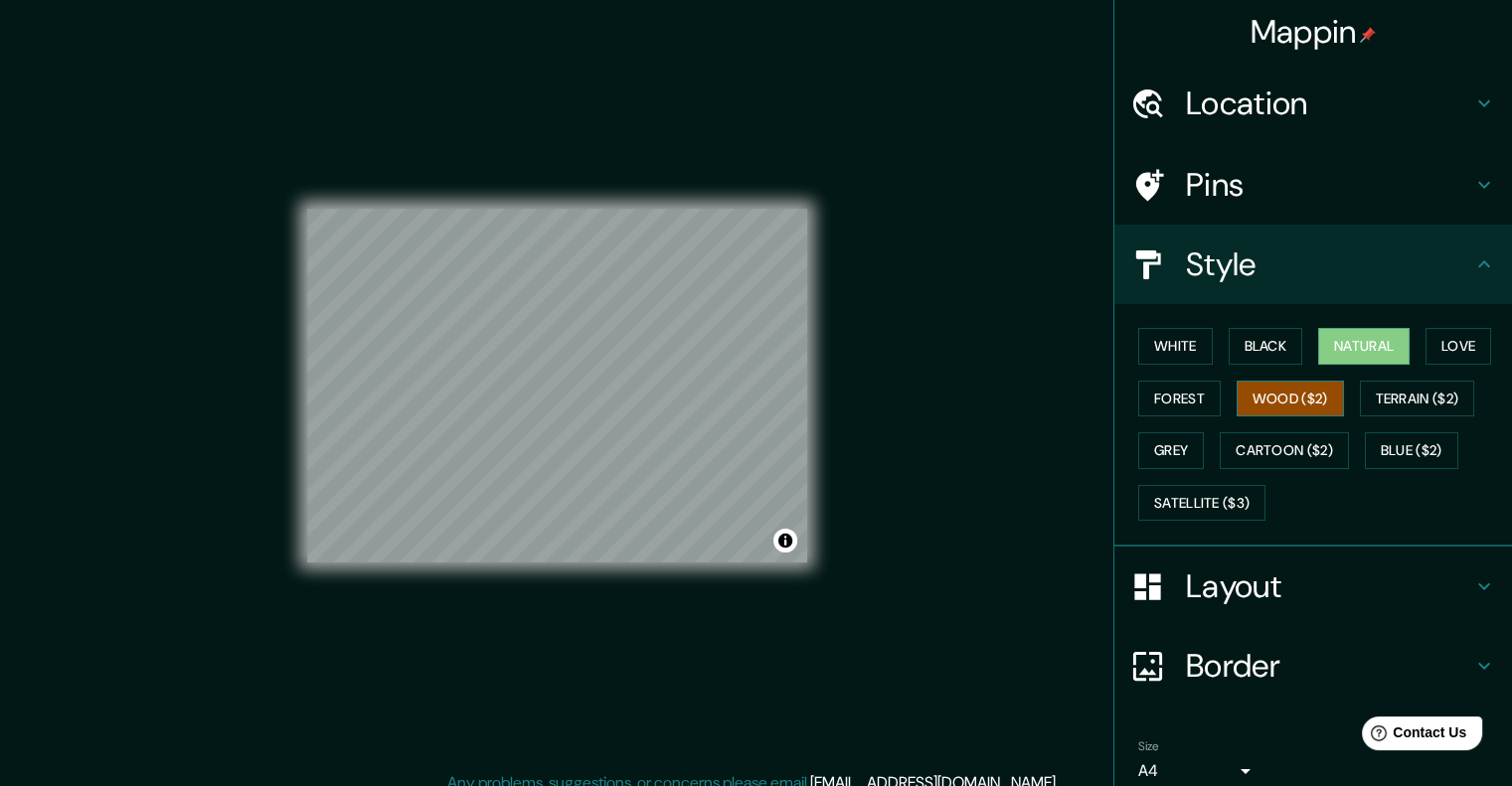 click on "Wood ($2)" at bounding box center [1290, 398] 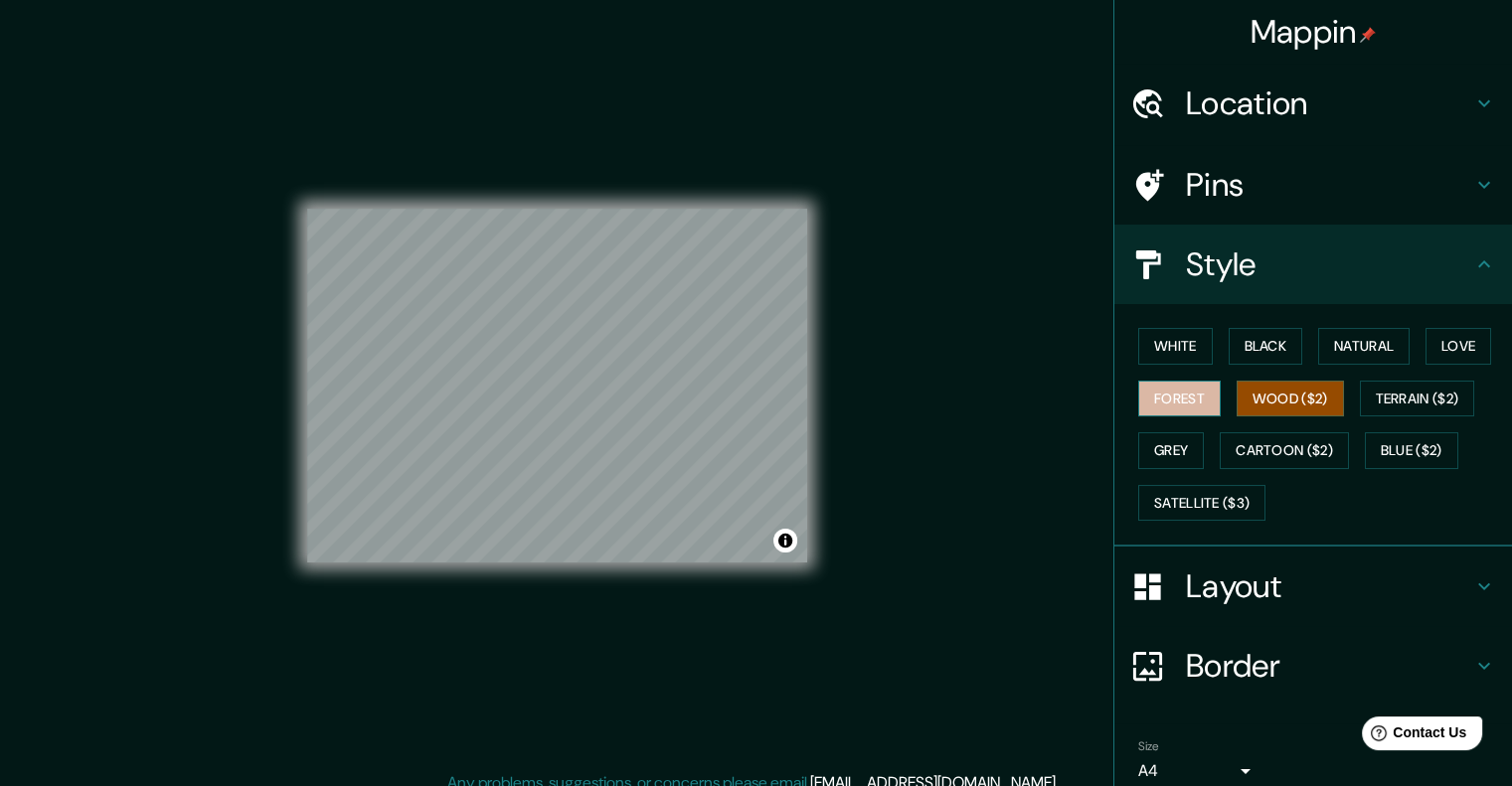 click on "Forest" at bounding box center (1179, 398) 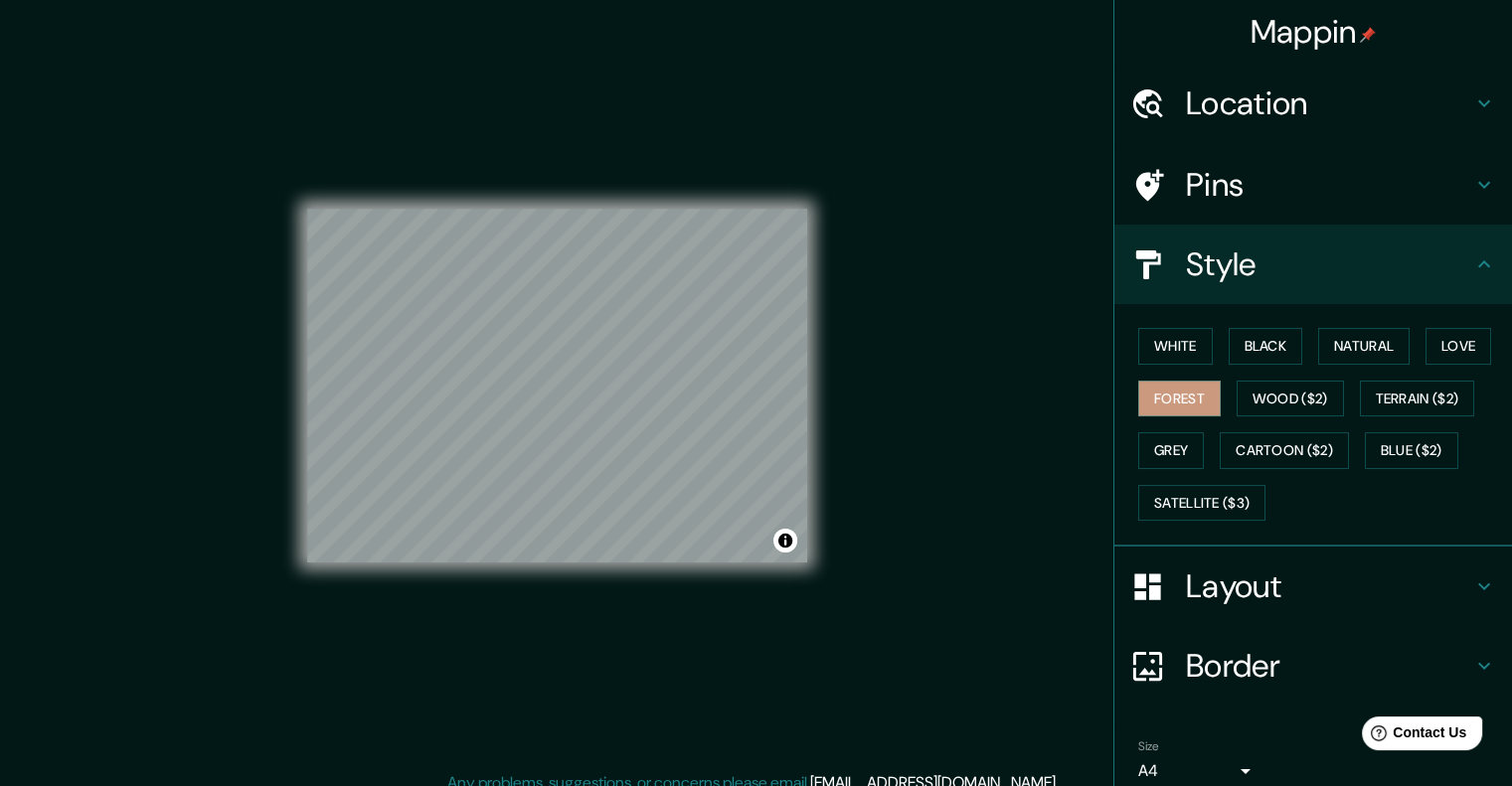 click on "Mappin Location [GEOGRAPHIC_DATA], [GEOGRAPHIC_DATA], [GEOGRAPHIC_DATA] Pins Style White Black Natural Love Forest Wood ($2) Terrain ($2) Grey Cartoon ($2) Blue ($2) Satellite ($3) Layout Border Choose a border.  Hint : you can make layers of the frame opaque to create some cool effects. None Simple Transparent Fancy Size A4 single Create your map © Mapbox   © OpenStreetMap   Improve this map Any problems, suggestions, or concerns please email    [EMAIL_ADDRESS][DOMAIN_NAME] . . ." at bounding box center (756, 401) 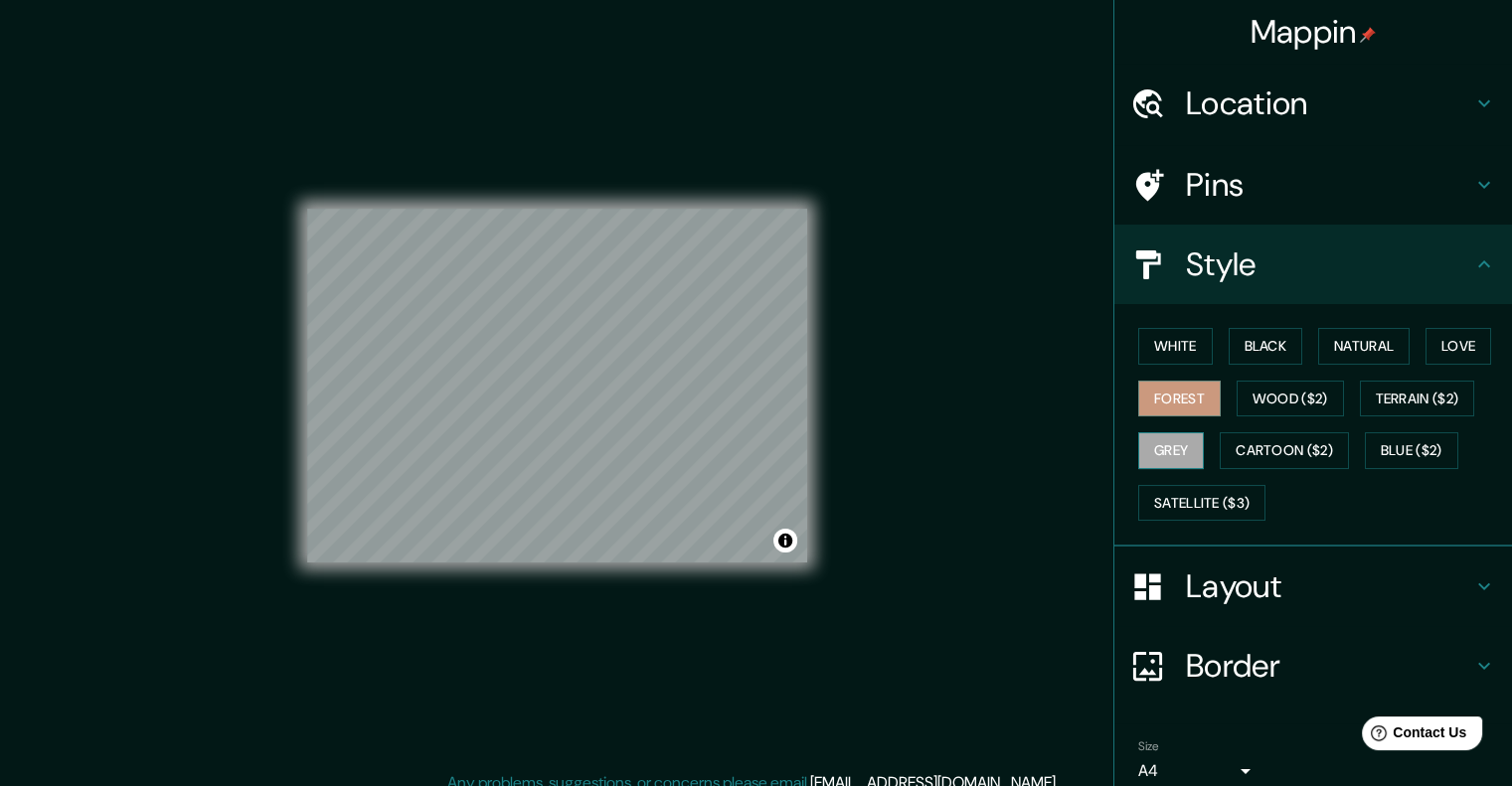 click on "Grey" at bounding box center (1171, 450) 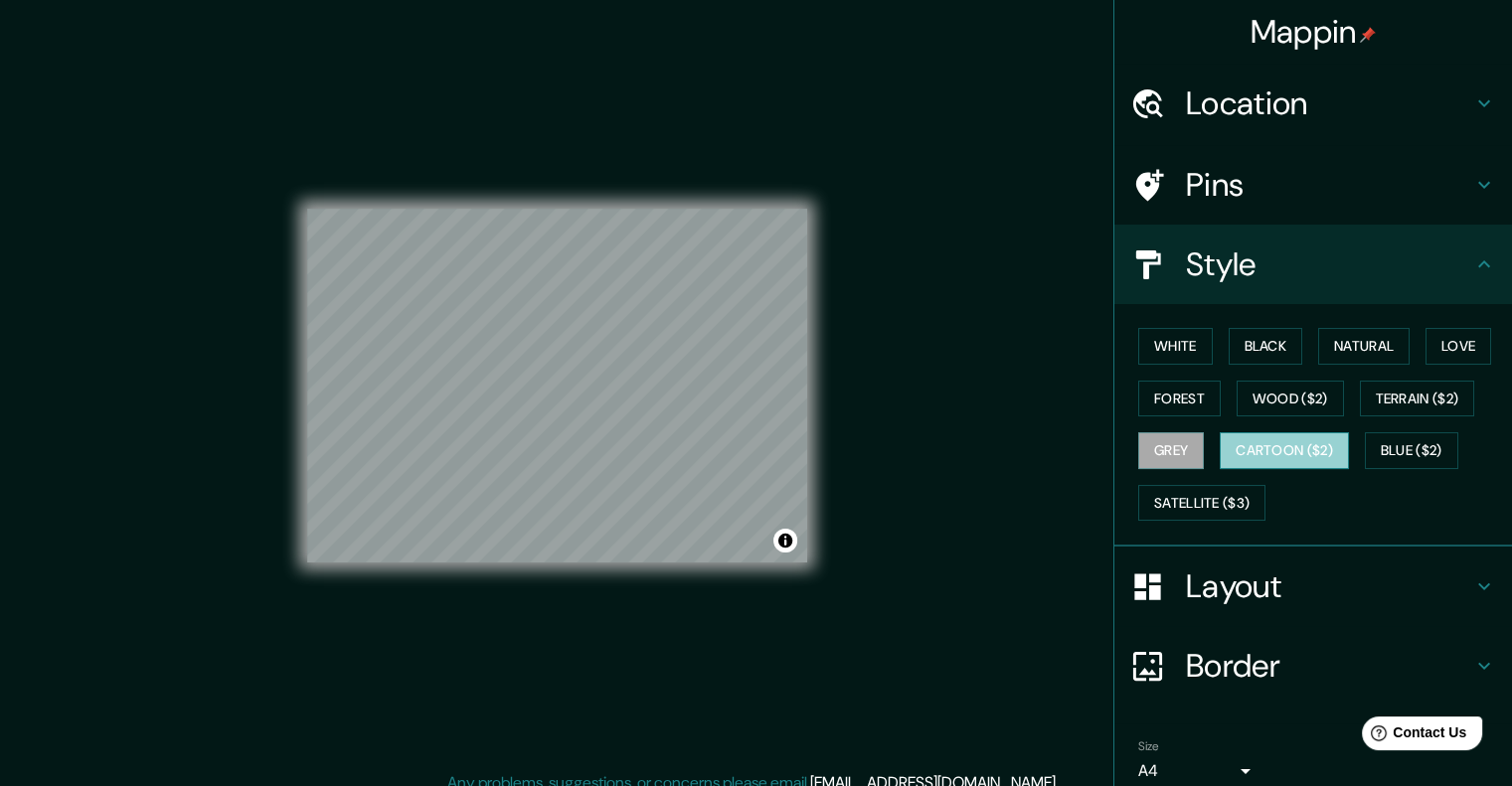 click on "Cartoon ($2)" at bounding box center (1284, 450) 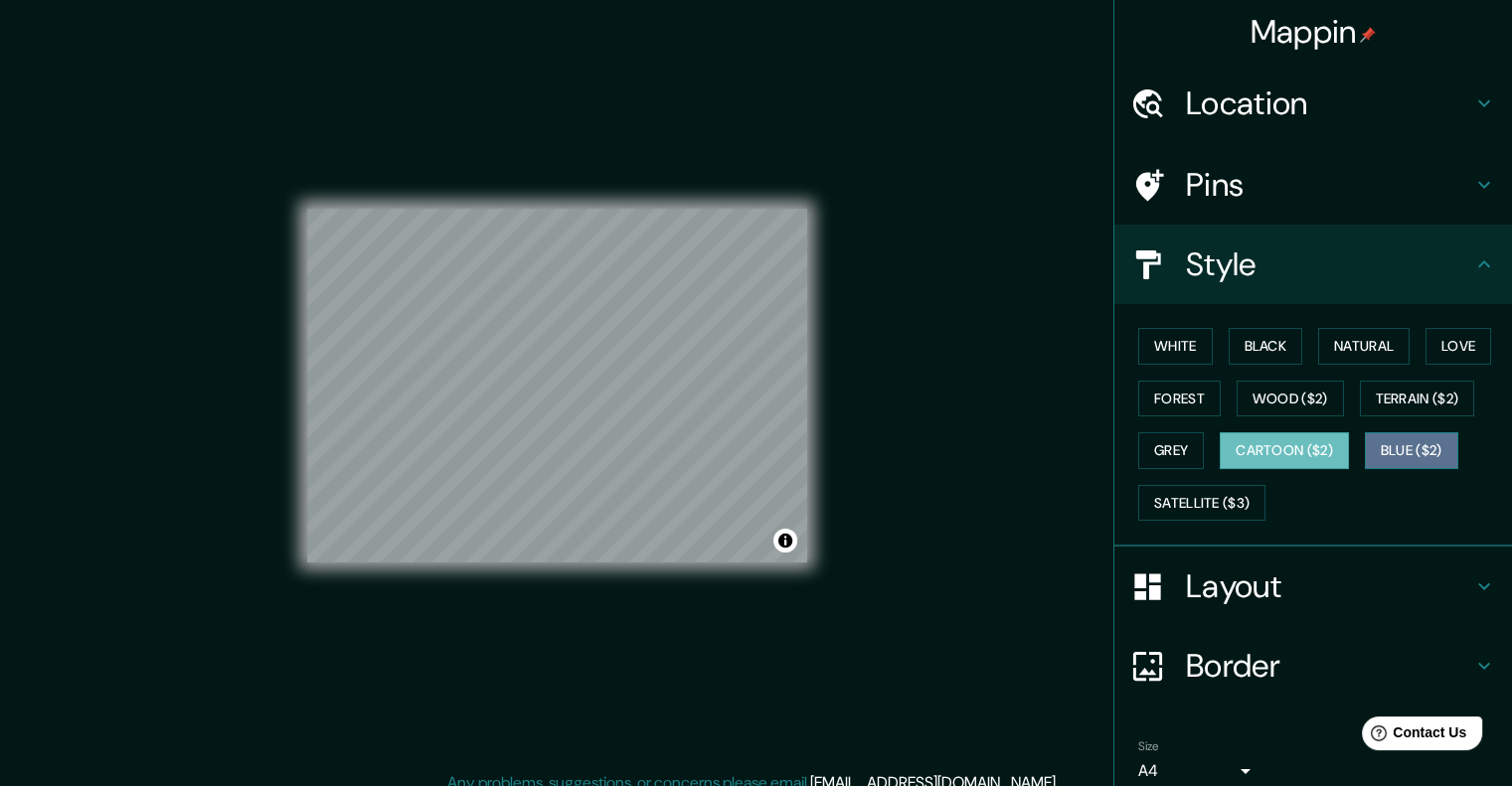 click on "Blue ($2)" at bounding box center (1412, 450) 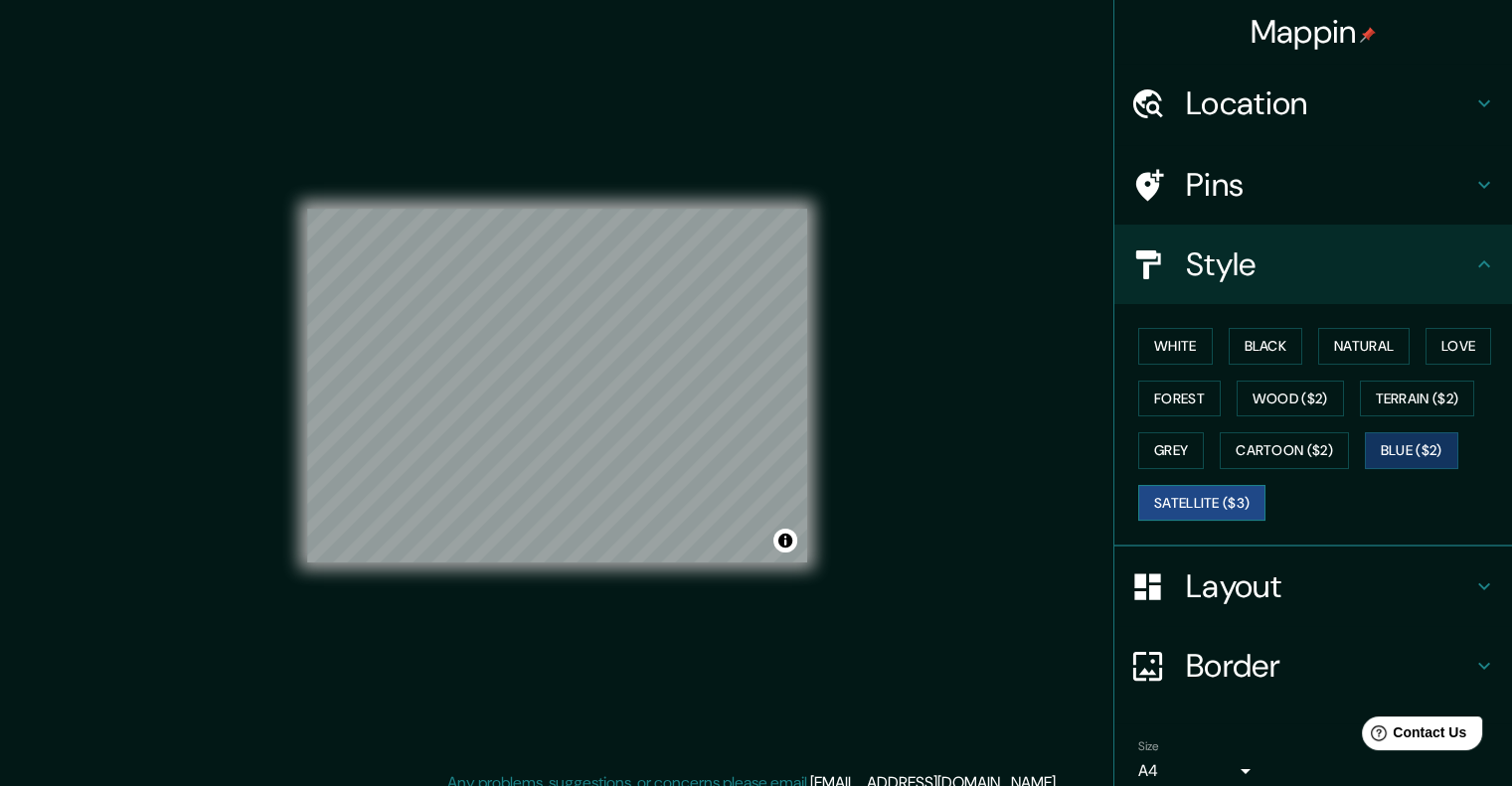 click on "Satellite ($3)" at bounding box center (1202, 503) 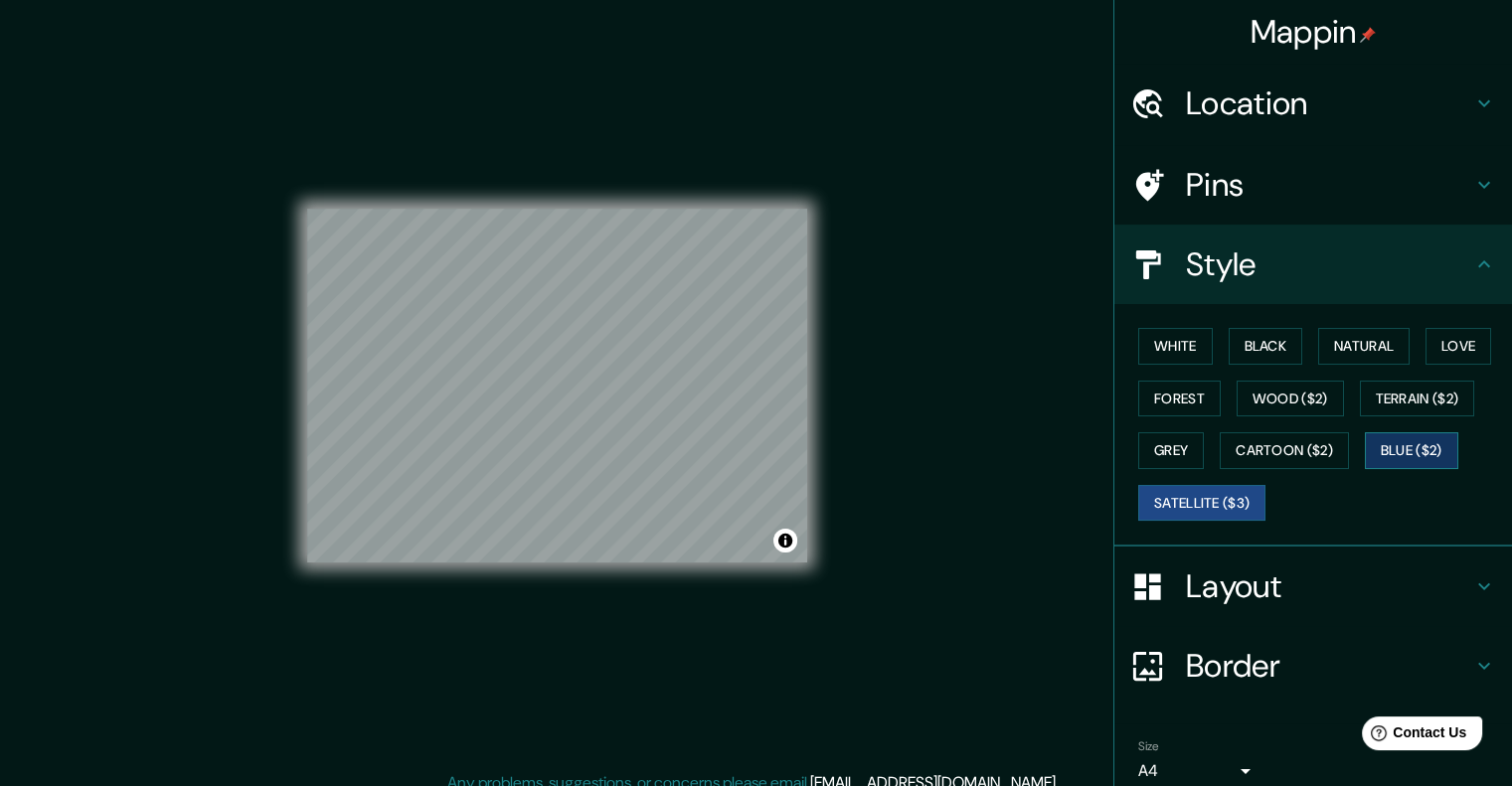 click on "Blue ($2)" at bounding box center [1412, 450] 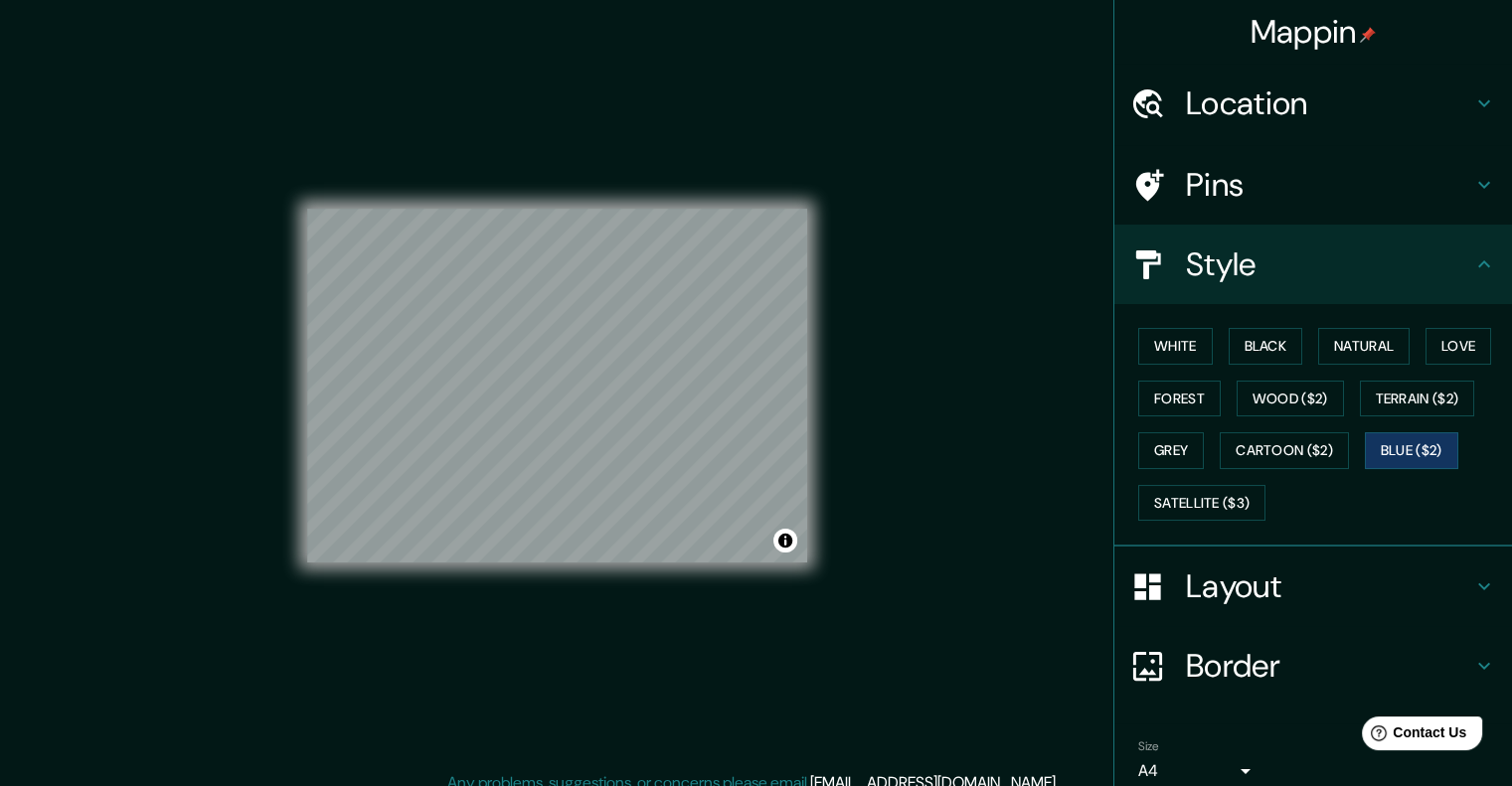 click on "Layout" at bounding box center (1329, 586) 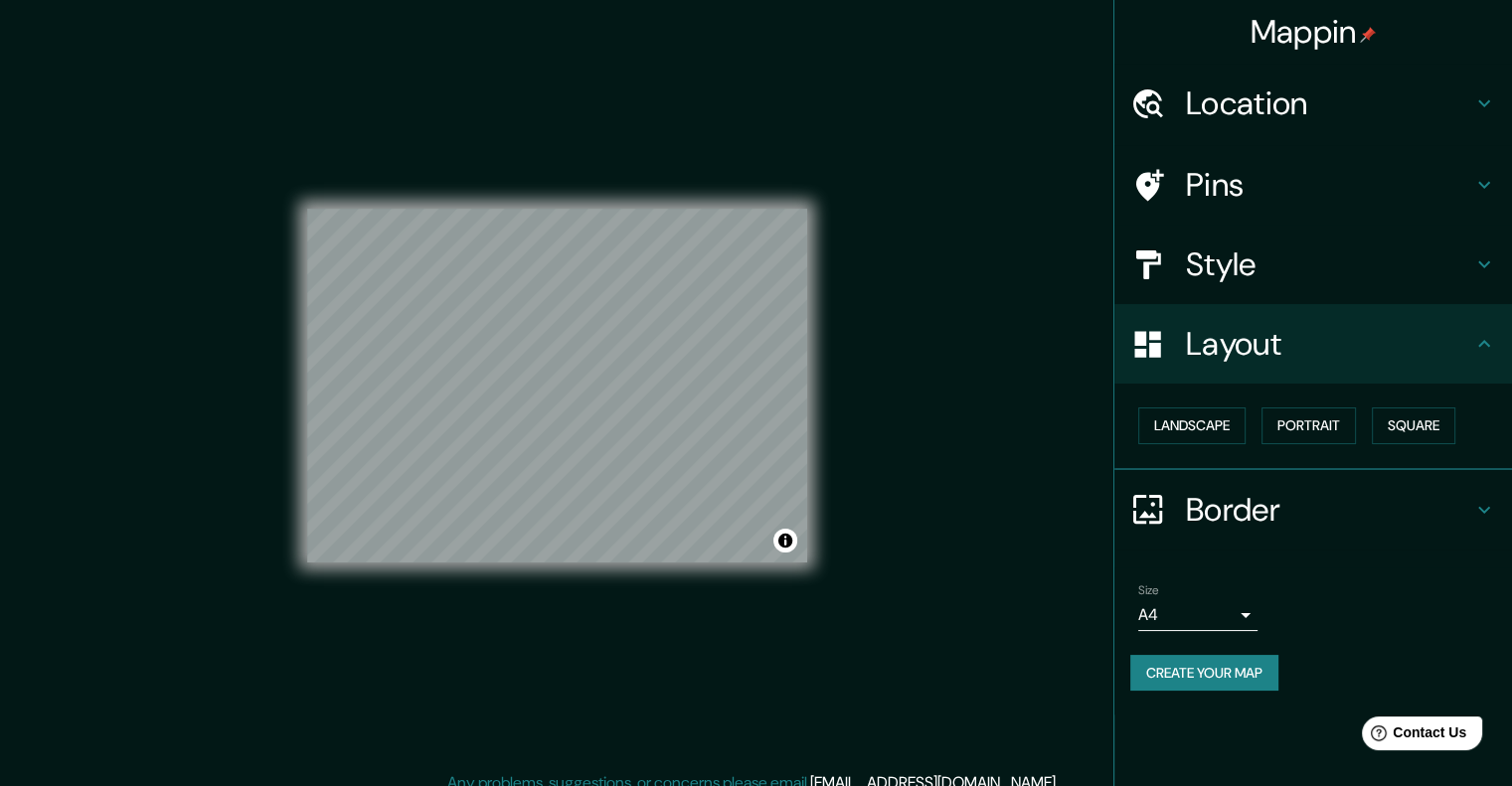 click on "Border" at bounding box center [1329, 510] 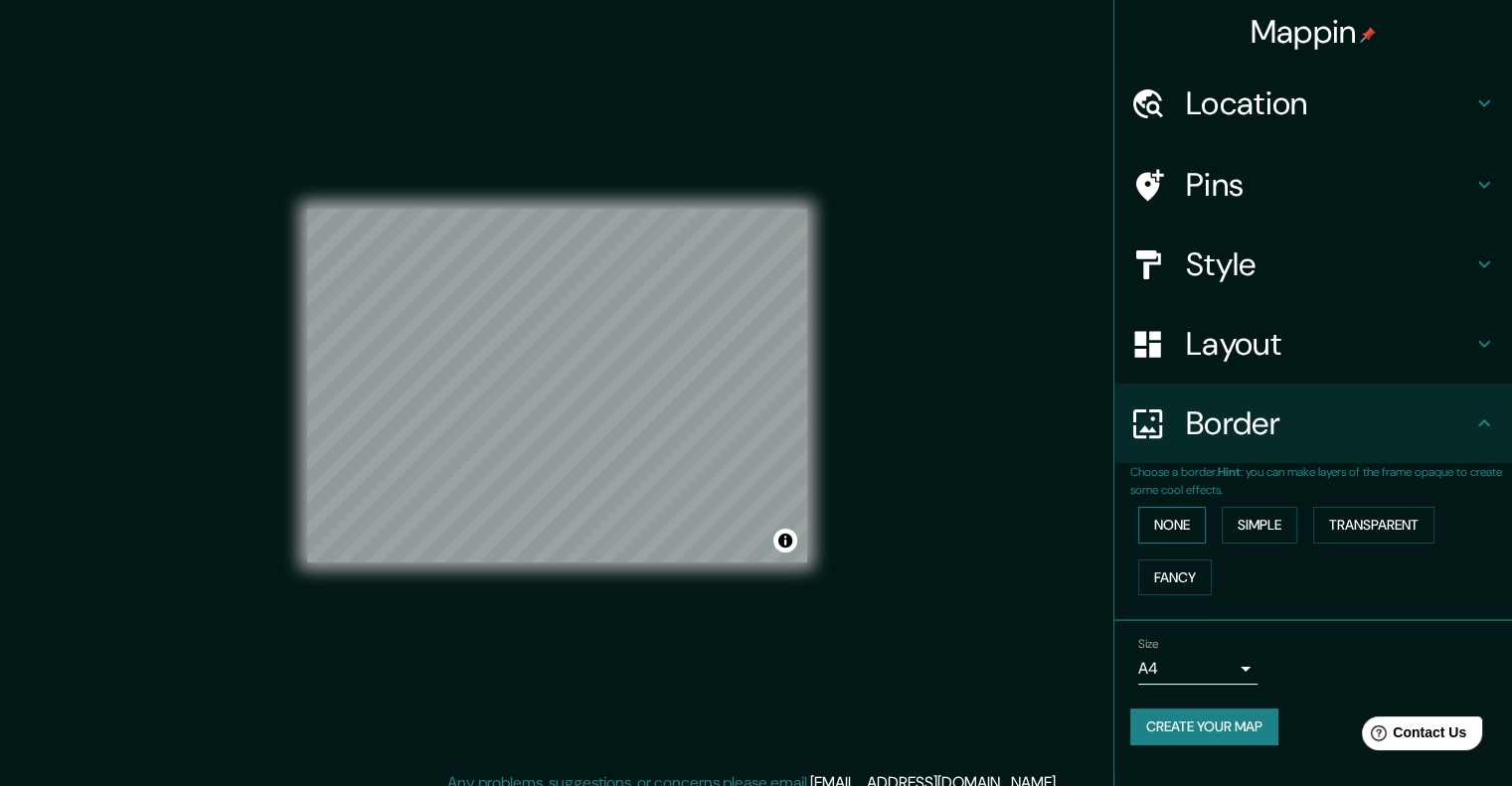 click on "None" at bounding box center (1172, 525) 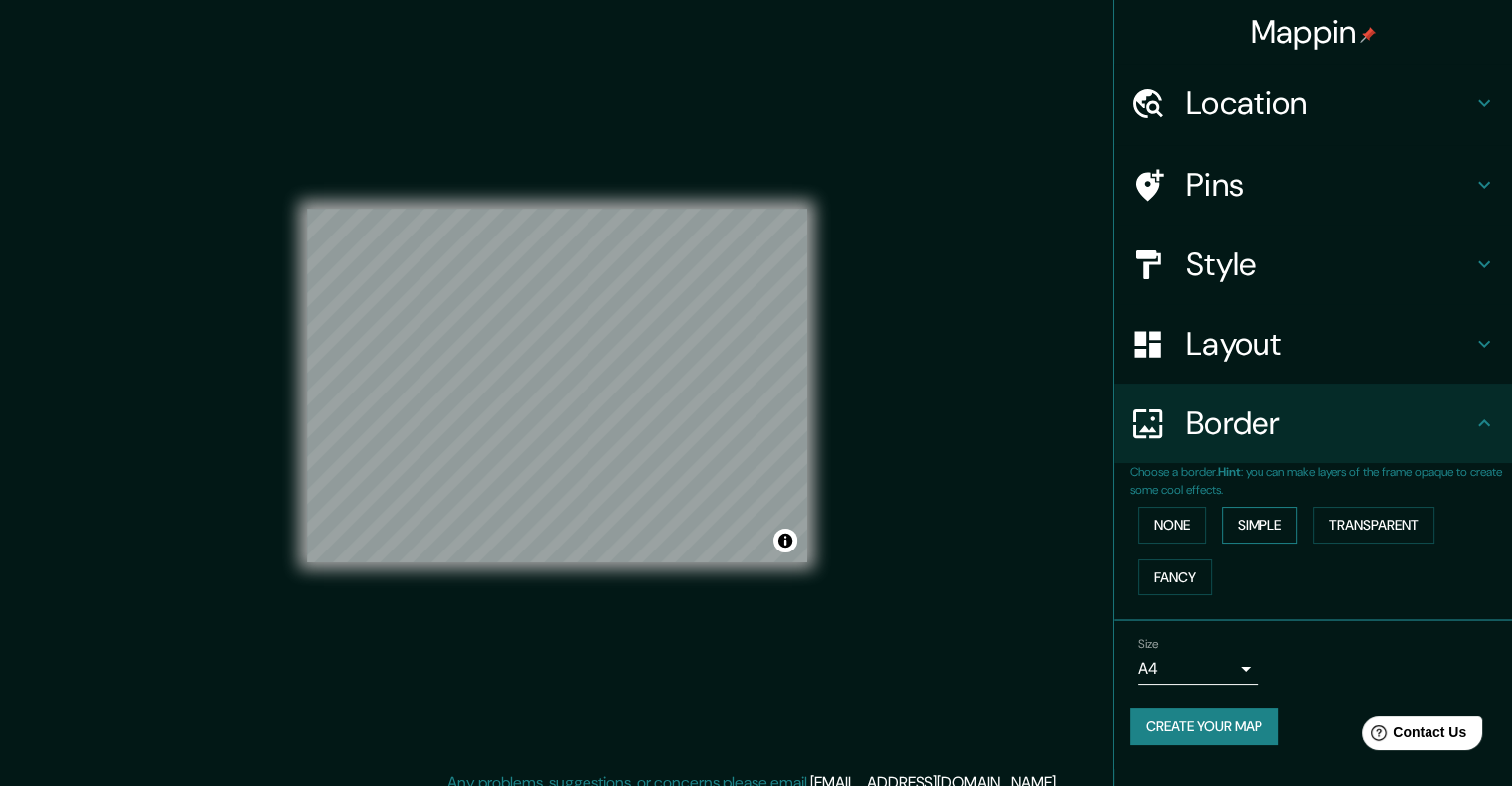 click on "Simple" at bounding box center (1260, 525) 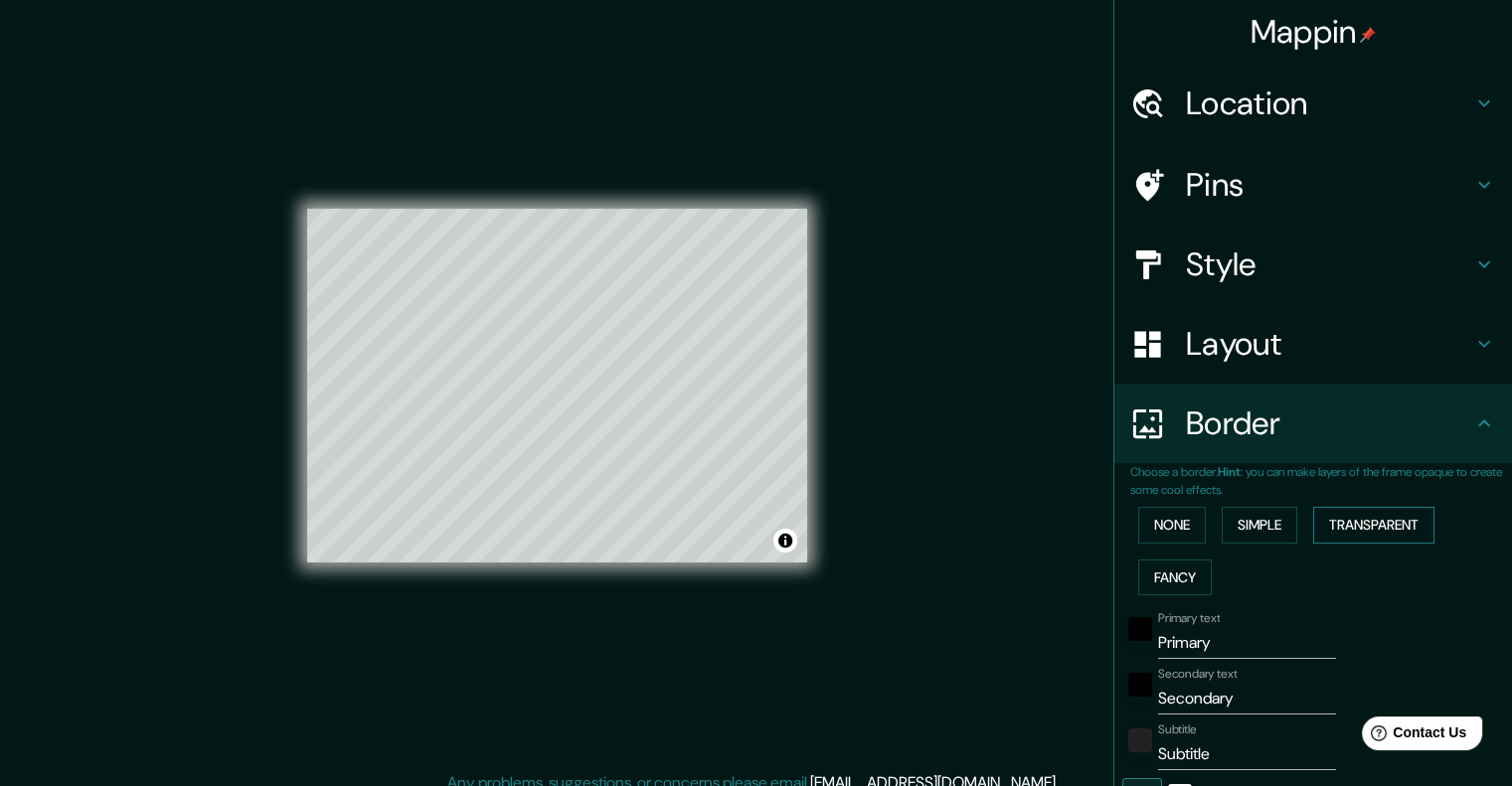 click on "Transparent" at bounding box center [1374, 525] 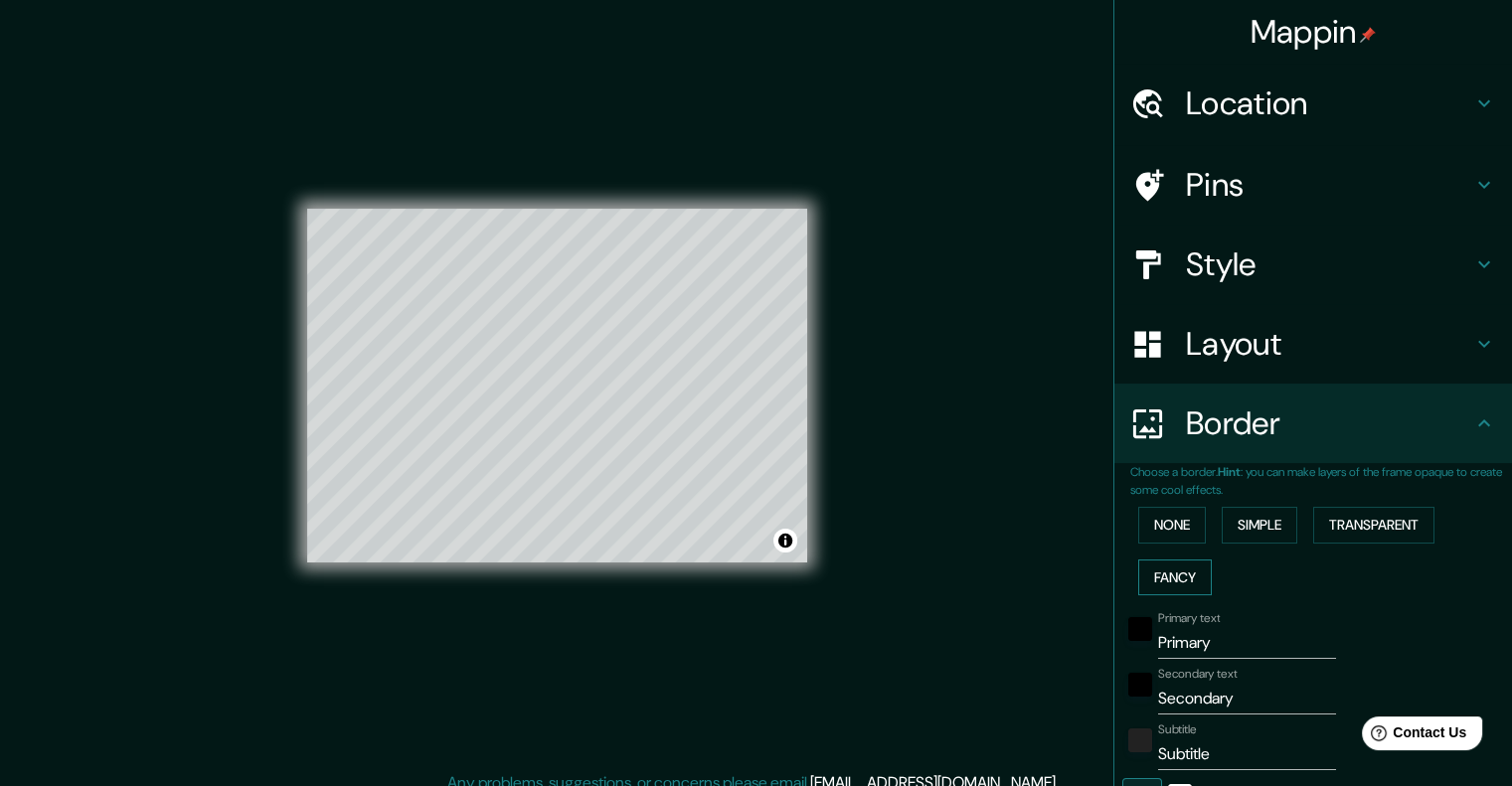 click on "Fancy" at bounding box center (1175, 577) 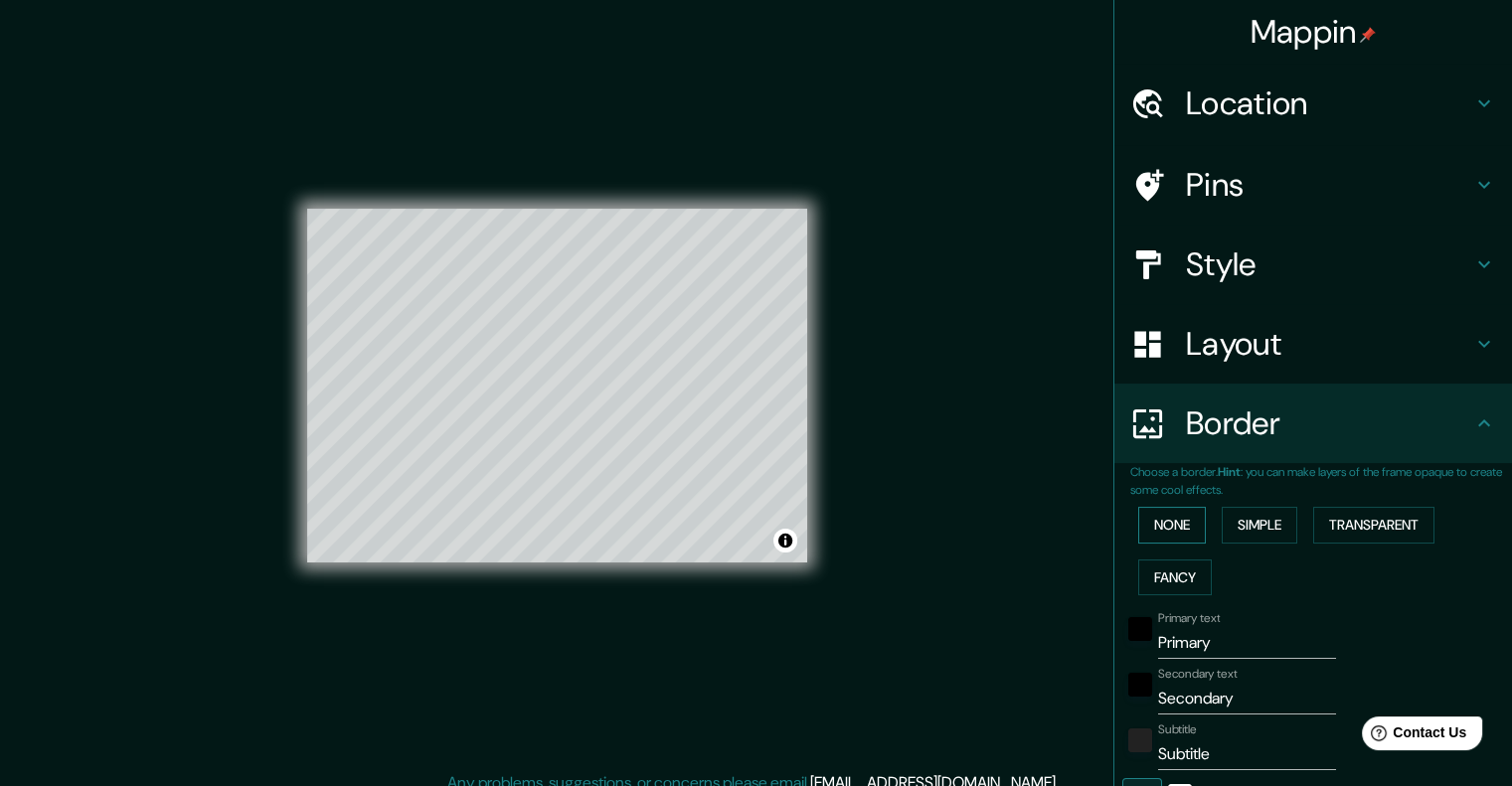 click on "None" at bounding box center [1172, 525] 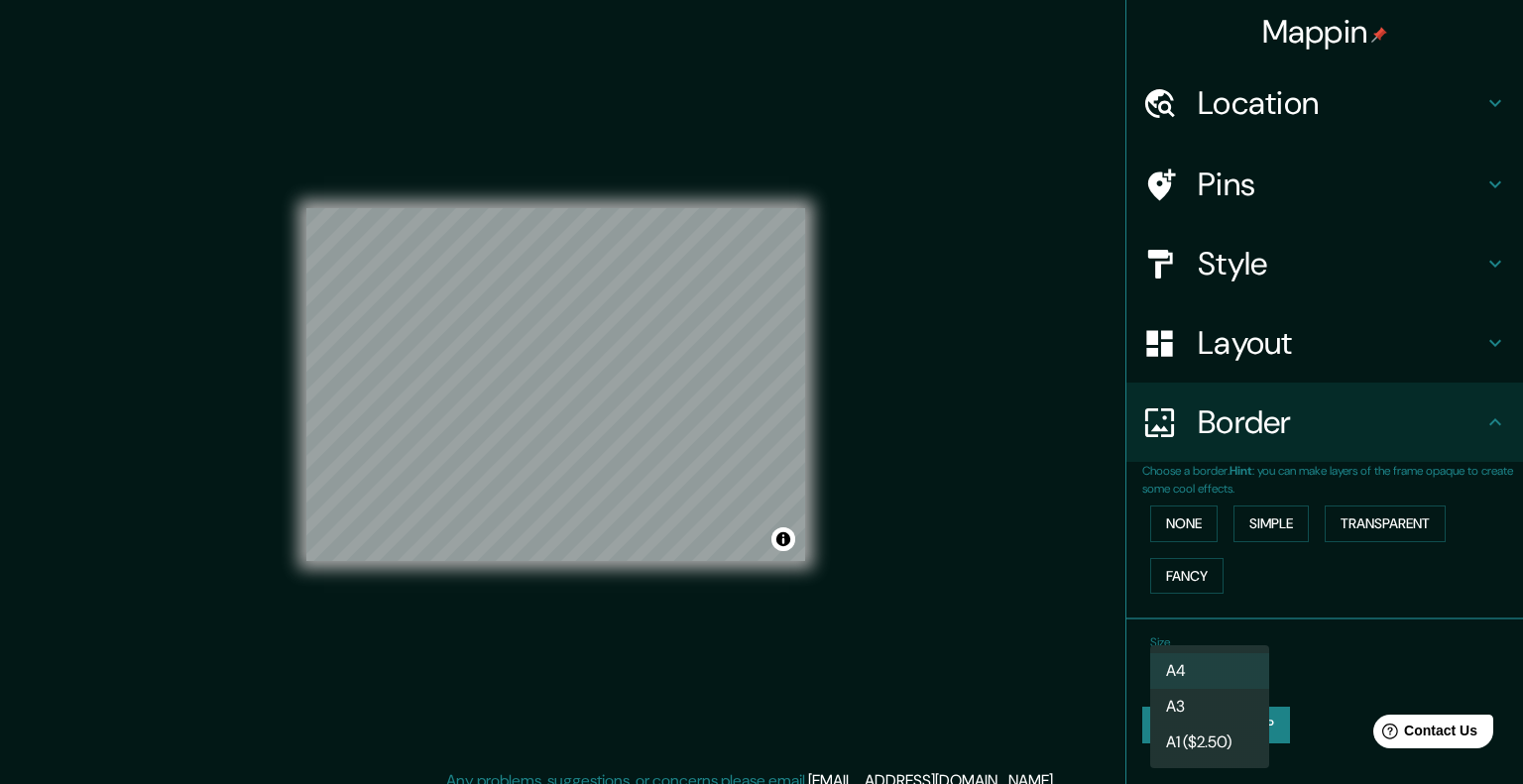 click on "Mappin Location [GEOGRAPHIC_DATA], [GEOGRAPHIC_DATA], [GEOGRAPHIC_DATA] Pins Style Layout Border Choose a border.  Hint : you can make layers of the frame opaque to create some cool effects. None Simple Transparent Fancy Size A4 single Create your map © Mapbox   © OpenStreetMap   Improve this map Any problems, suggestions, or concerns please email    [EMAIL_ADDRESS][DOMAIN_NAME] . . . A4 A3 A1 ($2.50)" at bounding box center (762, 392) 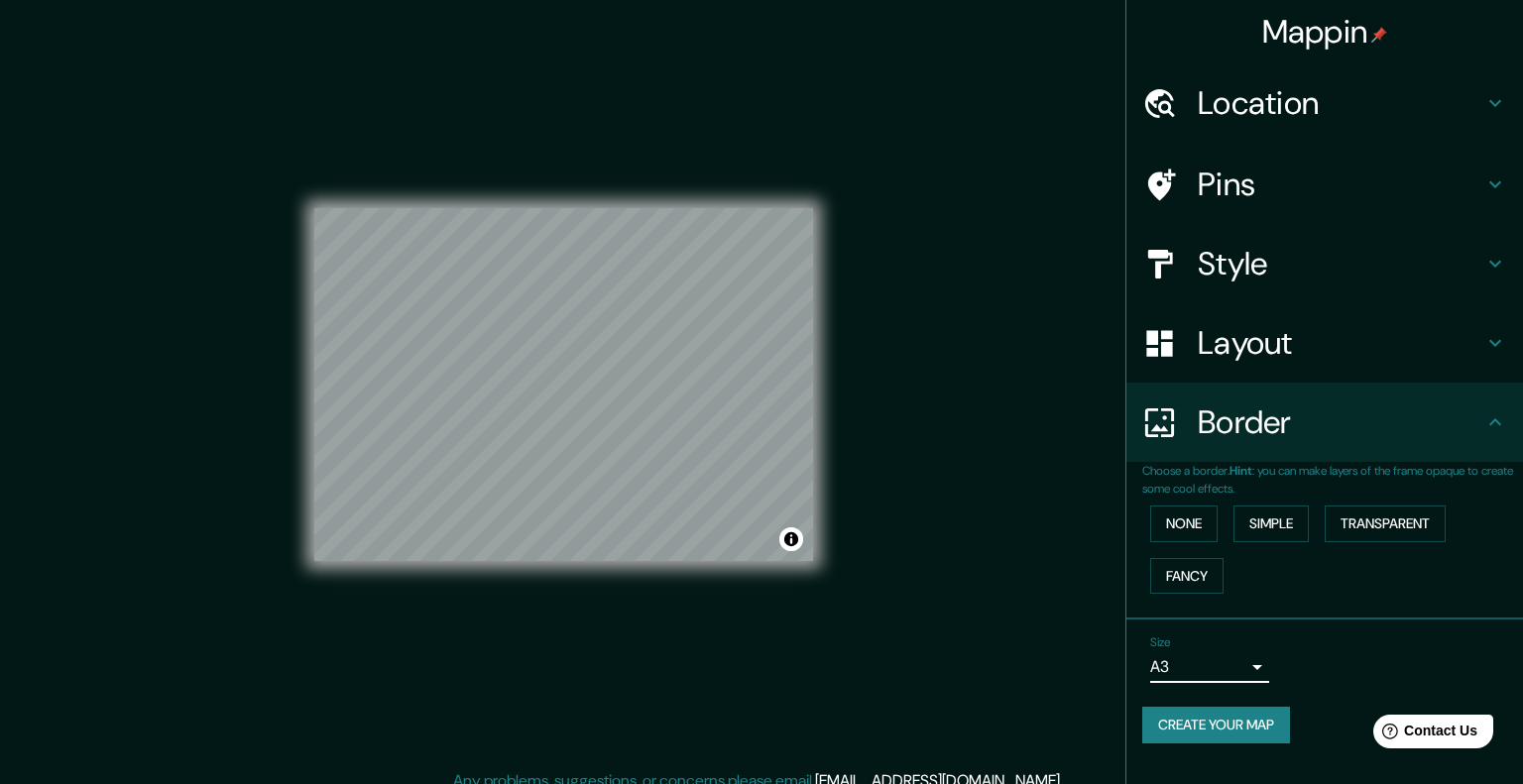 click on "Mappin Location [GEOGRAPHIC_DATA], [GEOGRAPHIC_DATA], [GEOGRAPHIC_DATA] Pins Style Layout Border Choose a border.  Hint : you can make layers of the frame opaque to create some cool effects. None Simple Transparent Fancy Size A3 a4 Create your map © Mapbox   © OpenStreetMap   Improve this map Any problems, suggestions, or concerns please email    [EMAIL_ADDRESS][DOMAIN_NAME] . . ." at bounding box center [762, 392] 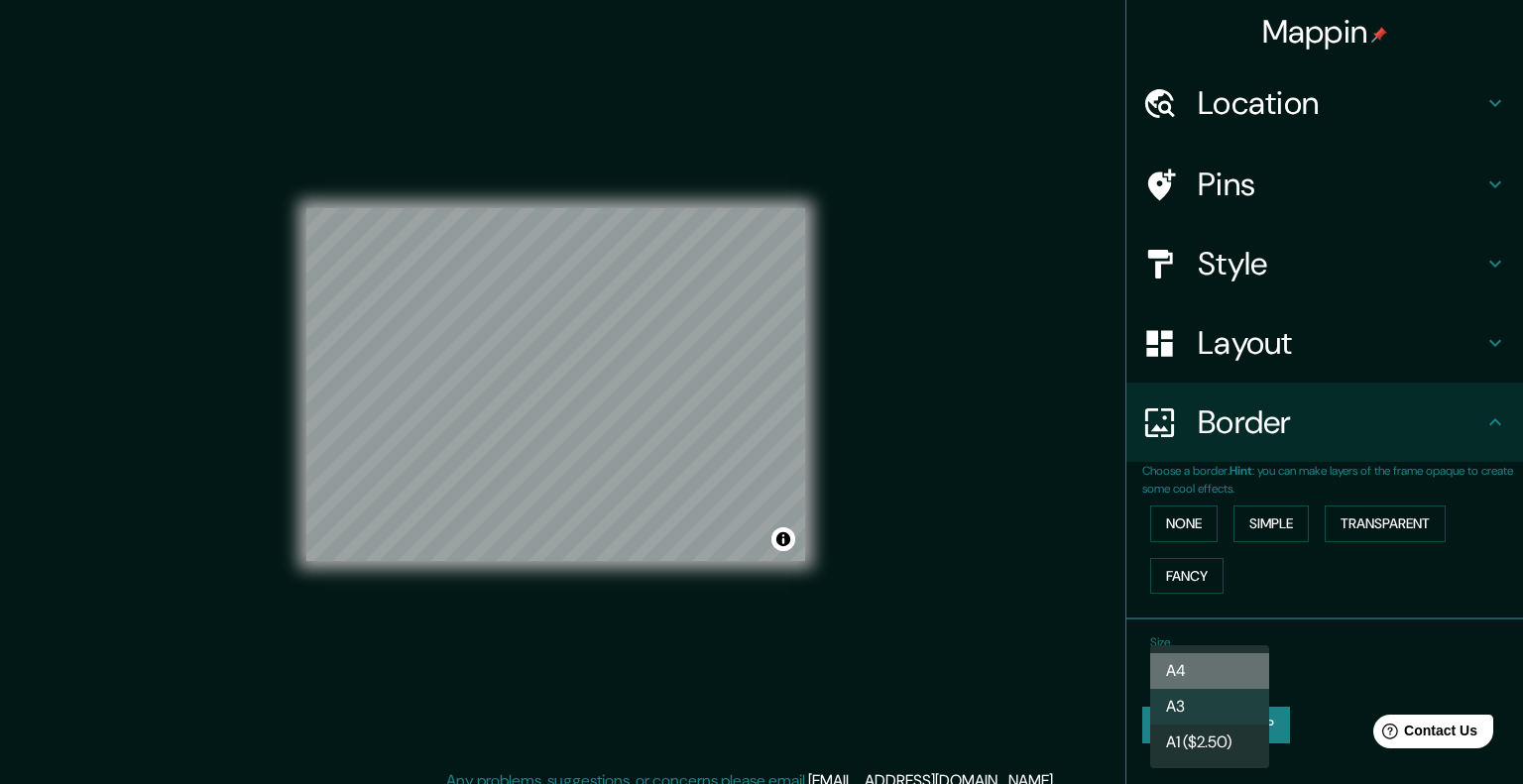 click on "A4" at bounding box center (1210, 671) 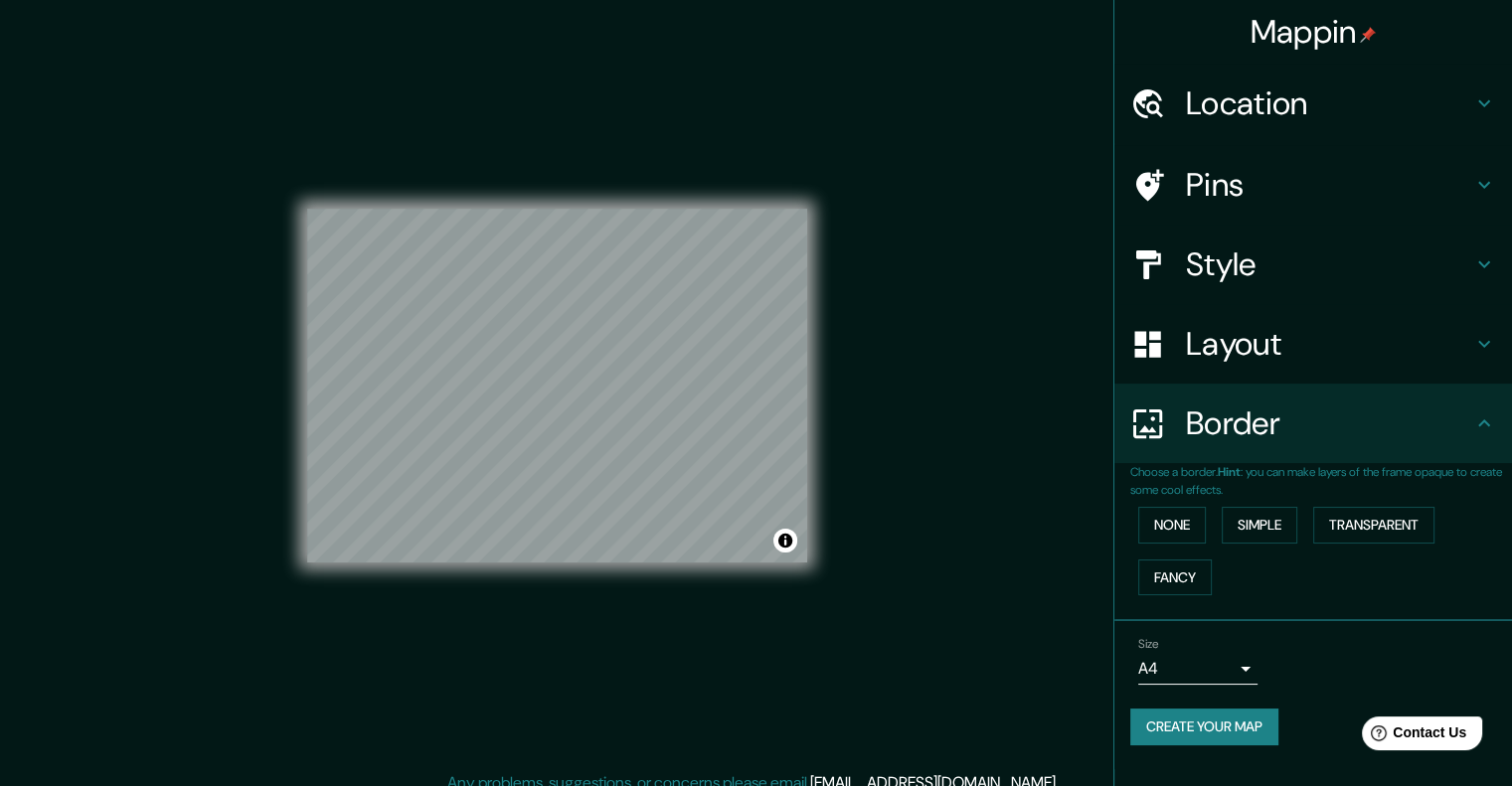 click on "Style" at bounding box center (1329, 264) 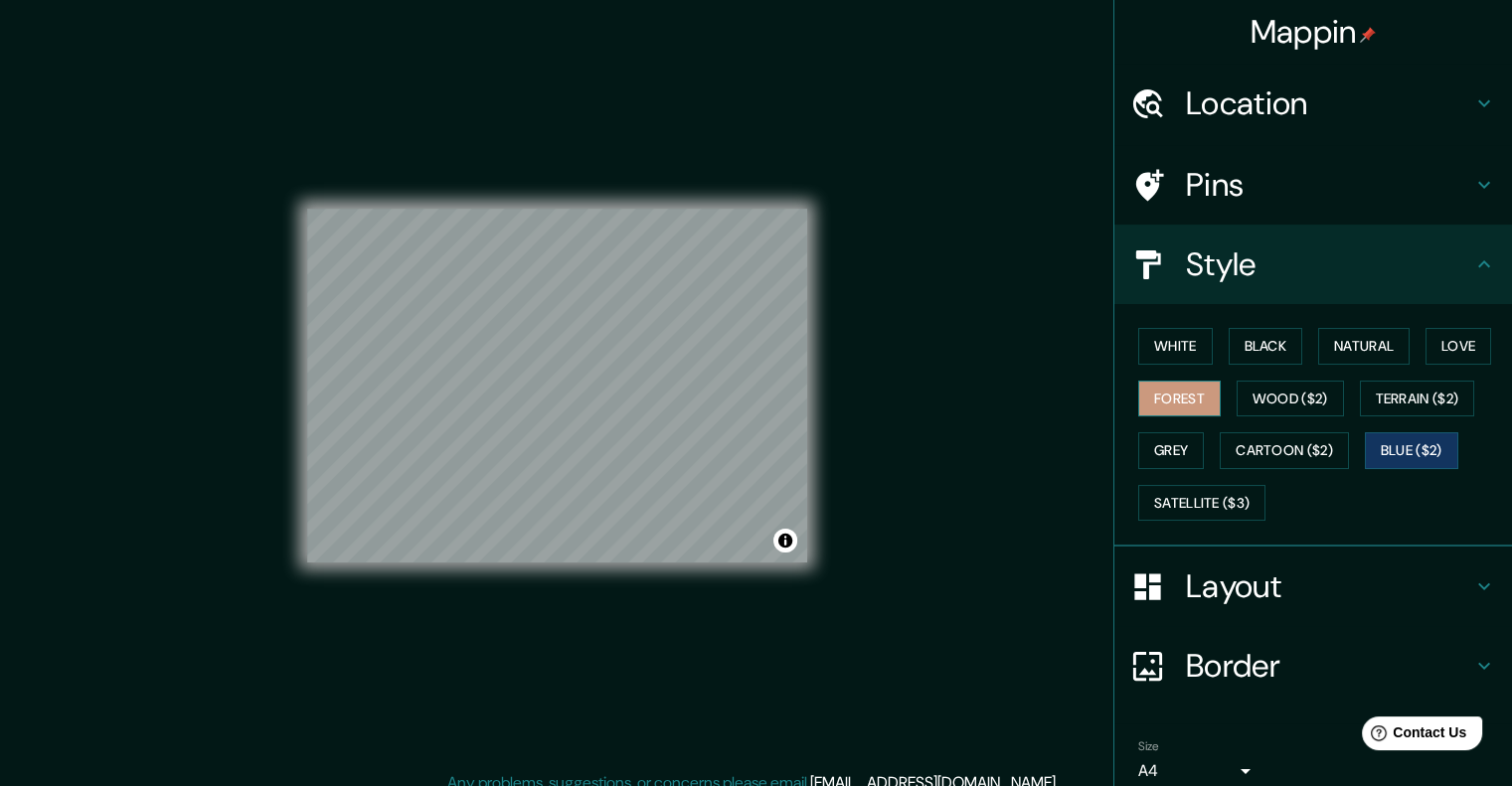 click on "Forest" at bounding box center (1179, 398) 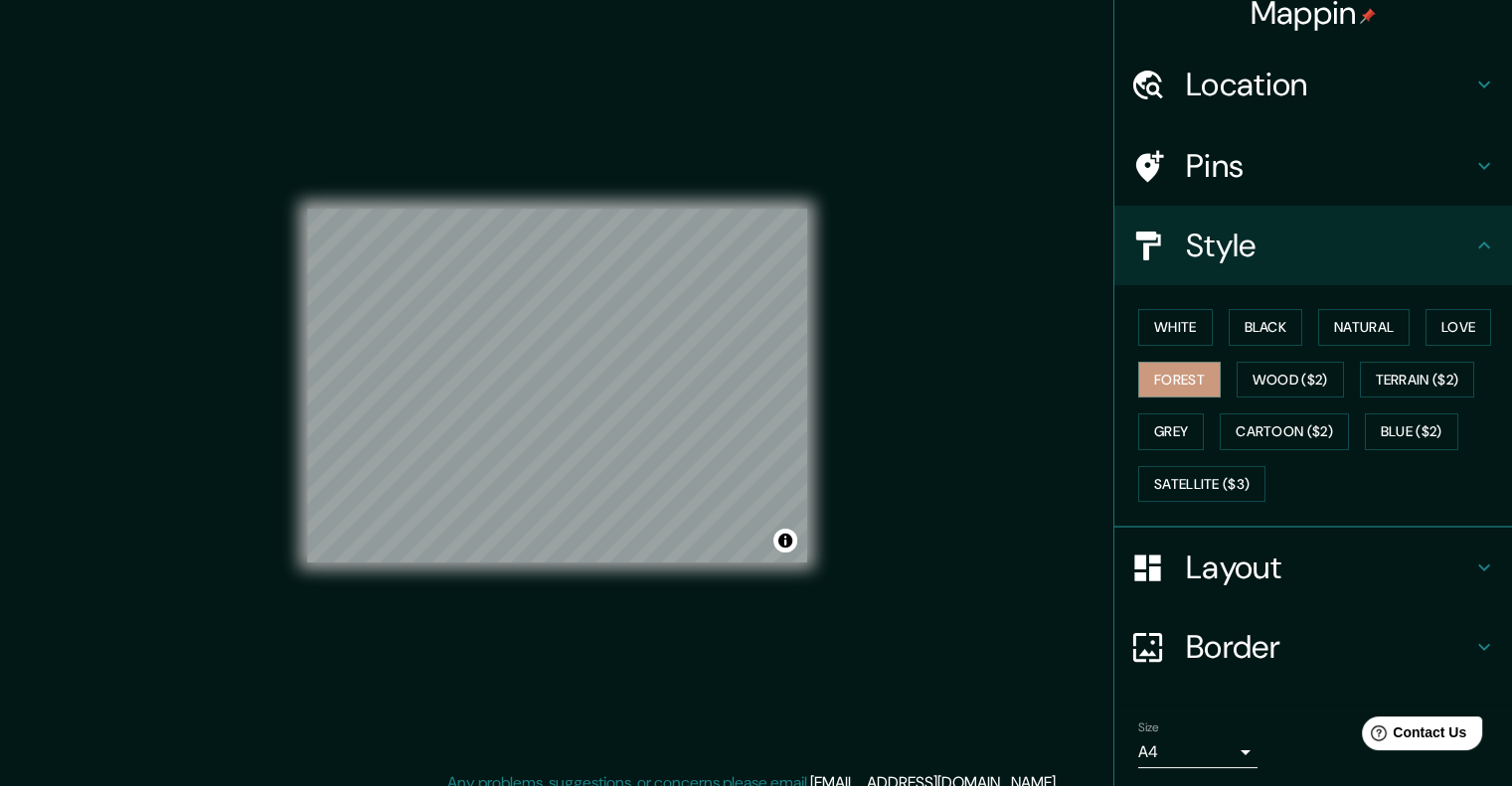 scroll, scrollTop: 81, scrollLeft: 0, axis: vertical 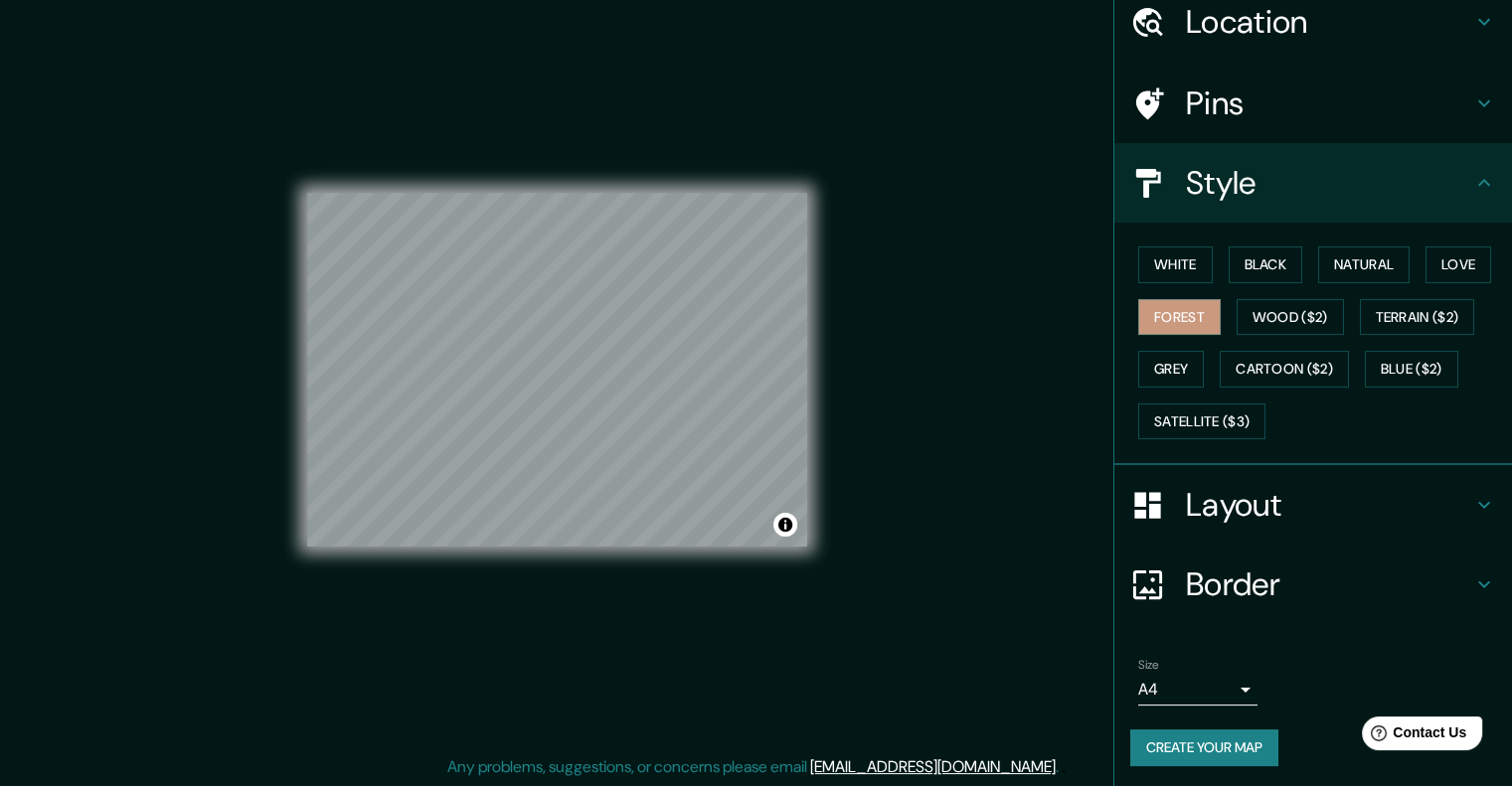 click on "Layout" at bounding box center (1313, 505) 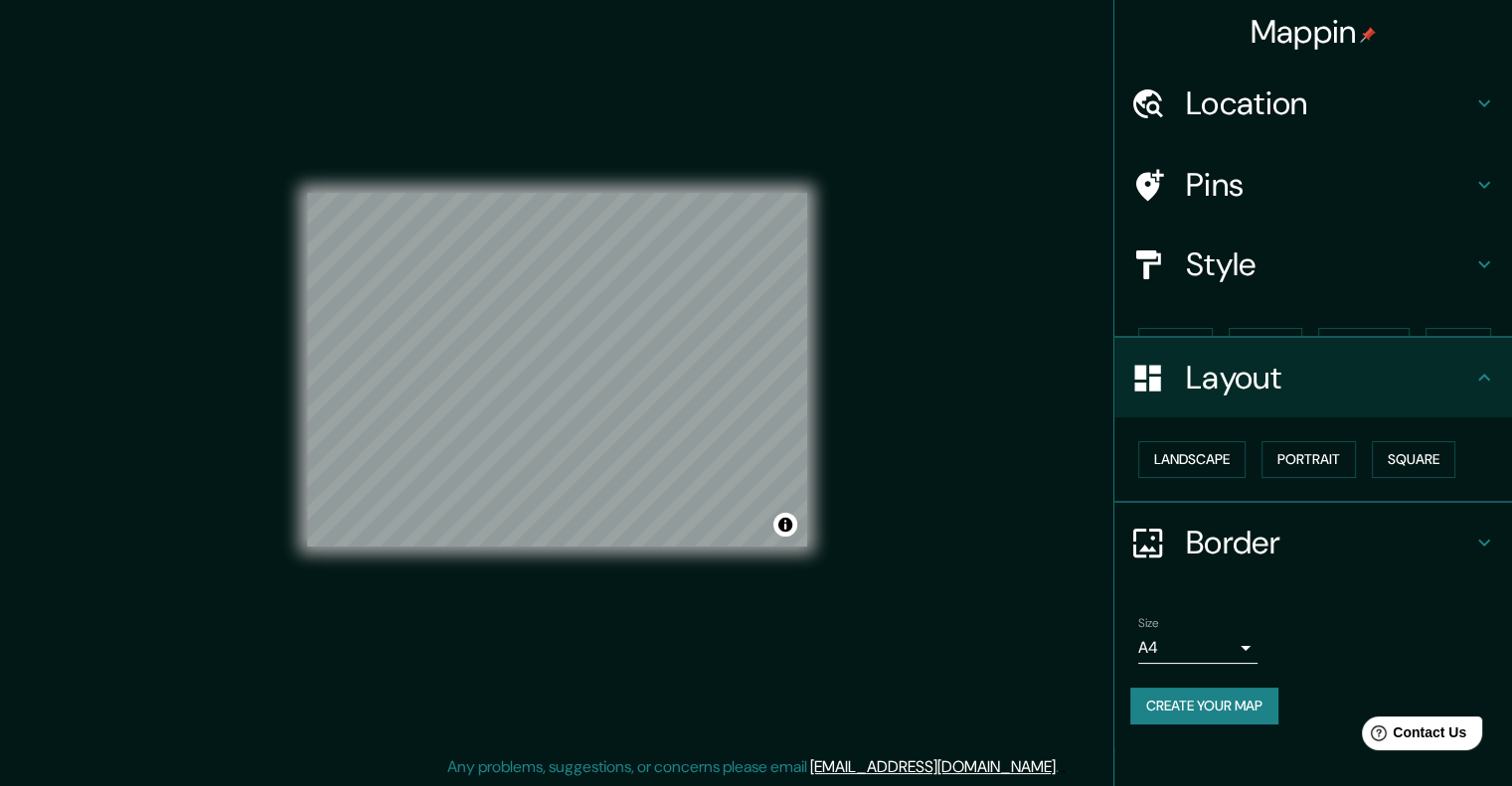 scroll, scrollTop: 0, scrollLeft: 0, axis: both 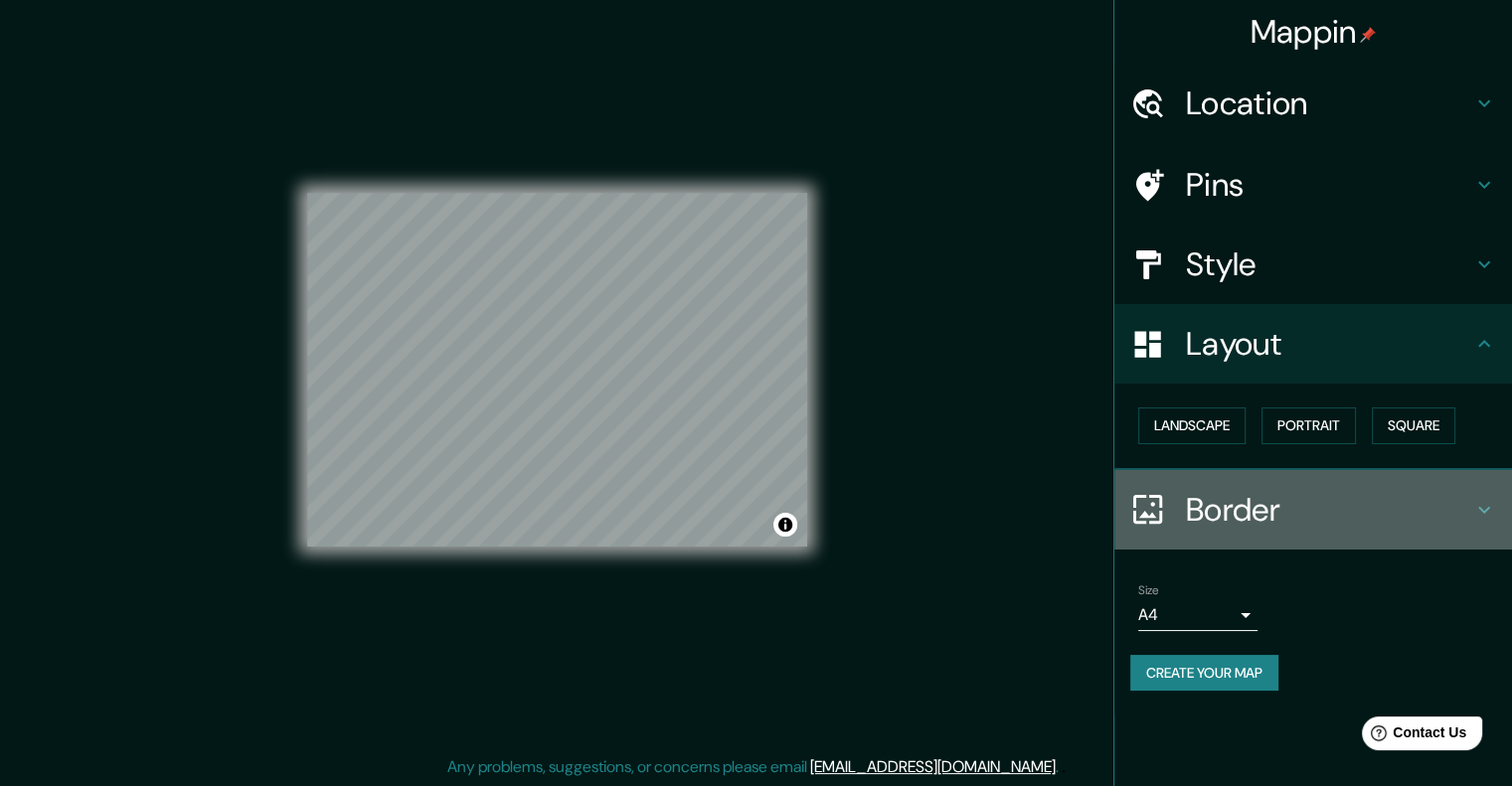 click on "Border" at bounding box center [1313, 510] 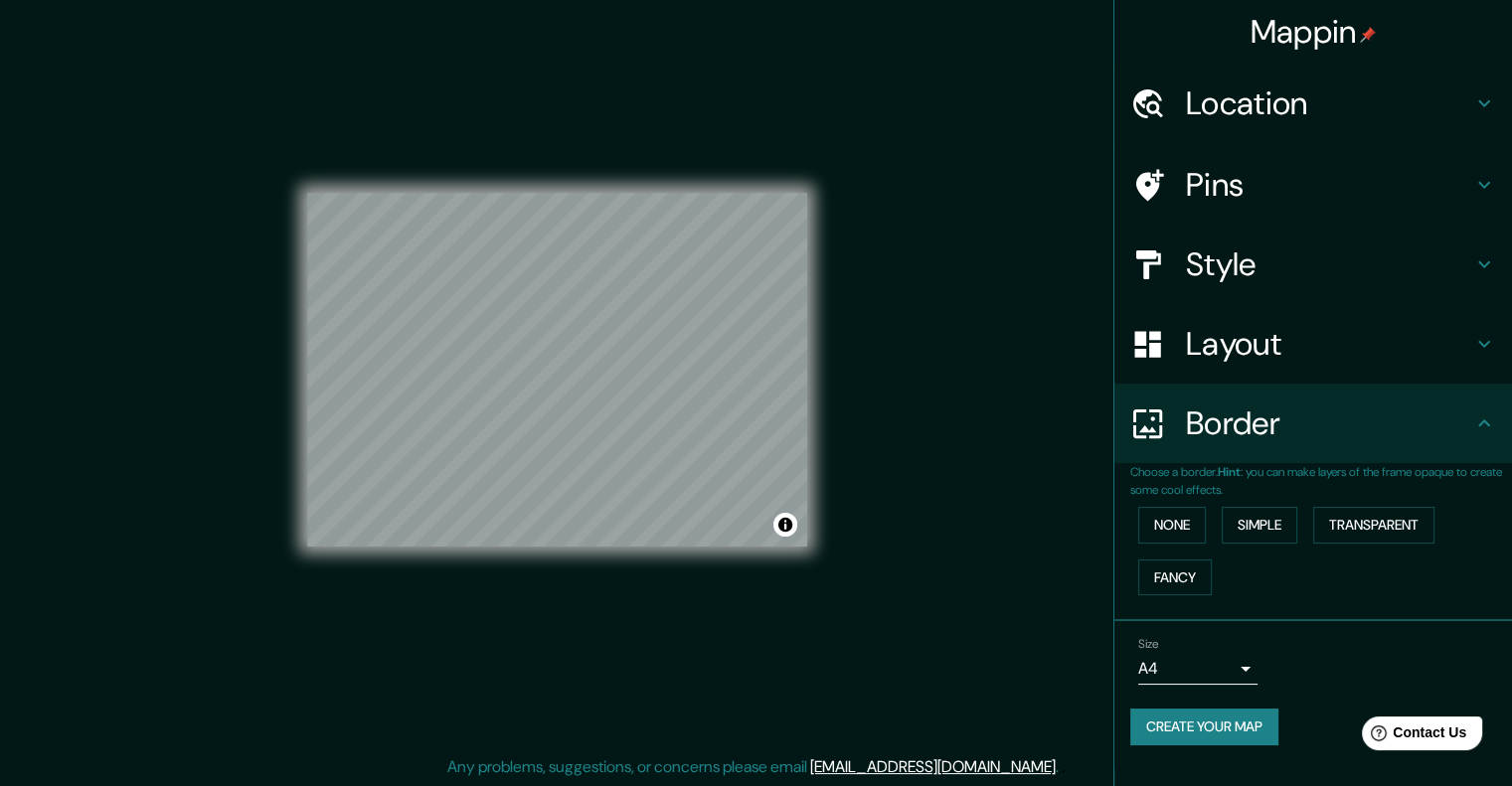 click on "Border" at bounding box center (1313, 423) 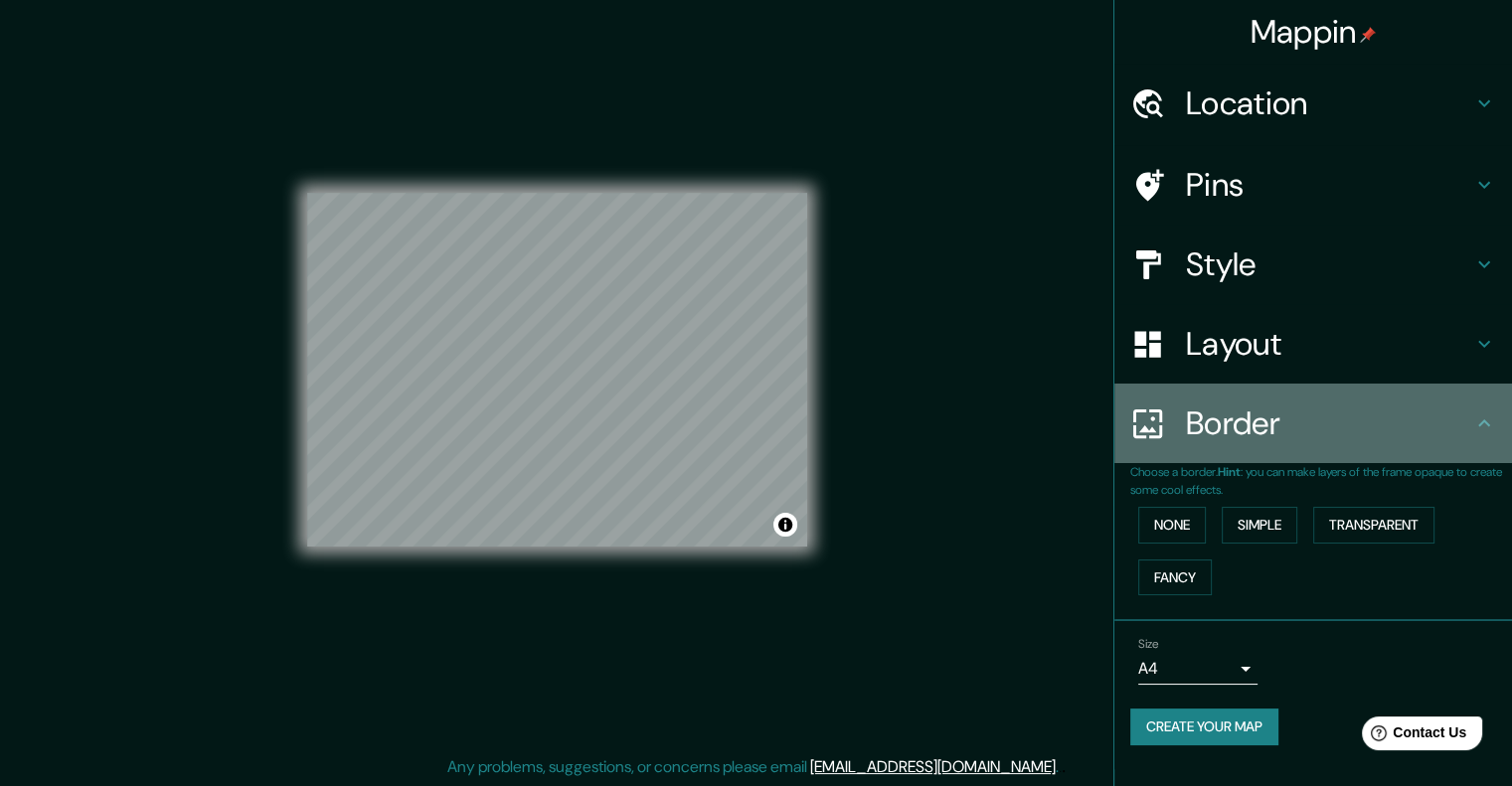 click on "Border" at bounding box center (1329, 423) 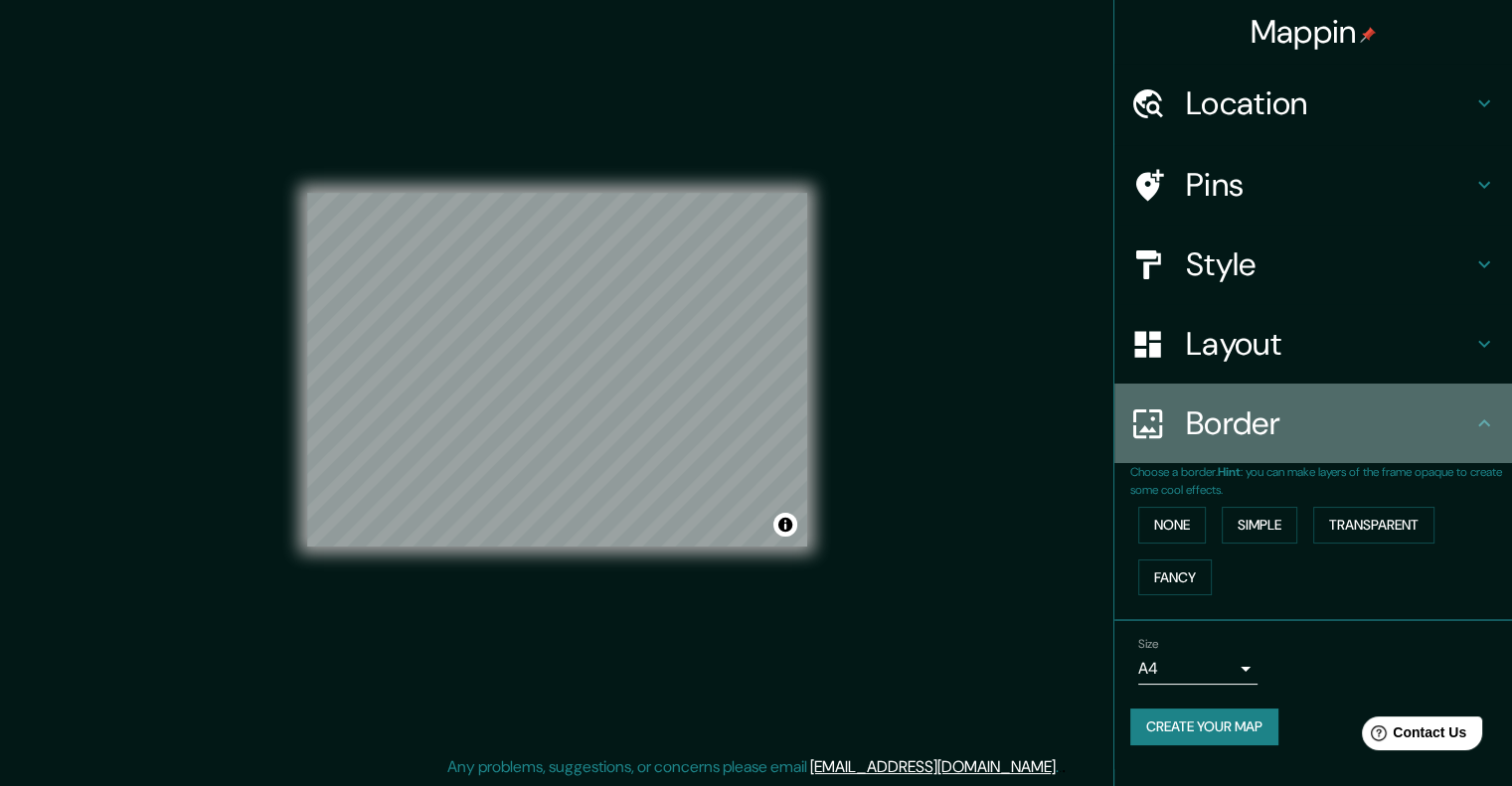 click on "Border" at bounding box center [1329, 423] 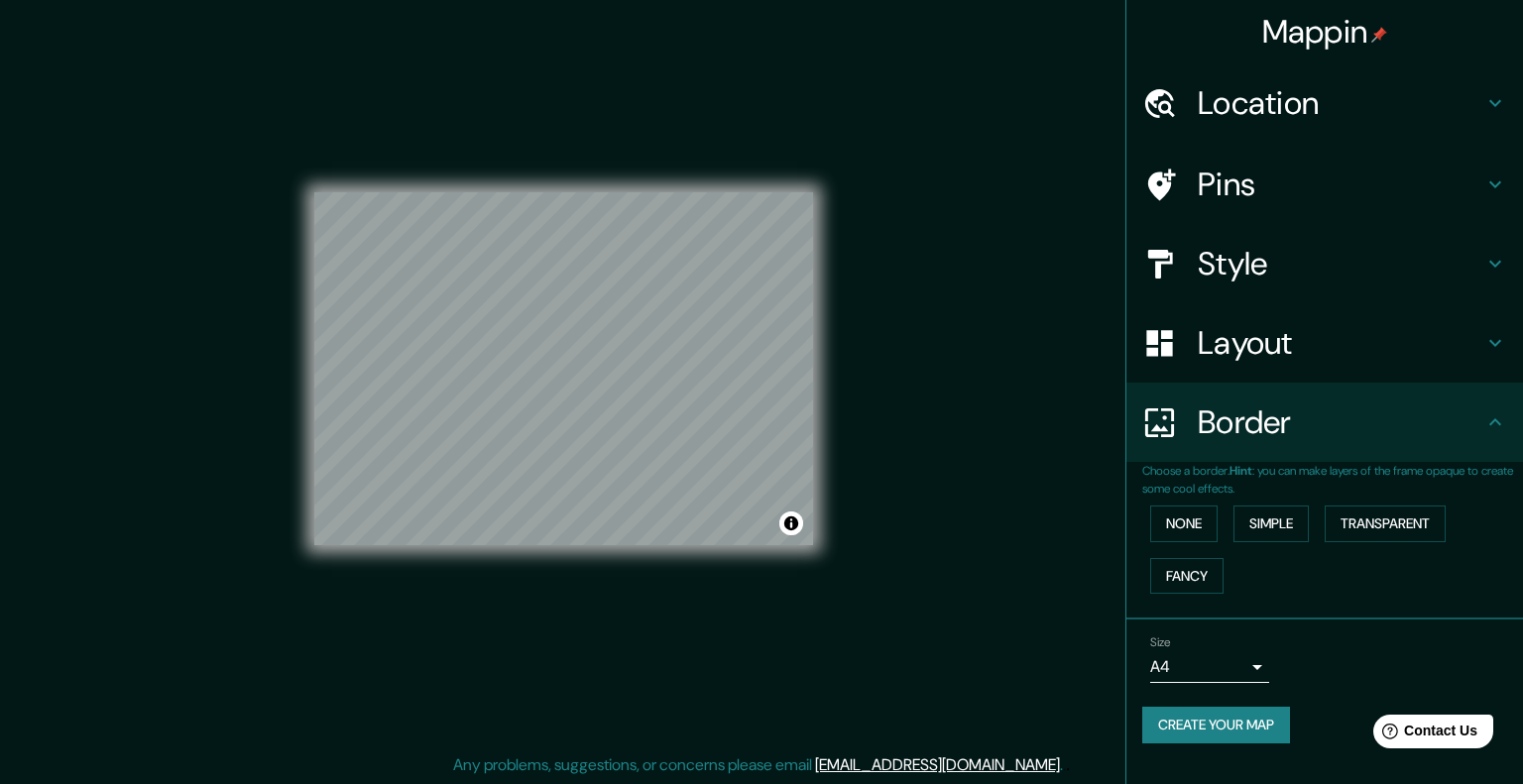click on "Mappin Location [GEOGRAPHIC_DATA], [GEOGRAPHIC_DATA], [GEOGRAPHIC_DATA] Pins Style Layout Border Choose a border.  Hint : you can make layers of the frame opaque to create some cool effects. None Simple Transparent Fancy Size A4 single Create your map © Mapbox   © OpenStreetMap   Improve this map Any problems, suggestions, or concerns please email    [EMAIL_ADDRESS][DOMAIN_NAME] . . ." at bounding box center [762, 376] 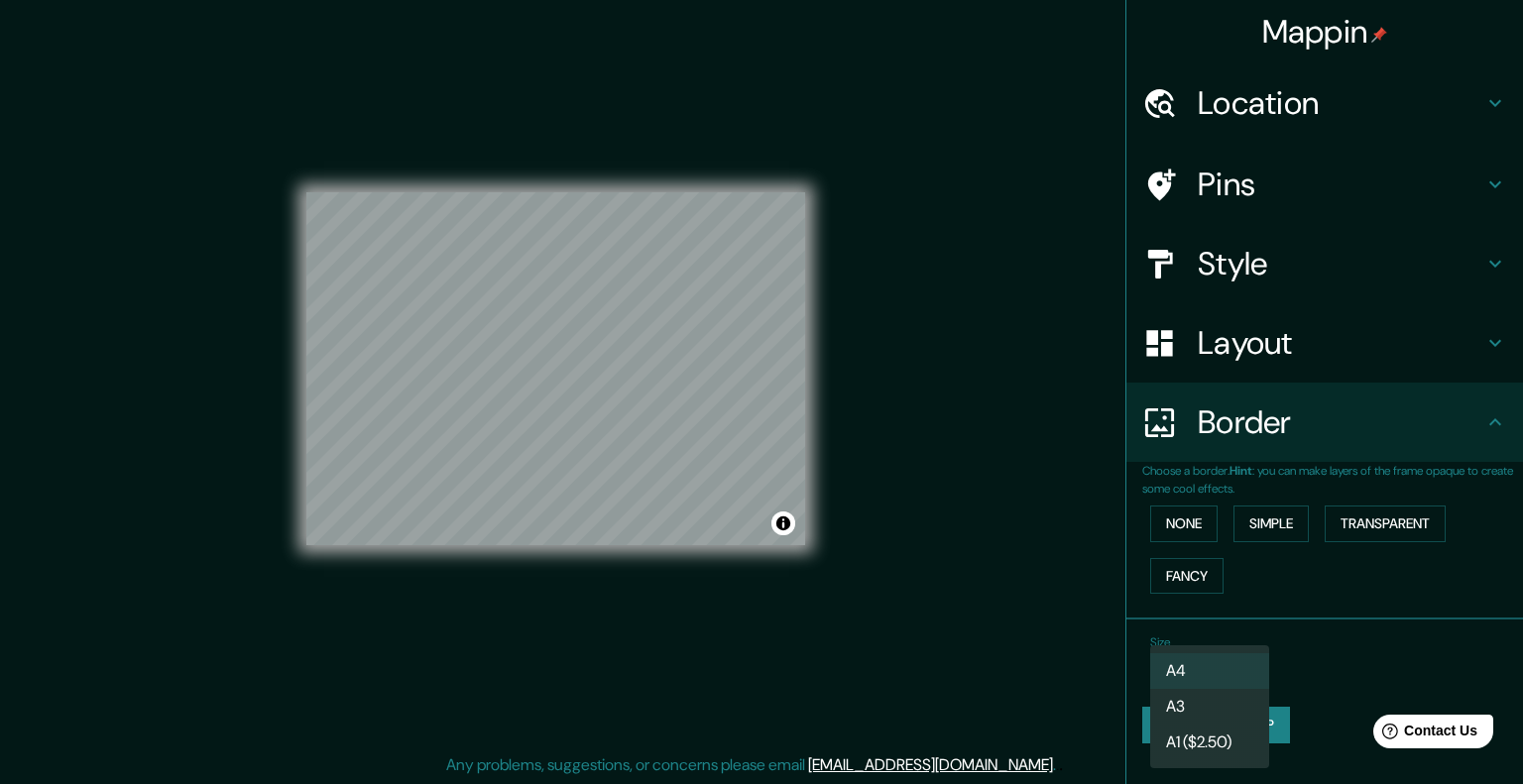 click on "A3" at bounding box center [1210, 707] 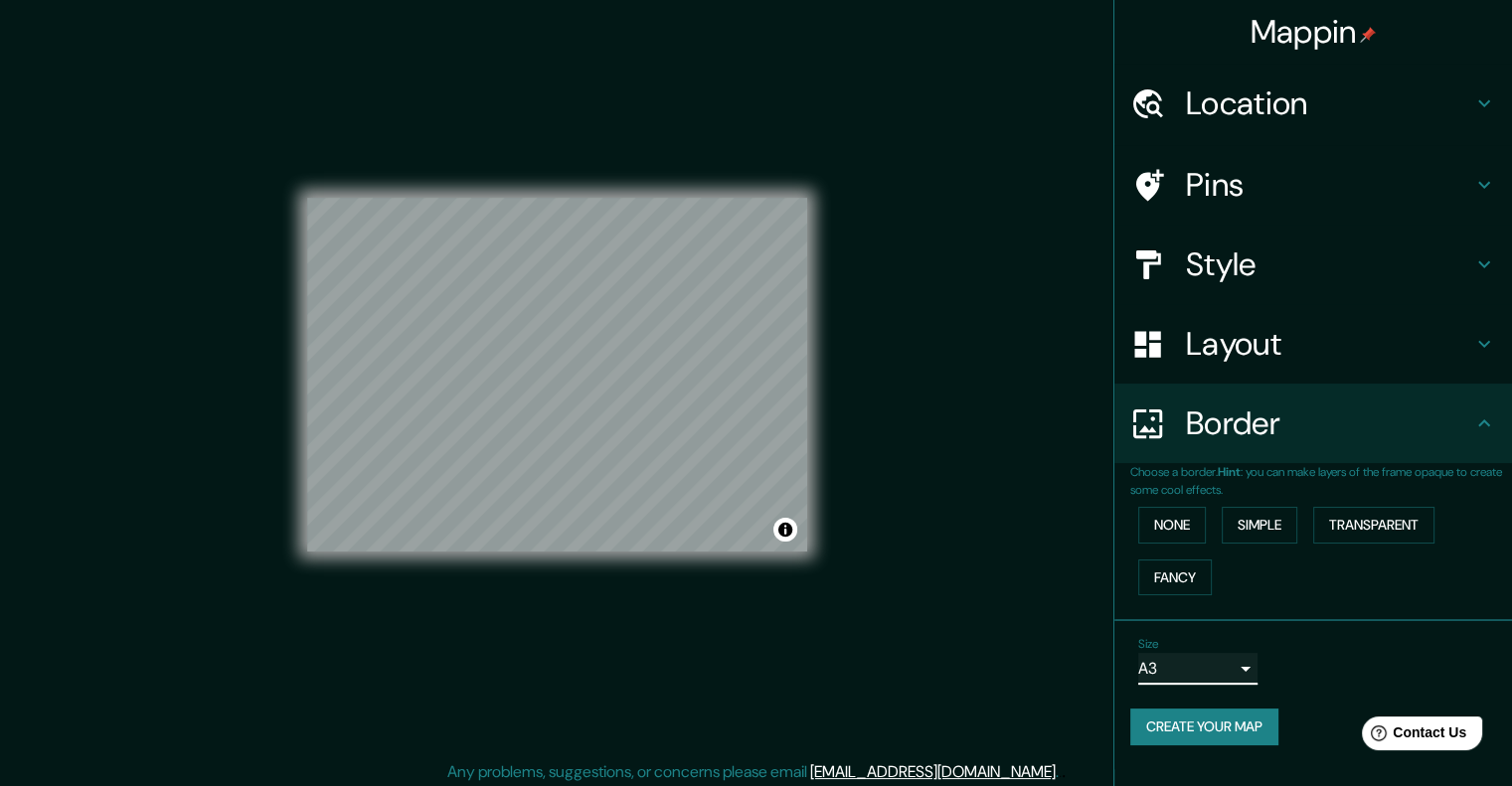 scroll, scrollTop: 0, scrollLeft: 0, axis: both 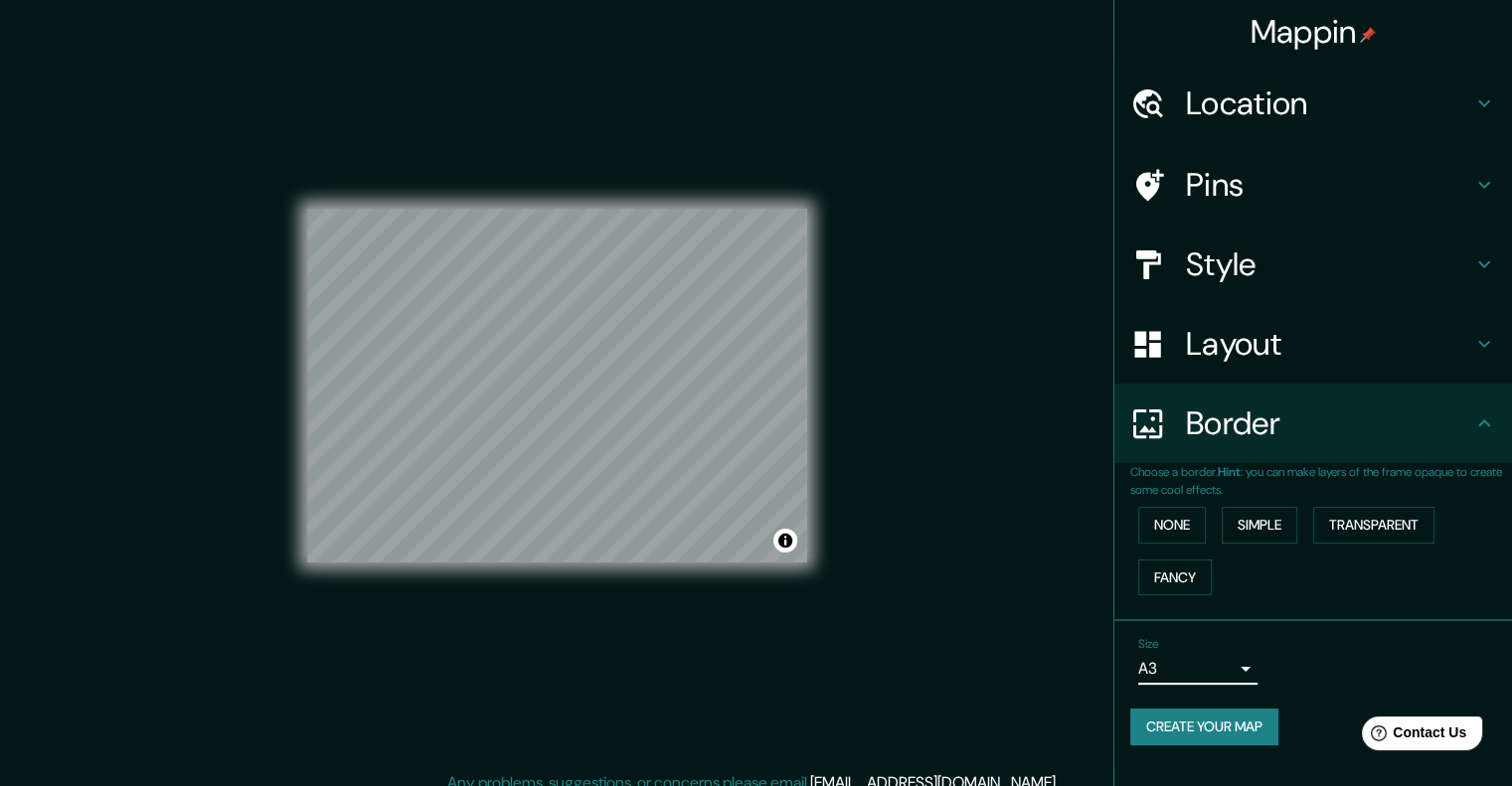 click on "Layout" at bounding box center (1329, 344) 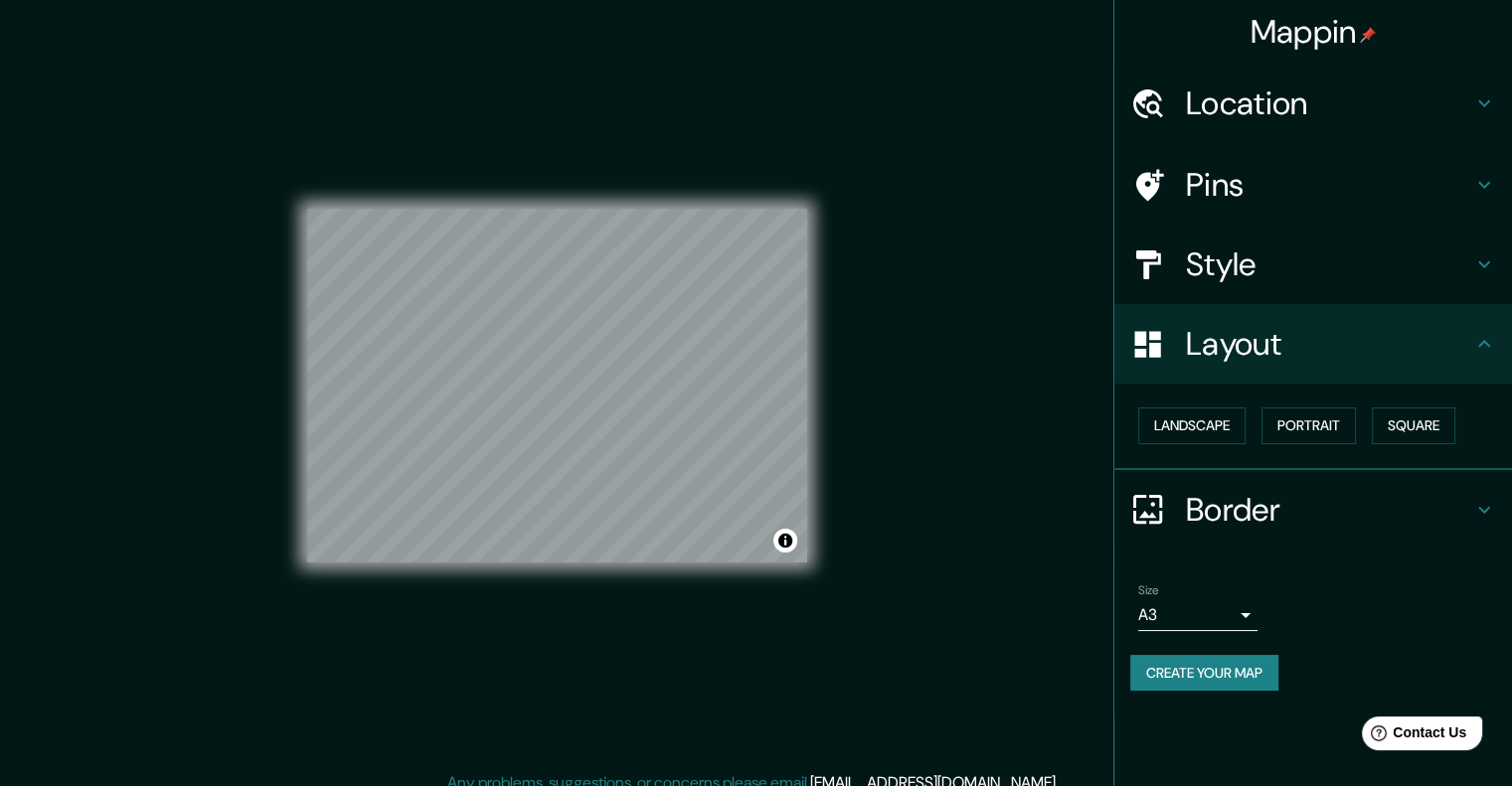 click on "Style" at bounding box center [1329, 264] 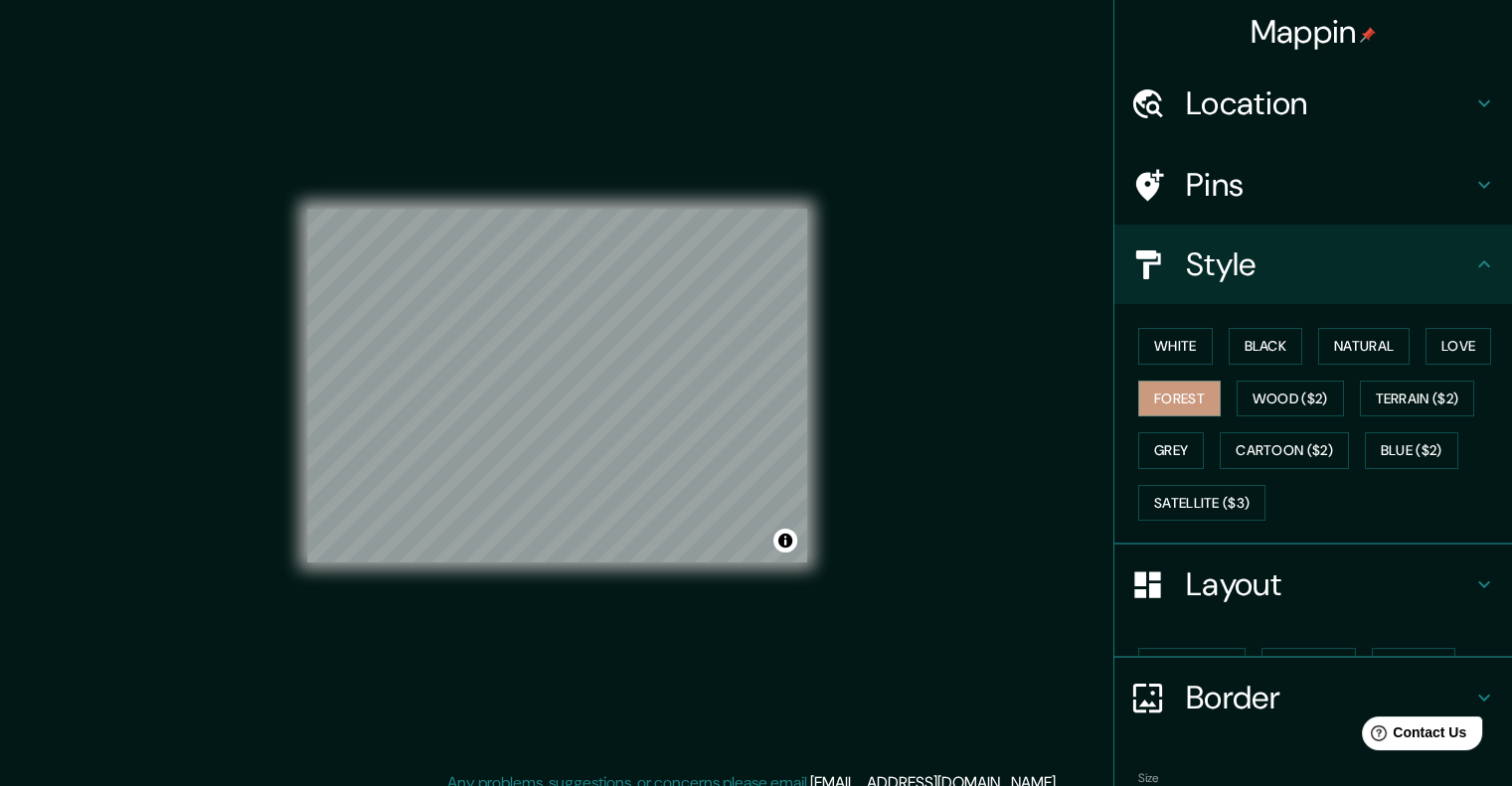 click on "Pins" at bounding box center (1313, 185) 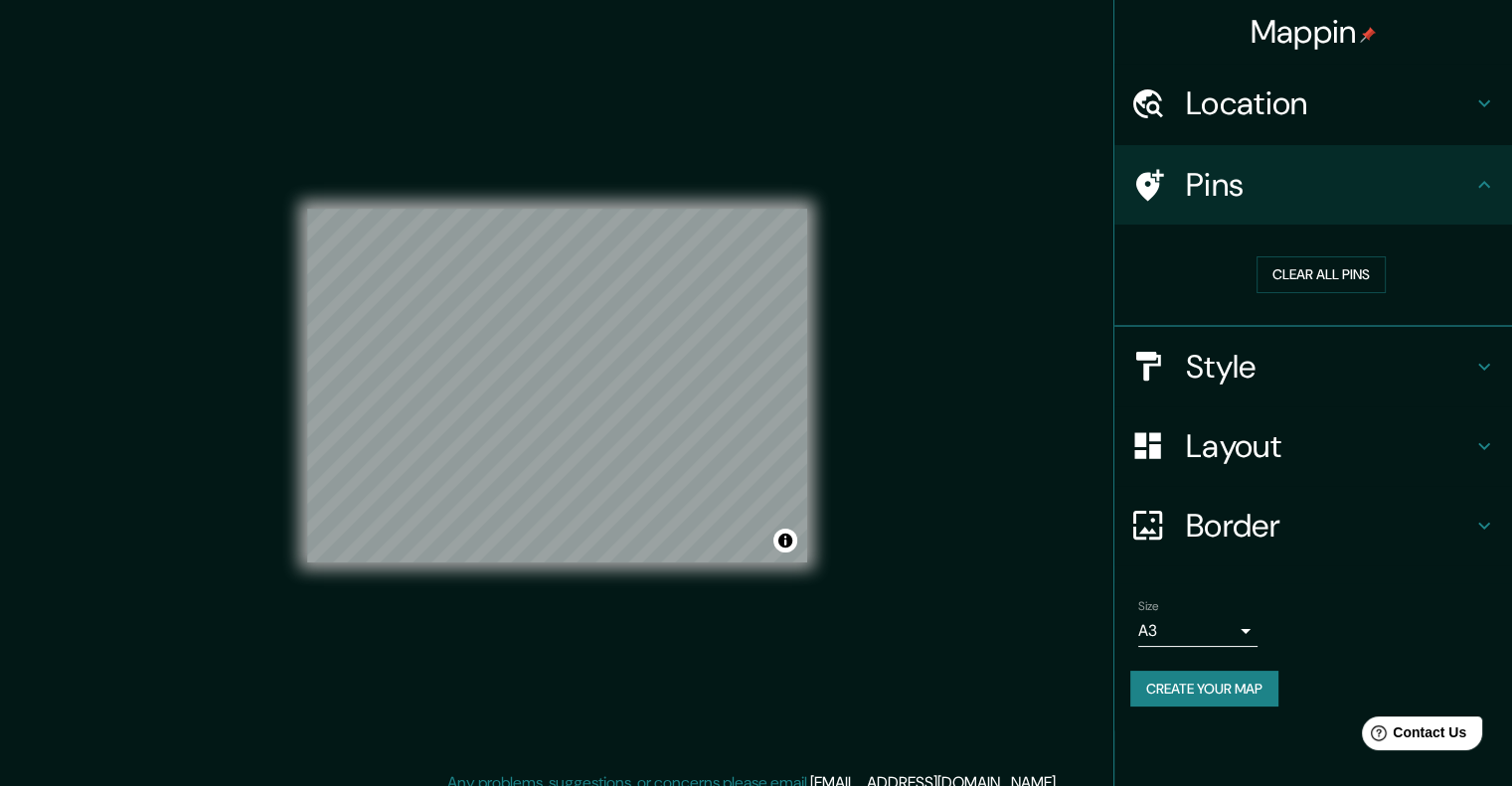 click on "Location" at bounding box center (1329, 103) 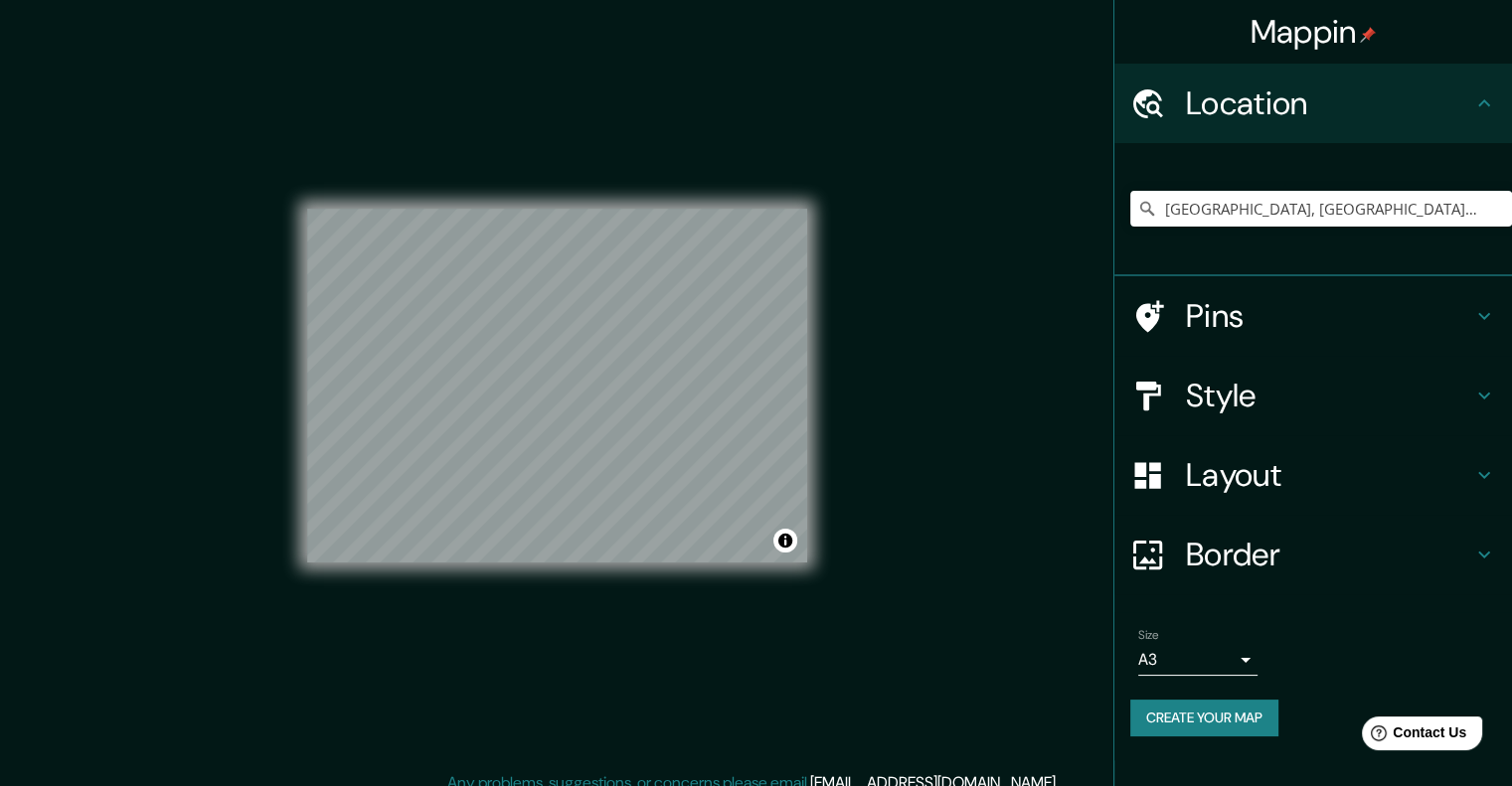 click on "Create your map" at bounding box center [1204, 717] 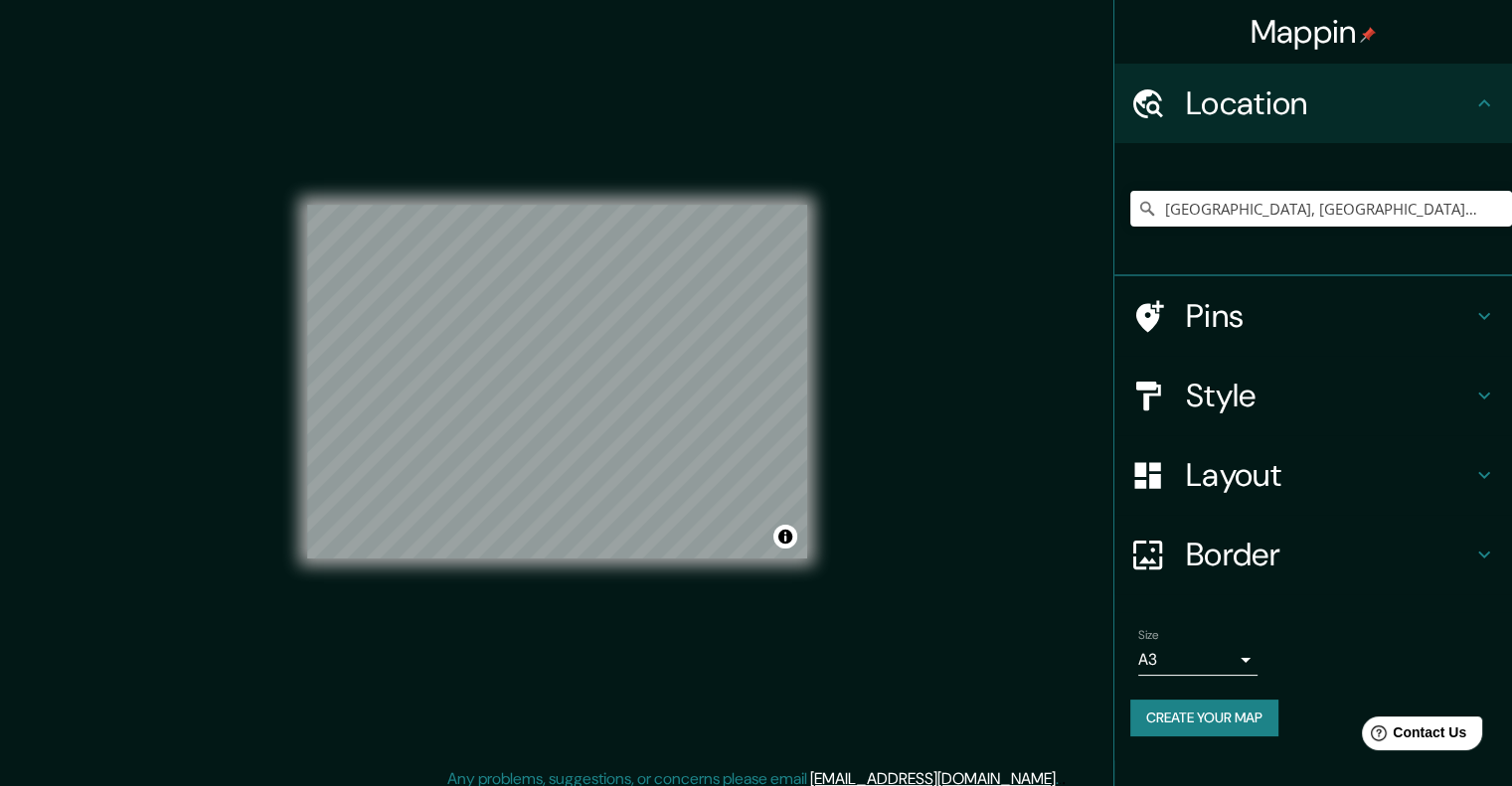 scroll, scrollTop: 16, scrollLeft: 0, axis: vertical 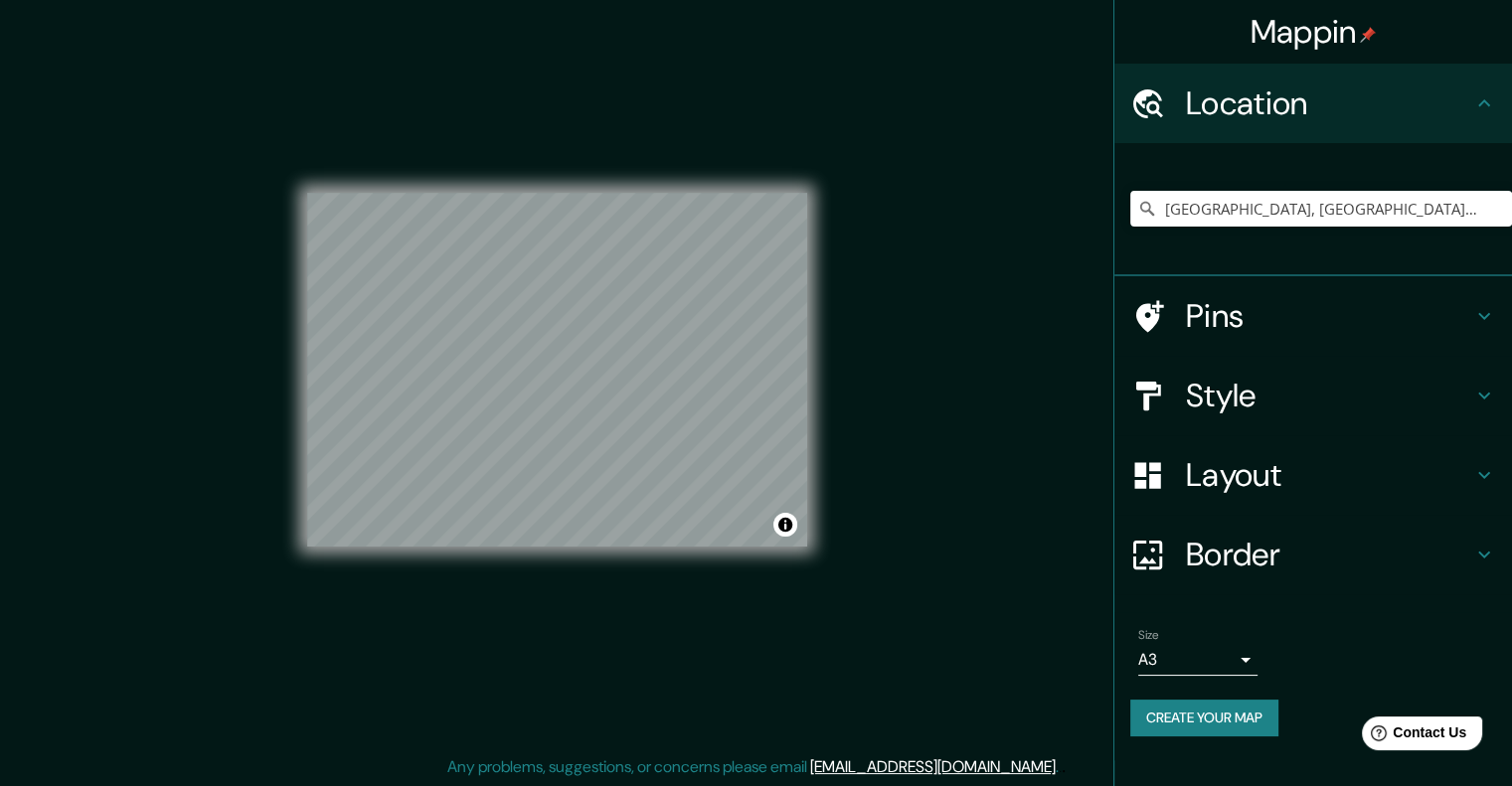click on "Create your map" at bounding box center [1204, 717] 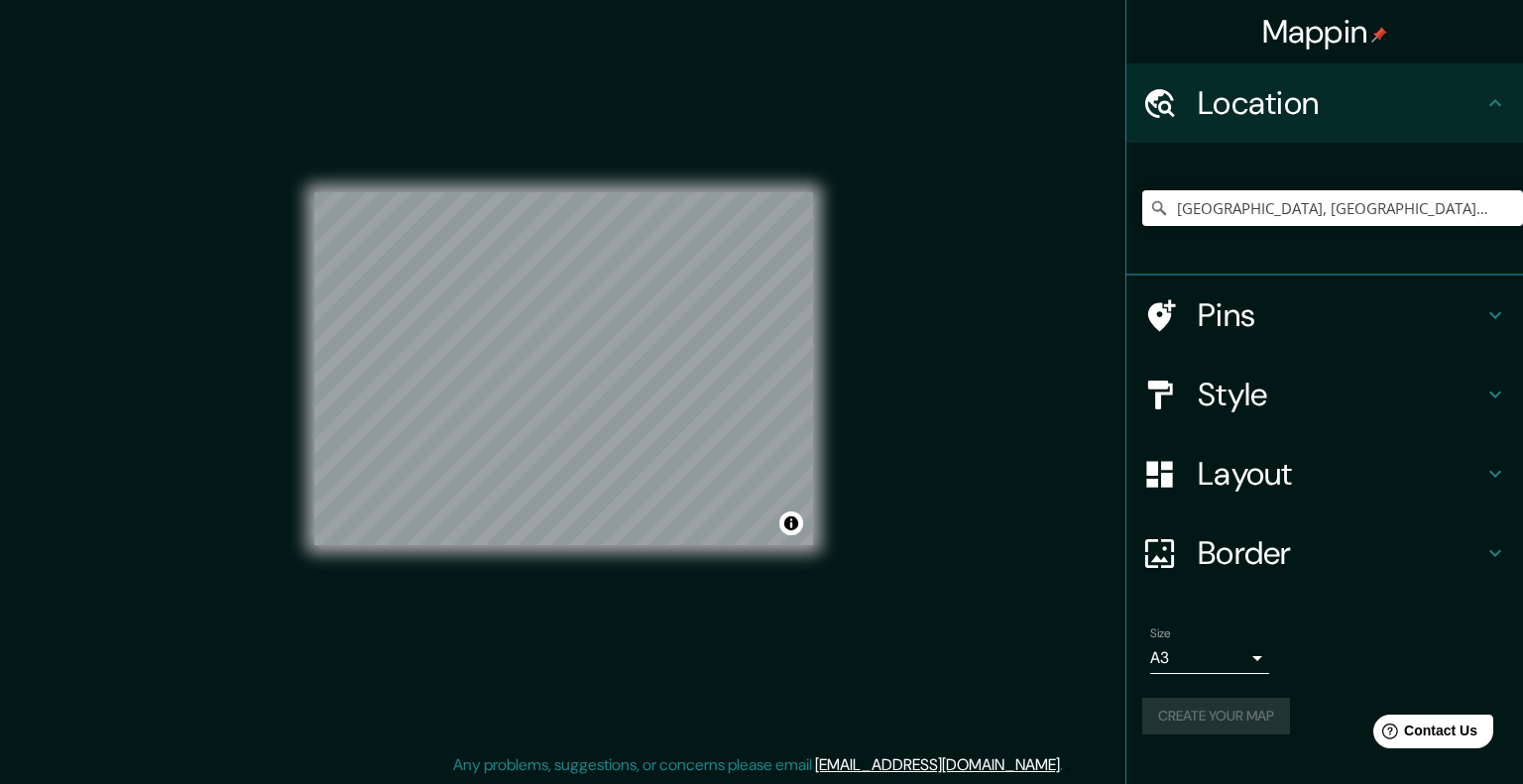 click on "Mappin Location [GEOGRAPHIC_DATA], [GEOGRAPHIC_DATA], [GEOGRAPHIC_DATA] Pins Style Layout Border Choose a border.  Hint : you can make layers of the frame opaque to create some cool effects. None Simple Transparent Fancy Size A3 a4 Create your map © Mapbox   © OpenStreetMap   Improve this map Any problems, suggestions, or concerns please email    [EMAIL_ADDRESS][DOMAIN_NAME] . . ." at bounding box center [762, 376] 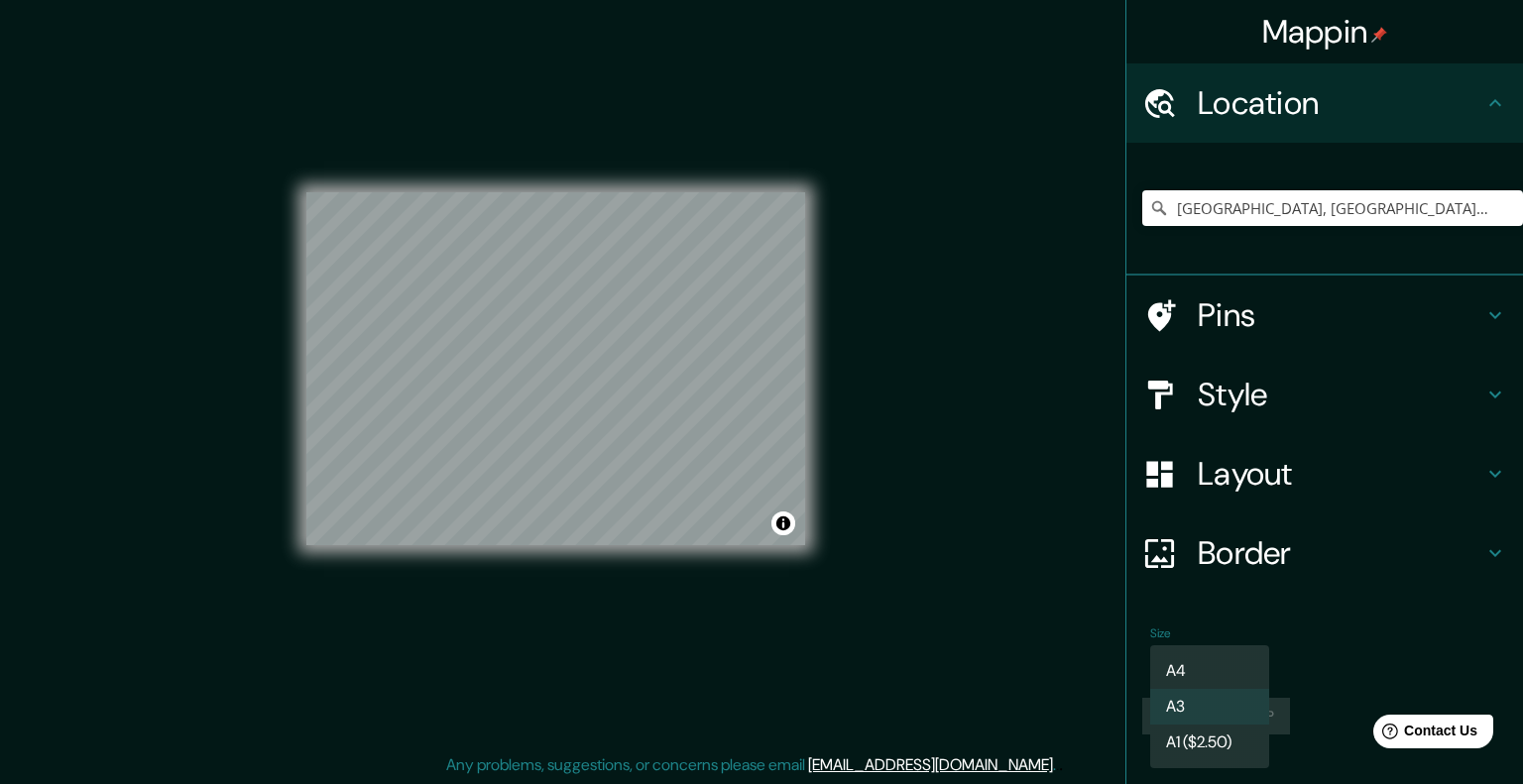 click on "A4" at bounding box center (1210, 671) 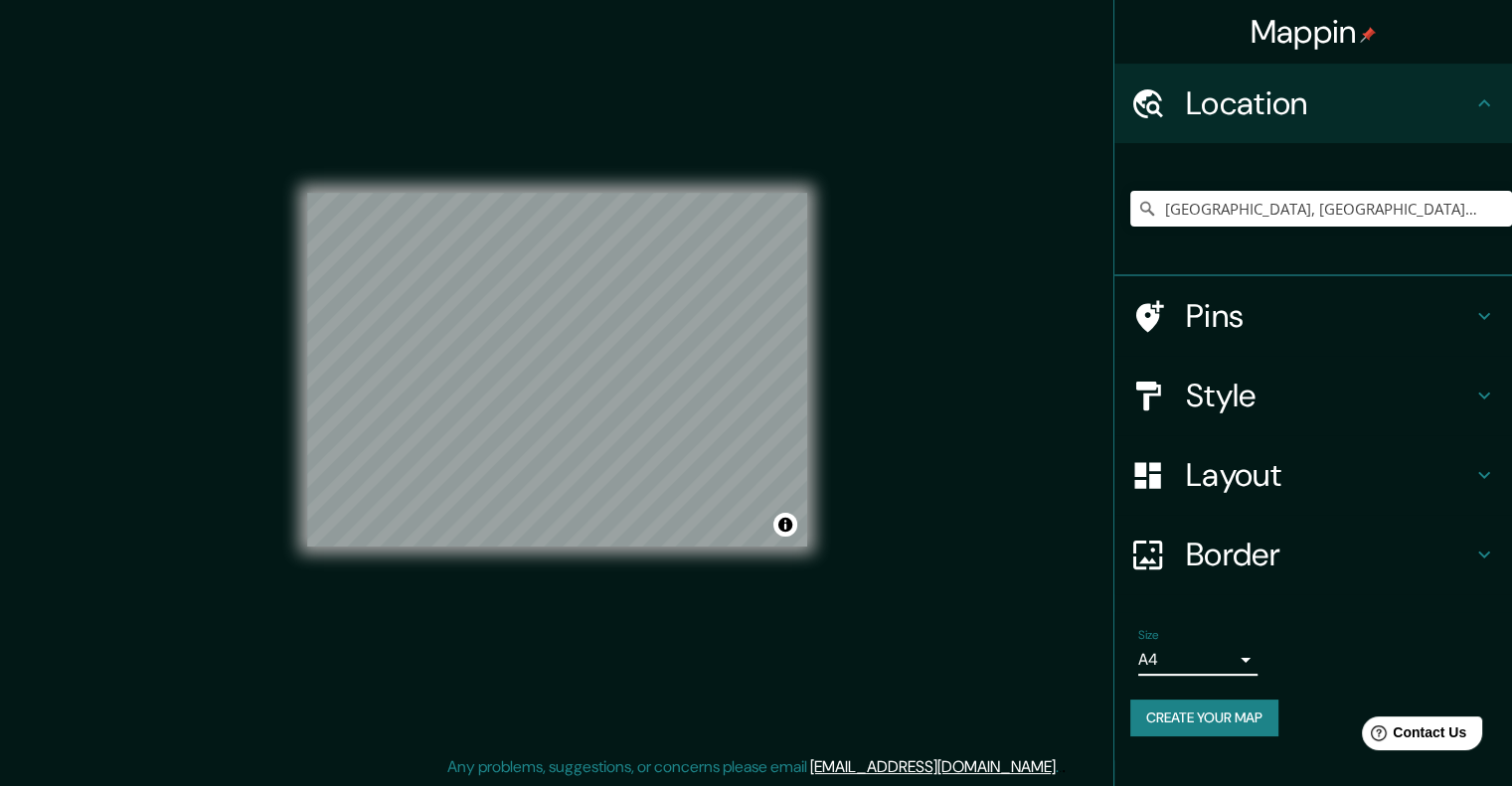 click on "Create your map" at bounding box center (1204, 717) 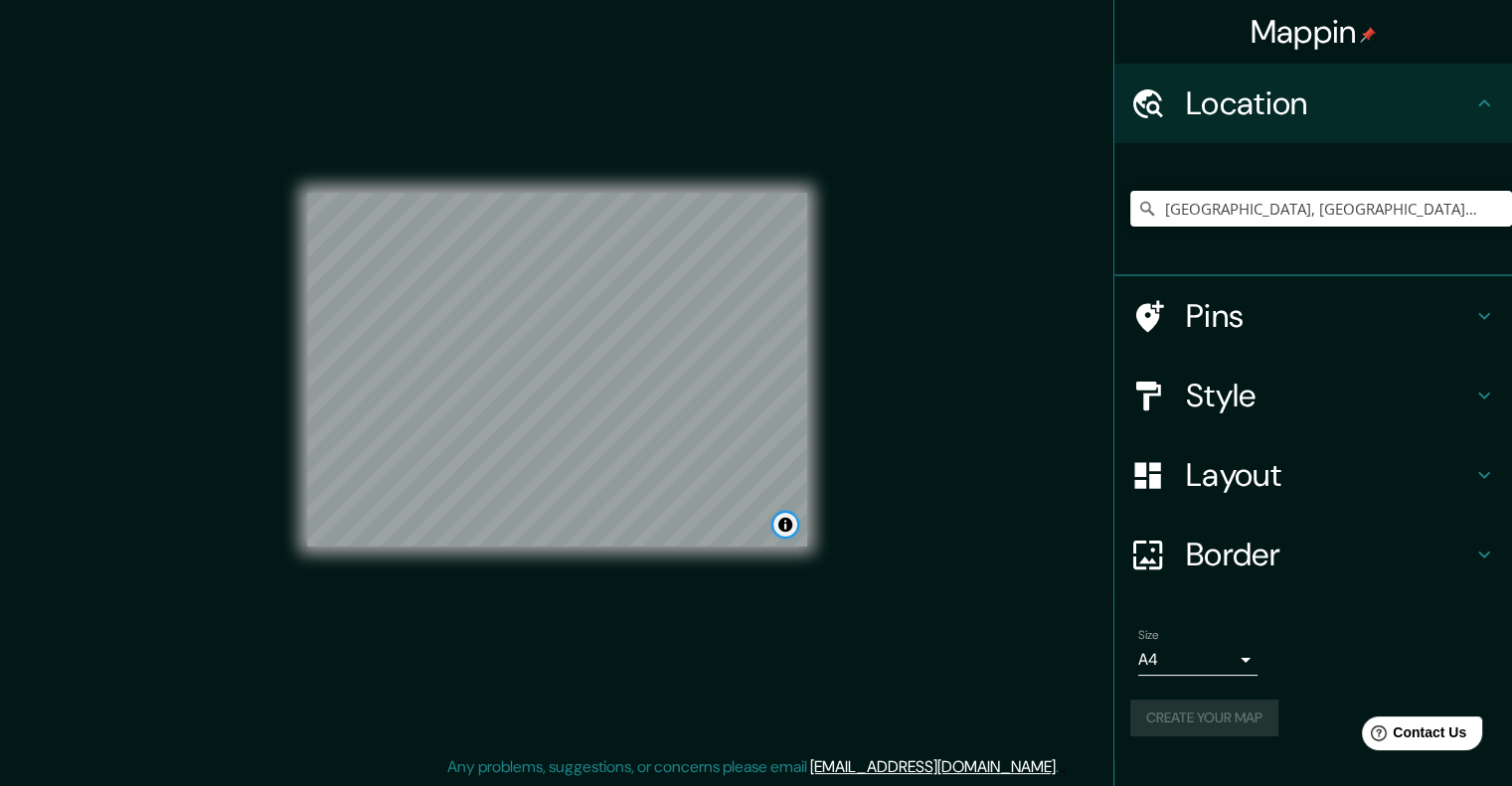 click at bounding box center [785, 525] 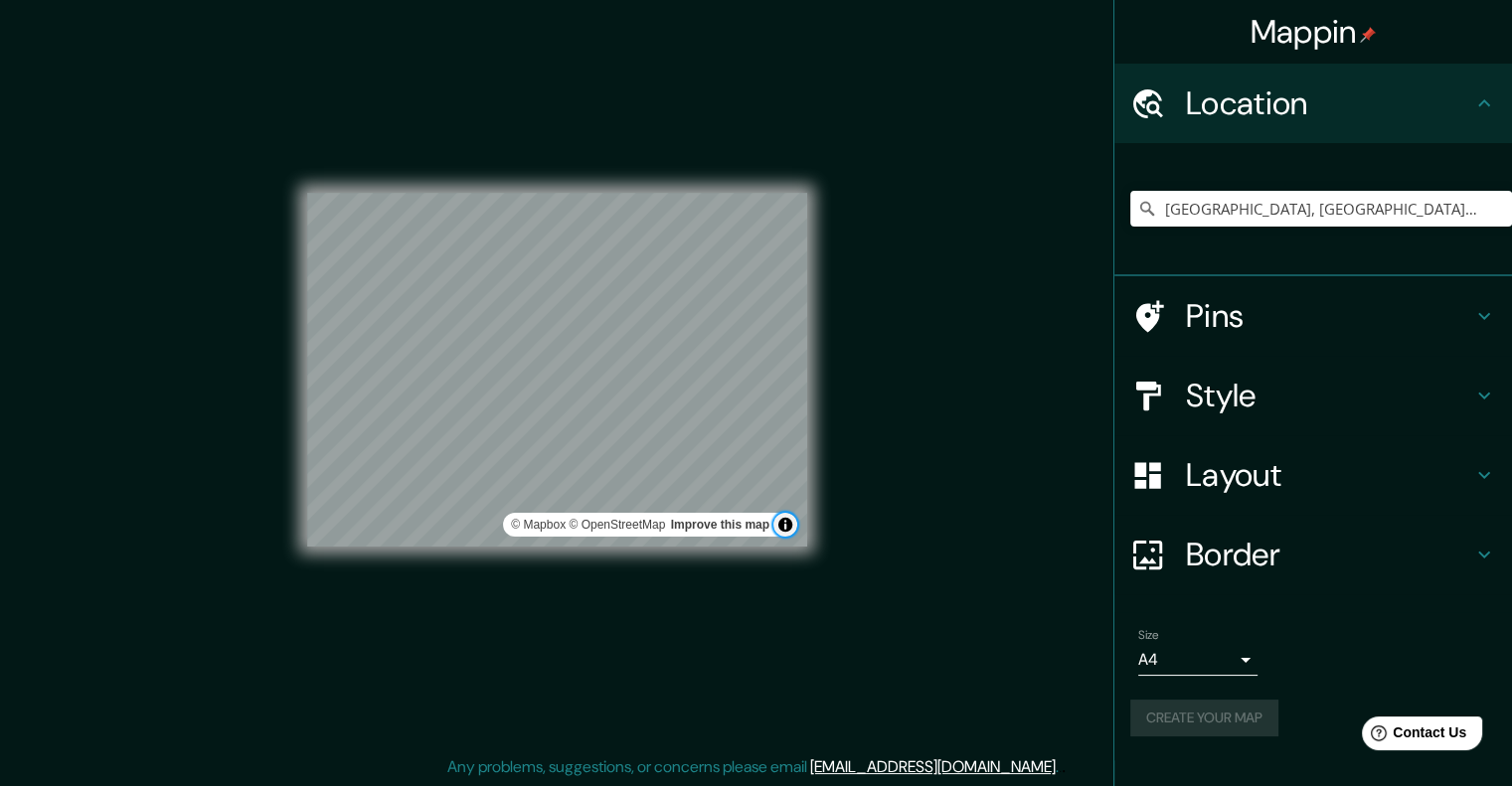 click at bounding box center (785, 525) 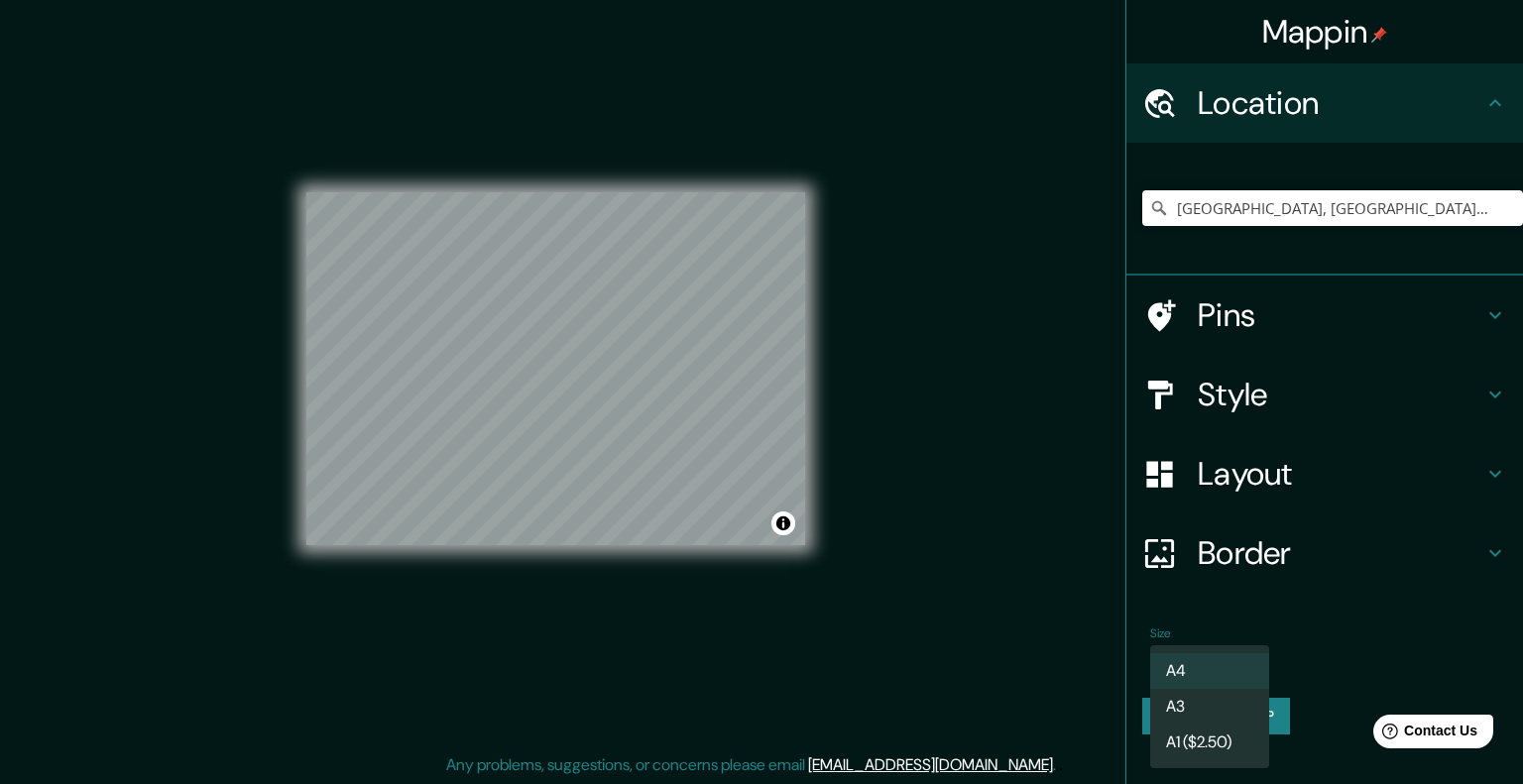 click on "Mappin Location [GEOGRAPHIC_DATA], [GEOGRAPHIC_DATA], [GEOGRAPHIC_DATA] Pins Style Layout Border Choose a border.  Hint : you can make layers of the frame opaque to create some cool effects. None Simple Transparent Fancy Size A4 single Create your map © Mapbox   © OpenStreetMap   Improve this map Any problems, suggestions, or concerns please email    [EMAIL_ADDRESS][DOMAIN_NAME] . . . A4 A3 A1 ($2.50)" at bounding box center [762, 376] 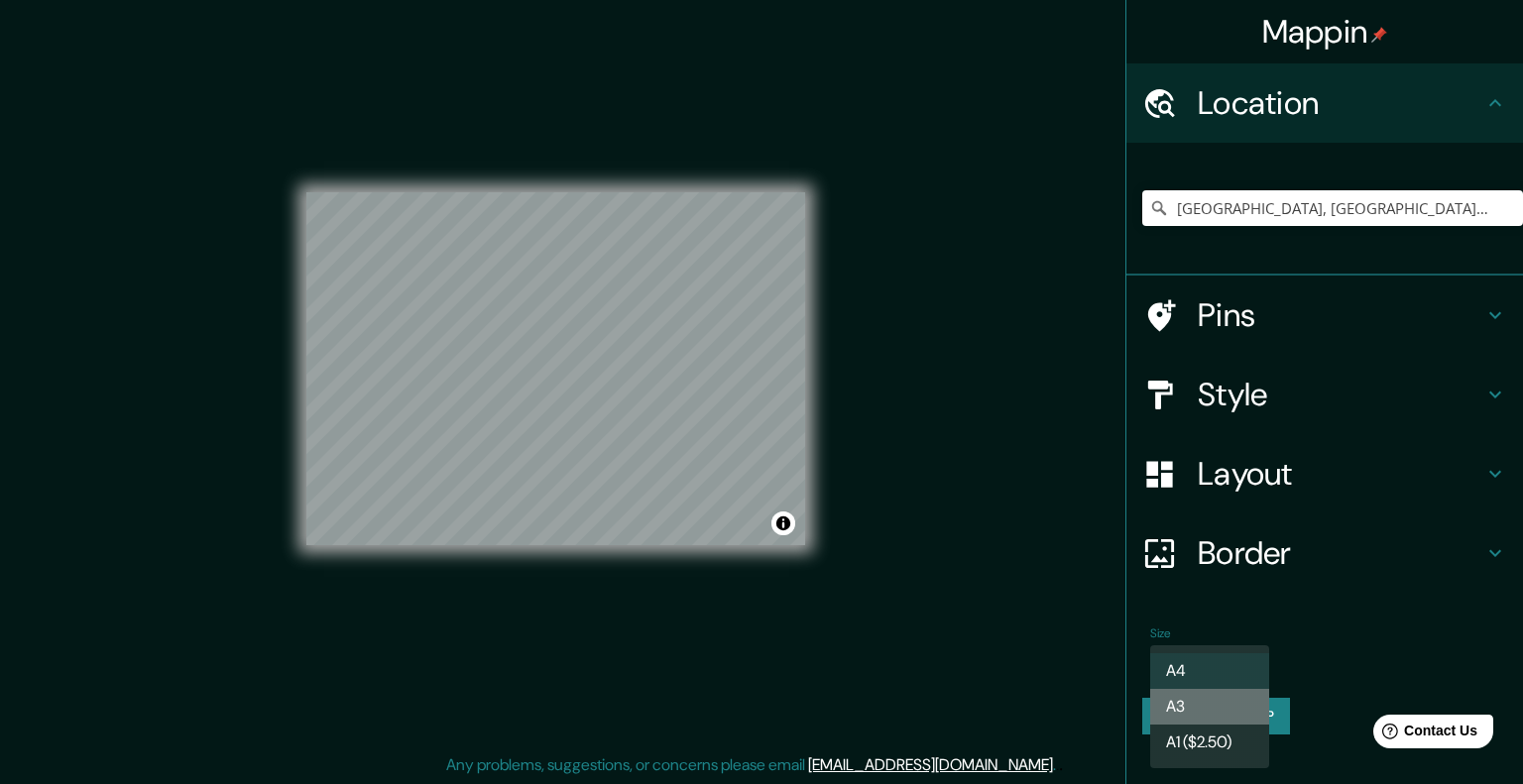 click on "A3" at bounding box center [1210, 707] 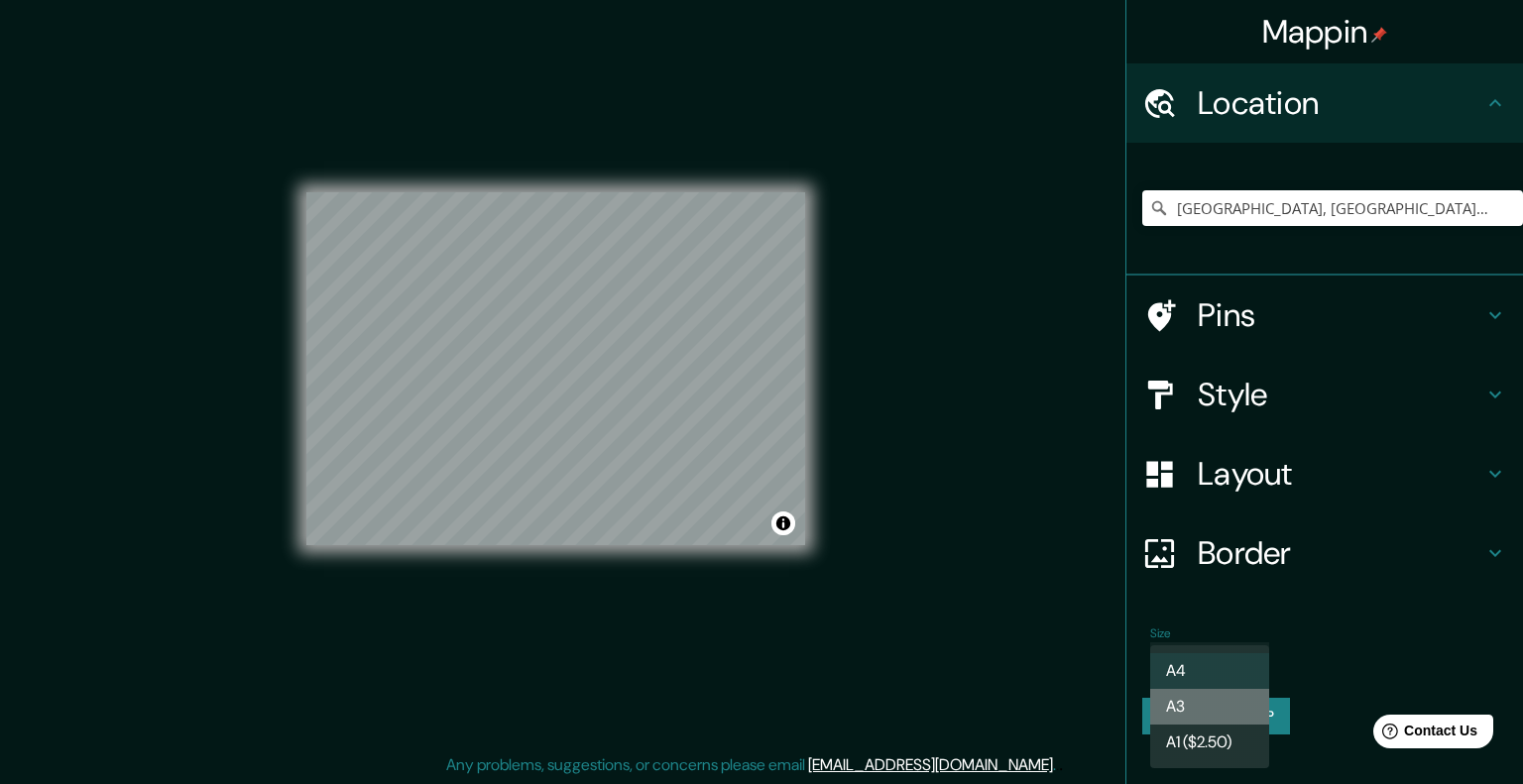 type on "a4" 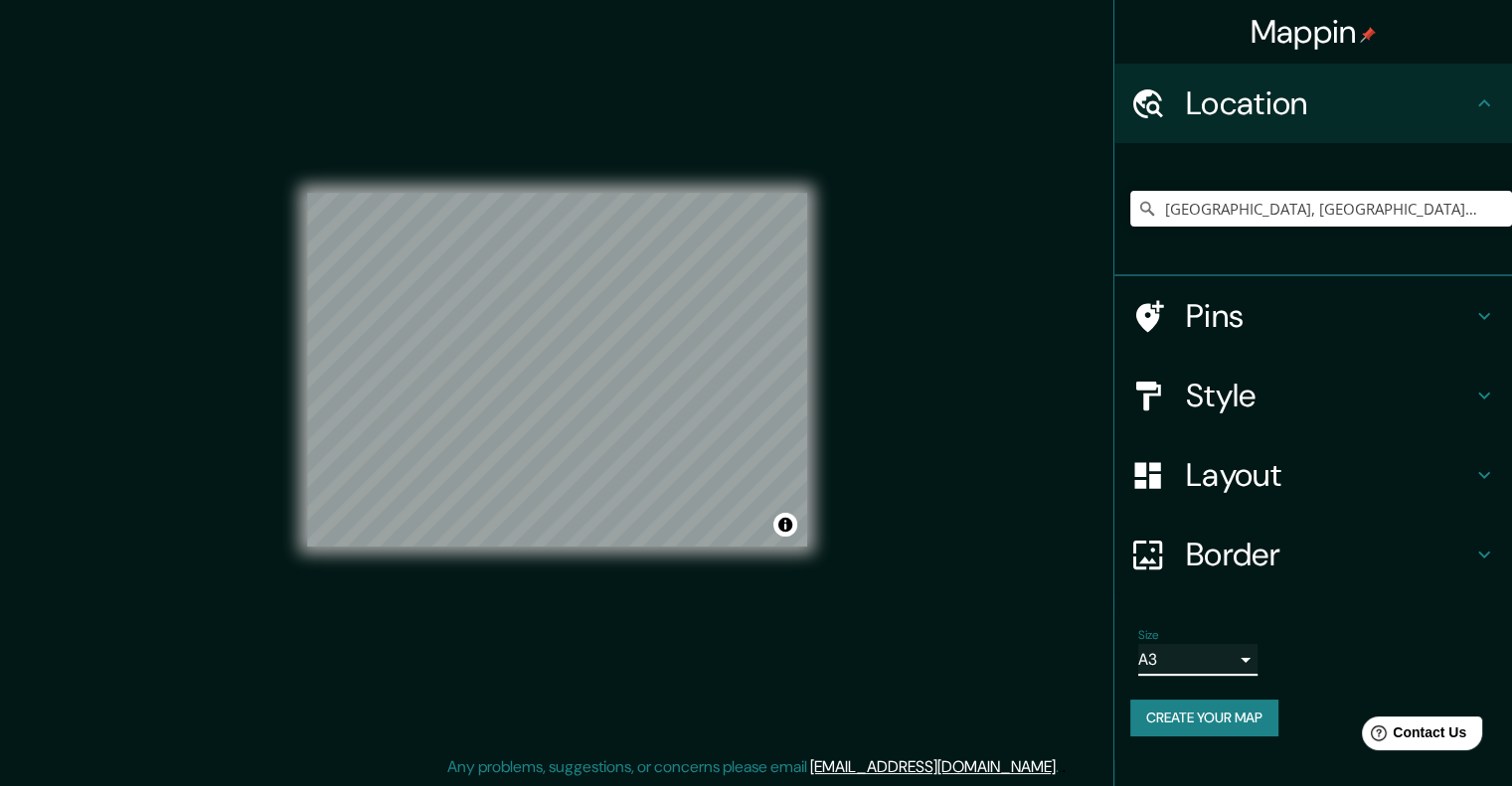 scroll, scrollTop: 0, scrollLeft: 0, axis: both 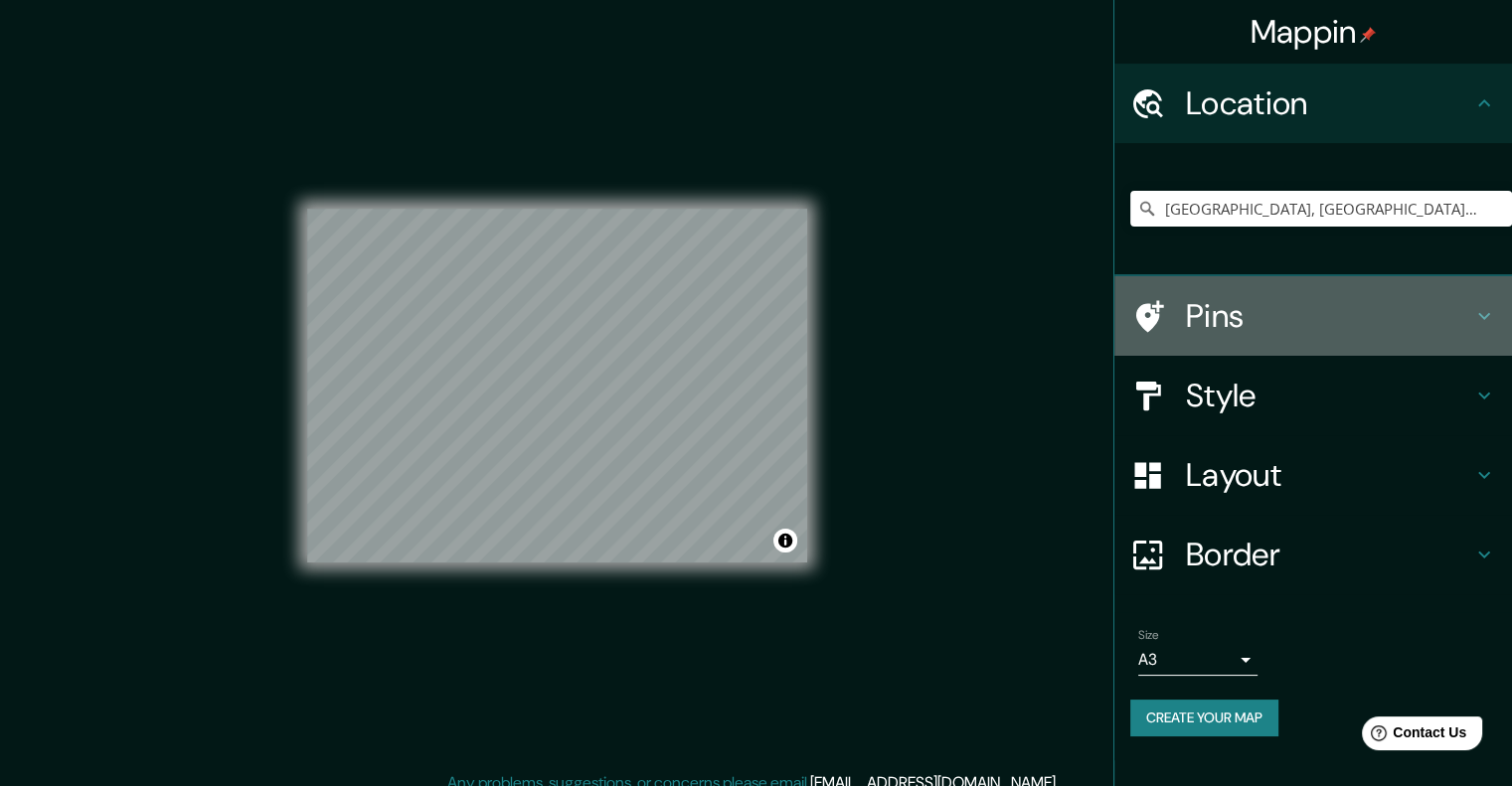 click on "Pins" at bounding box center (1329, 316) 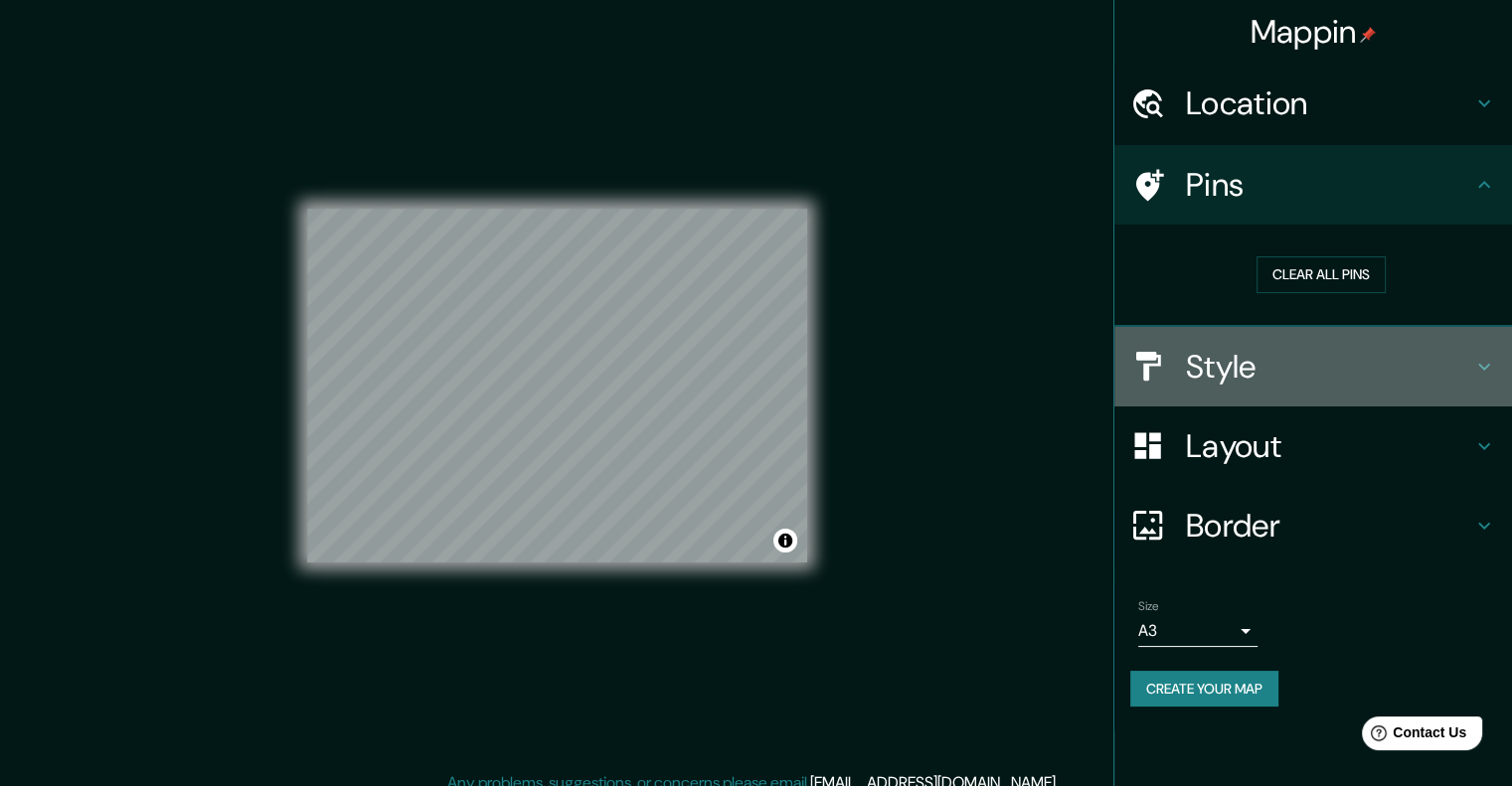 click on "Style" at bounding box center (1329, 367) 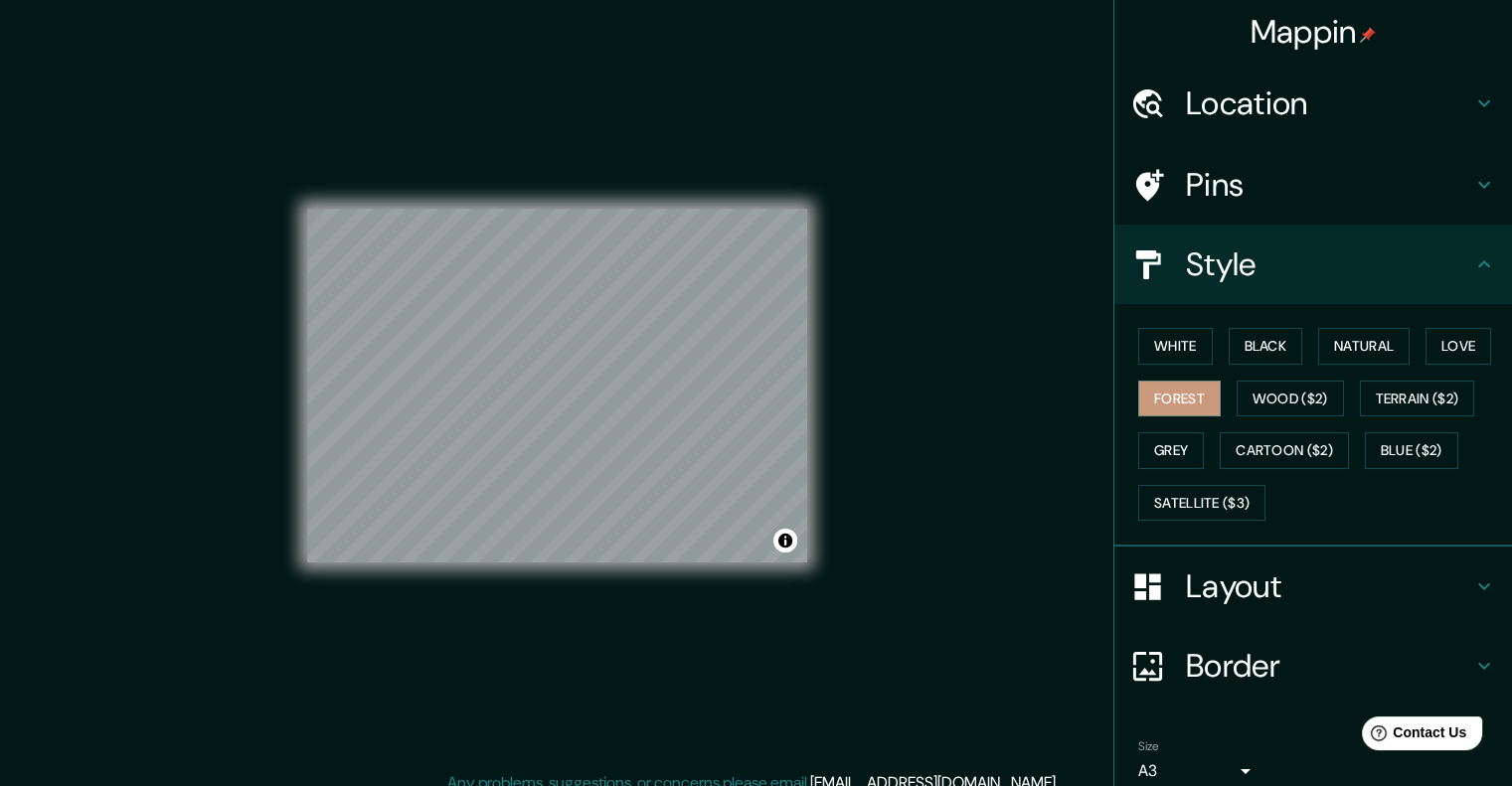 click on "Layout" at bounding box center (1313, 586) 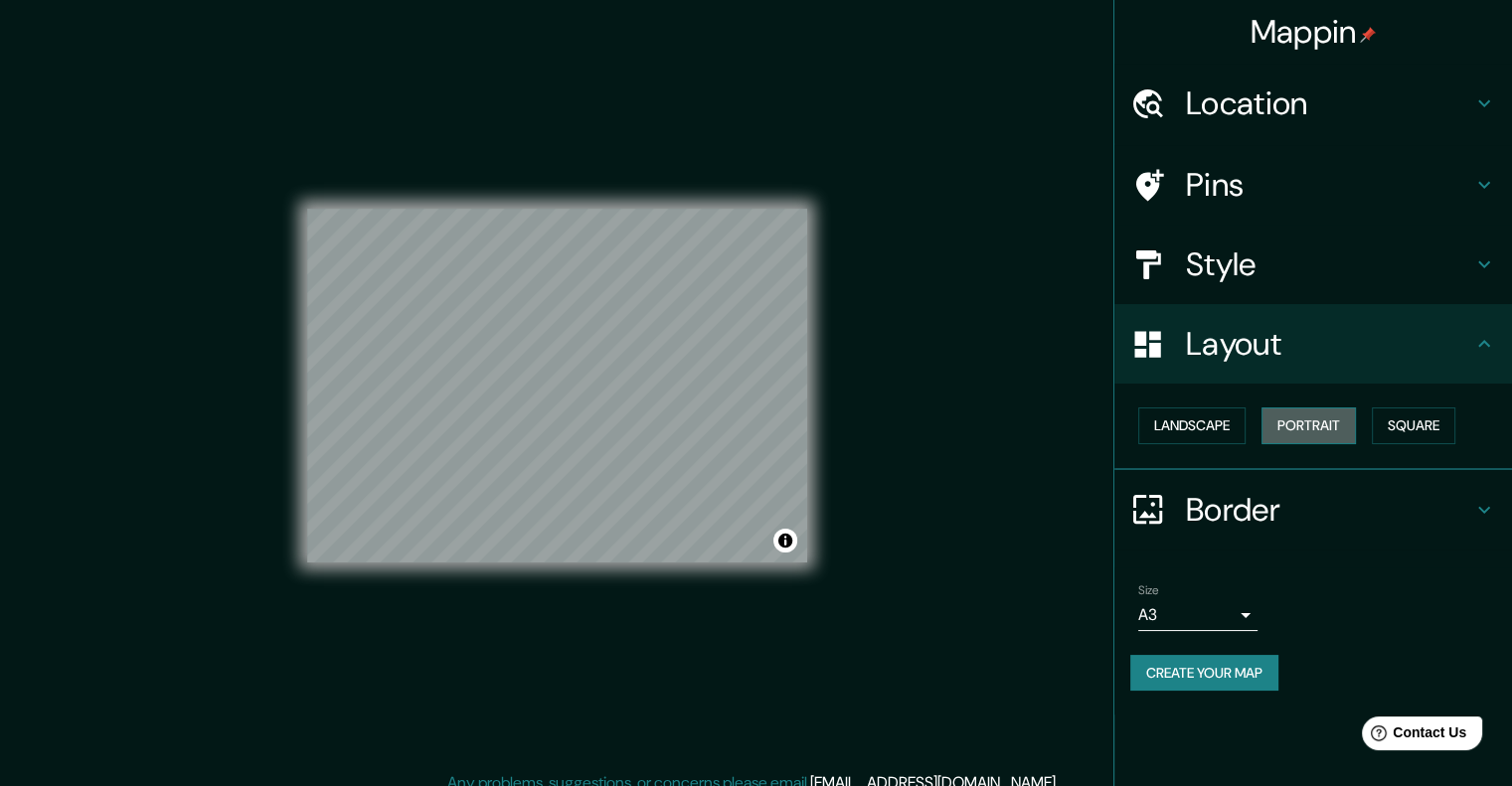 click on "Portrait" at bounding box center (1308, 425) 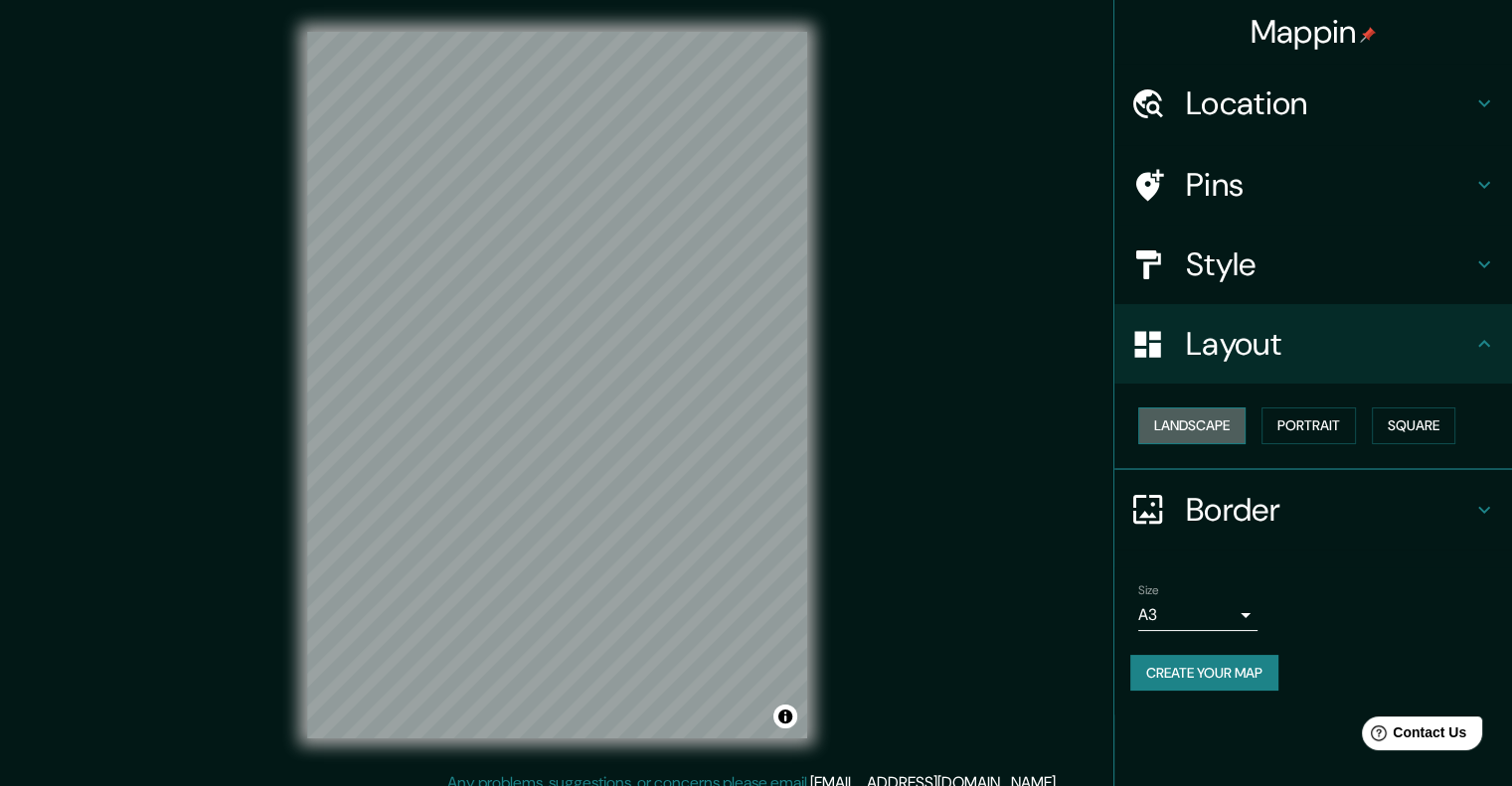 click on "Landscape" at bounding box center (1192, 425) 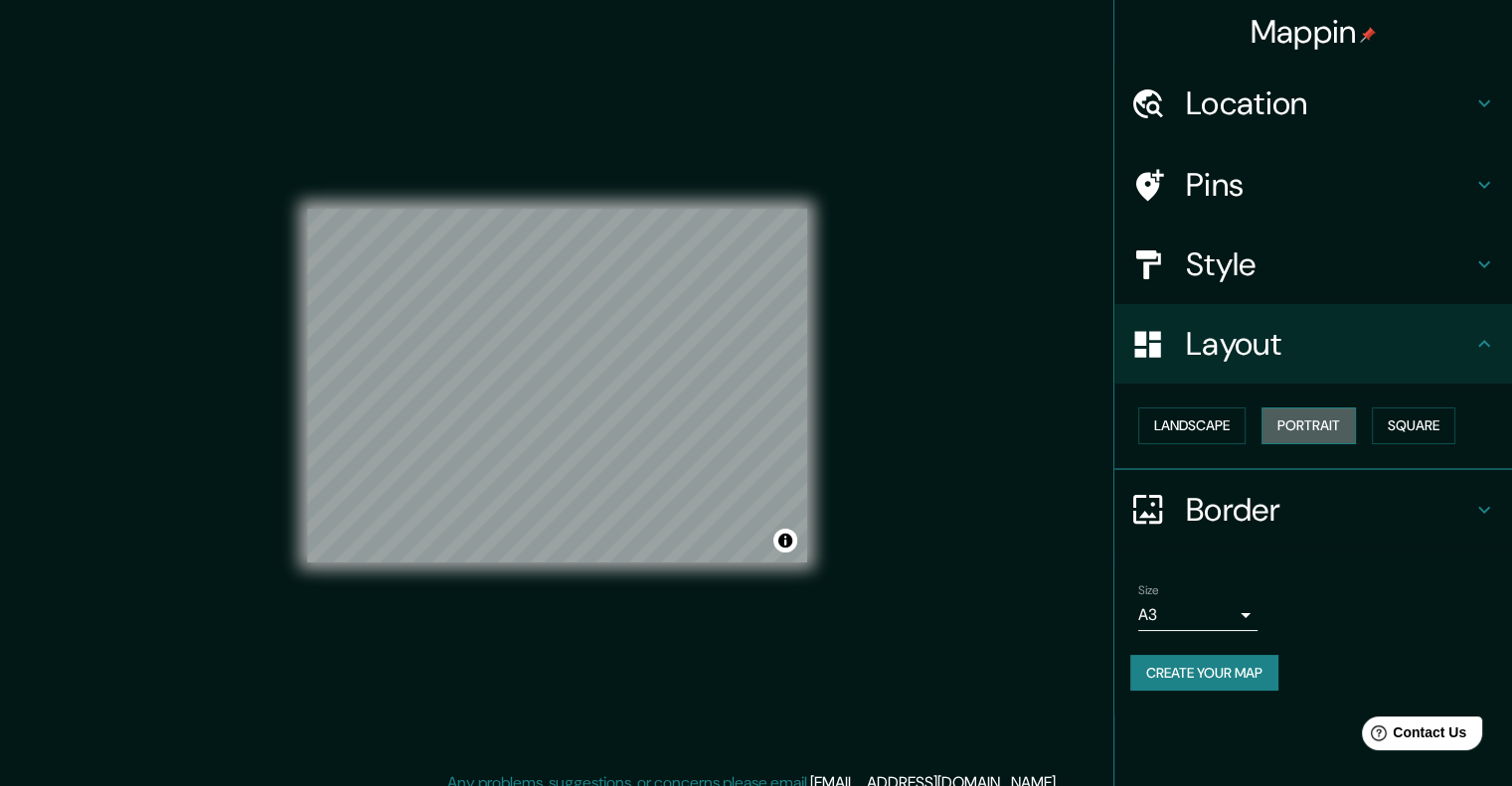click on "Portrait" at bounding box center [1308, 425] 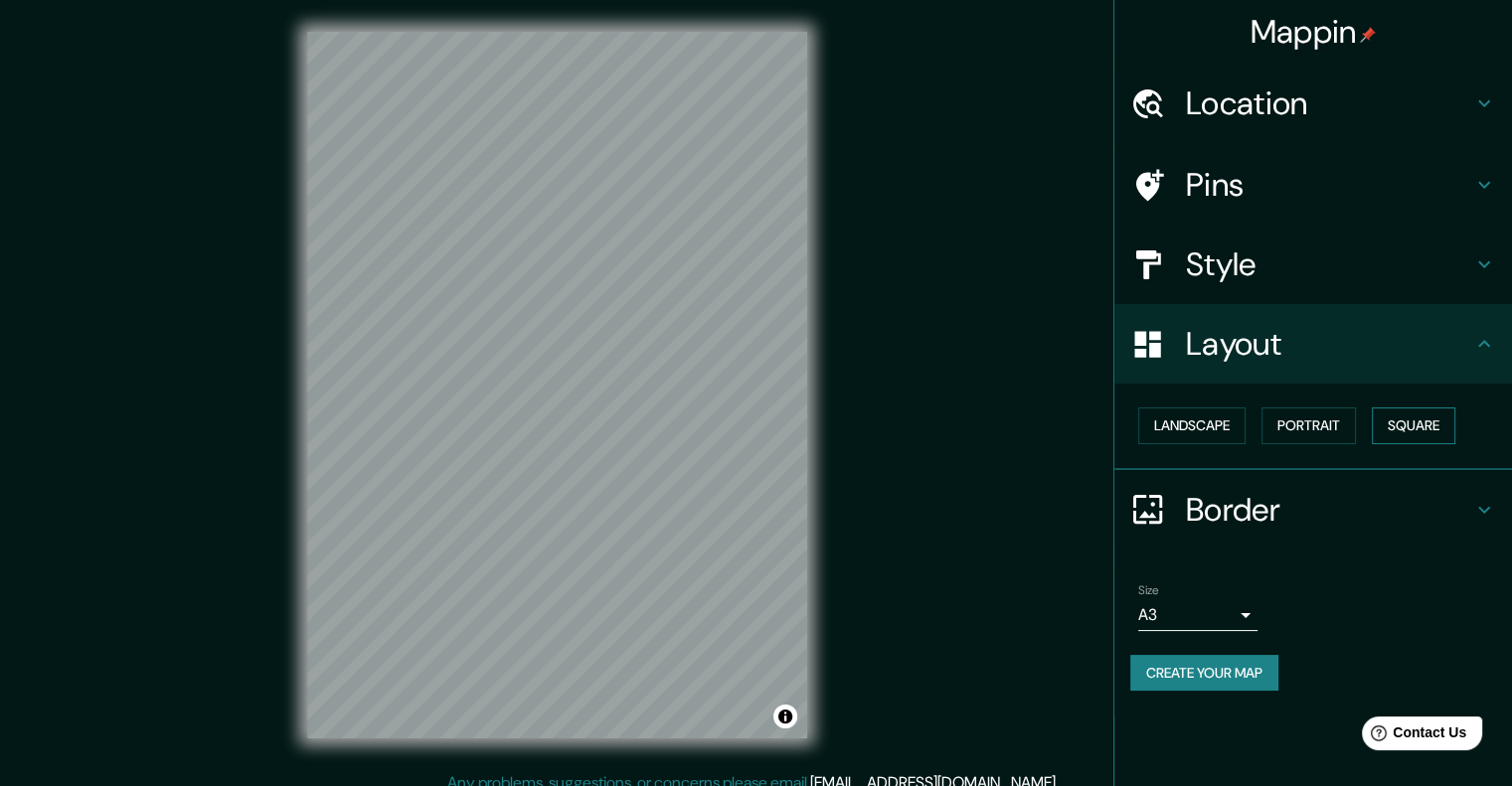 click on "Square" at bounding box center [1414, 425] 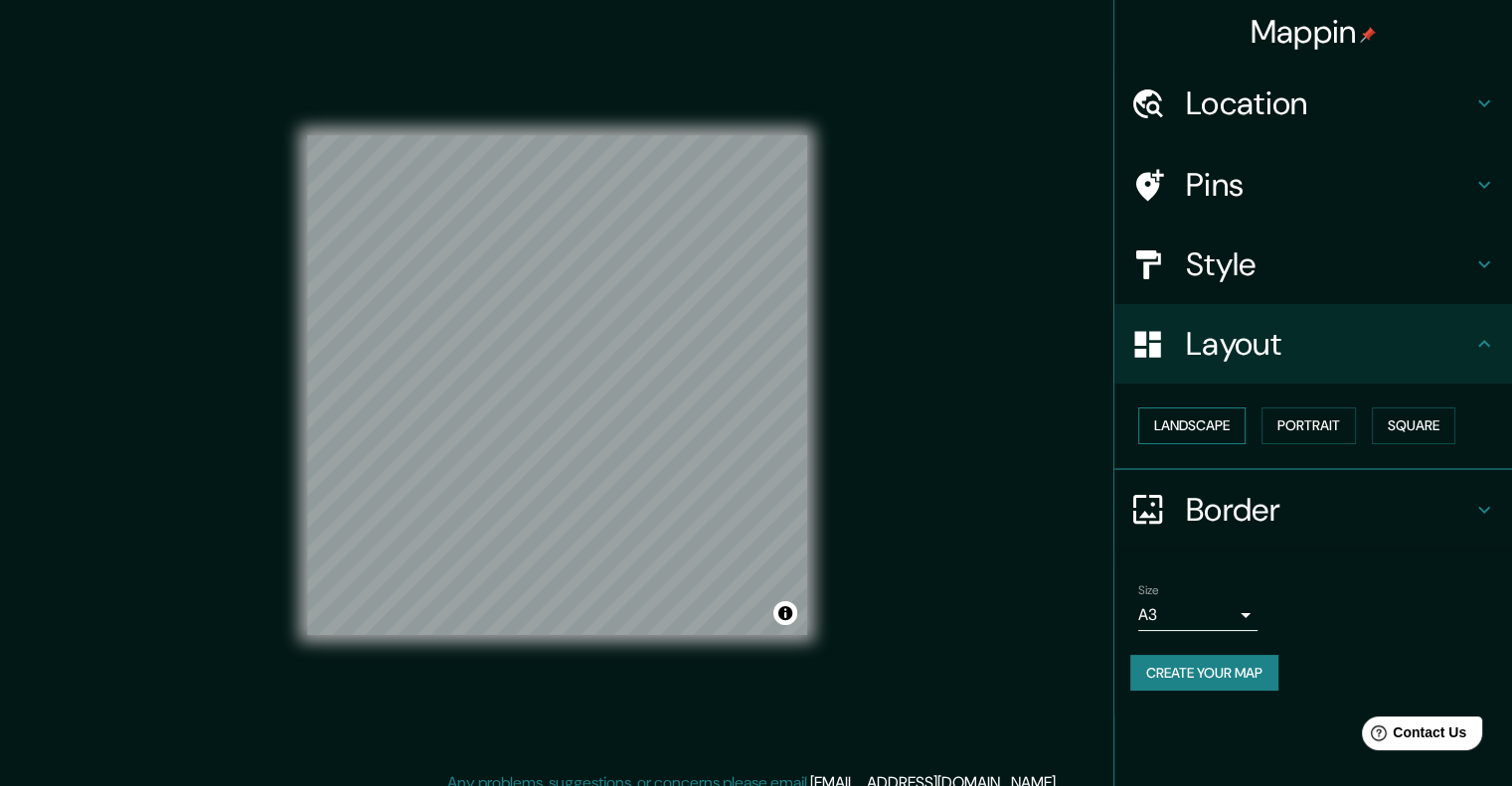 click on "Landscape" at bounding box center [1192, 425] 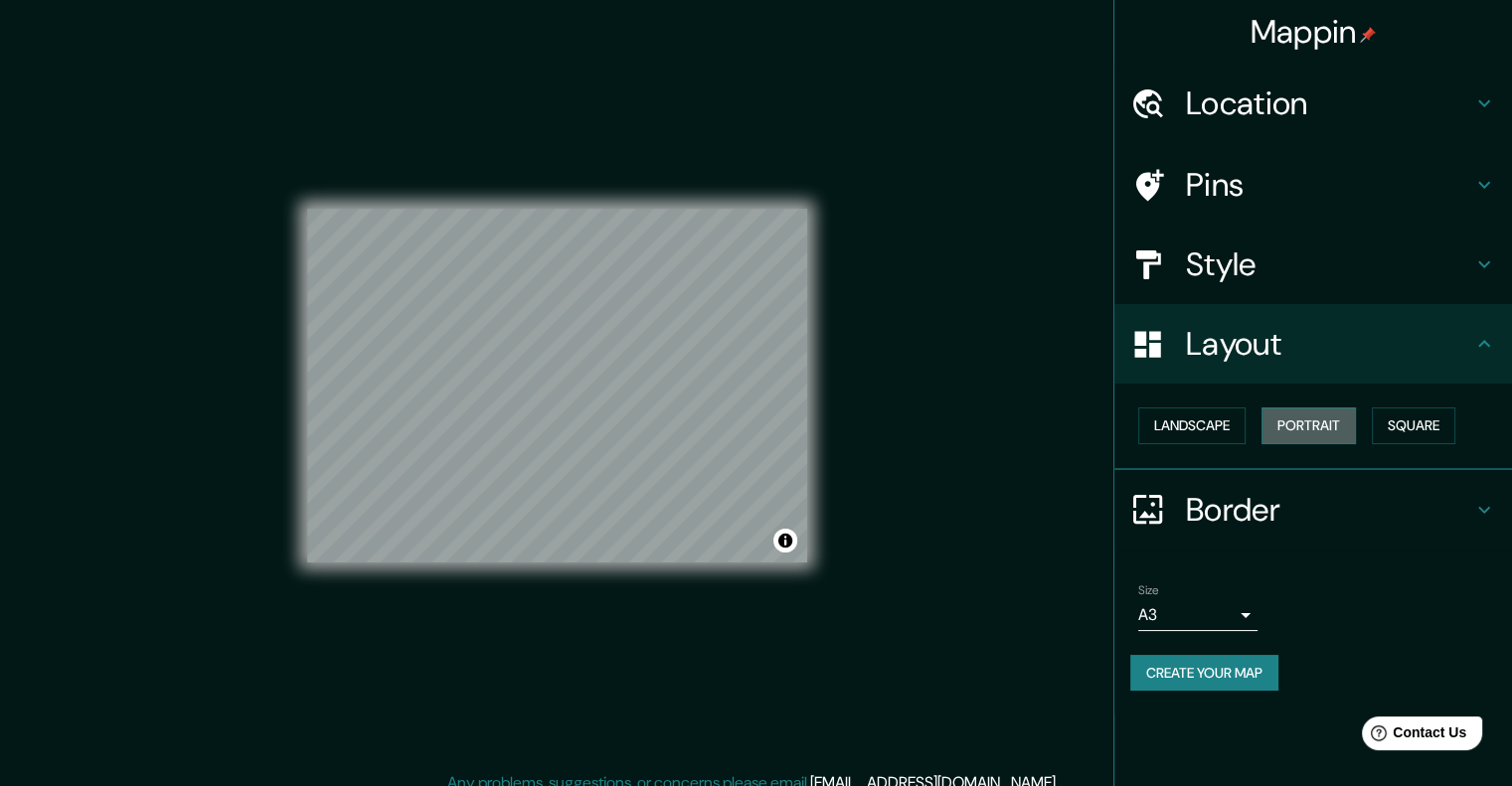click on "Portrait" at bounding box center (1308, 425) 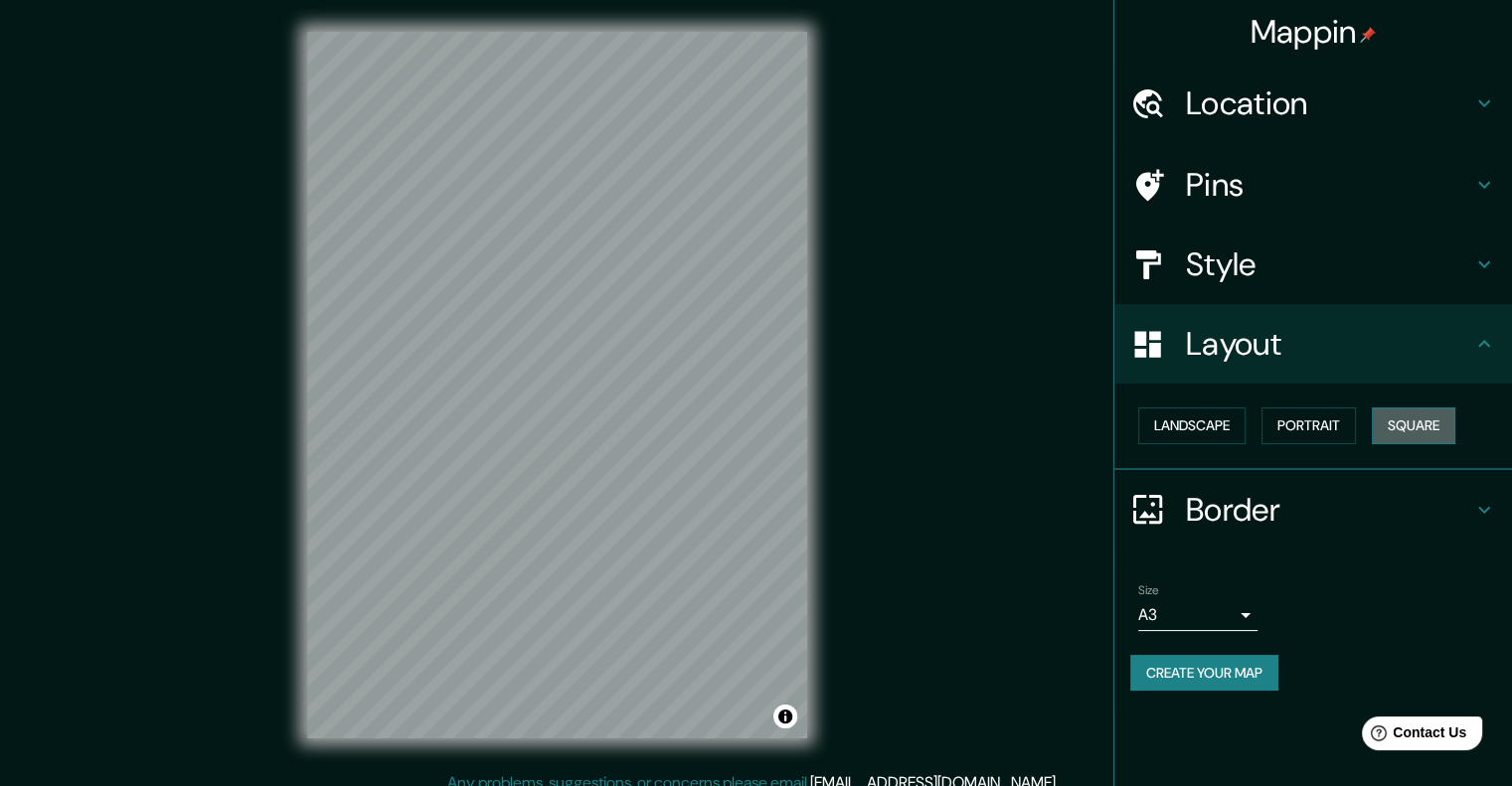click on "Square" at bounding box center [1414, 425] 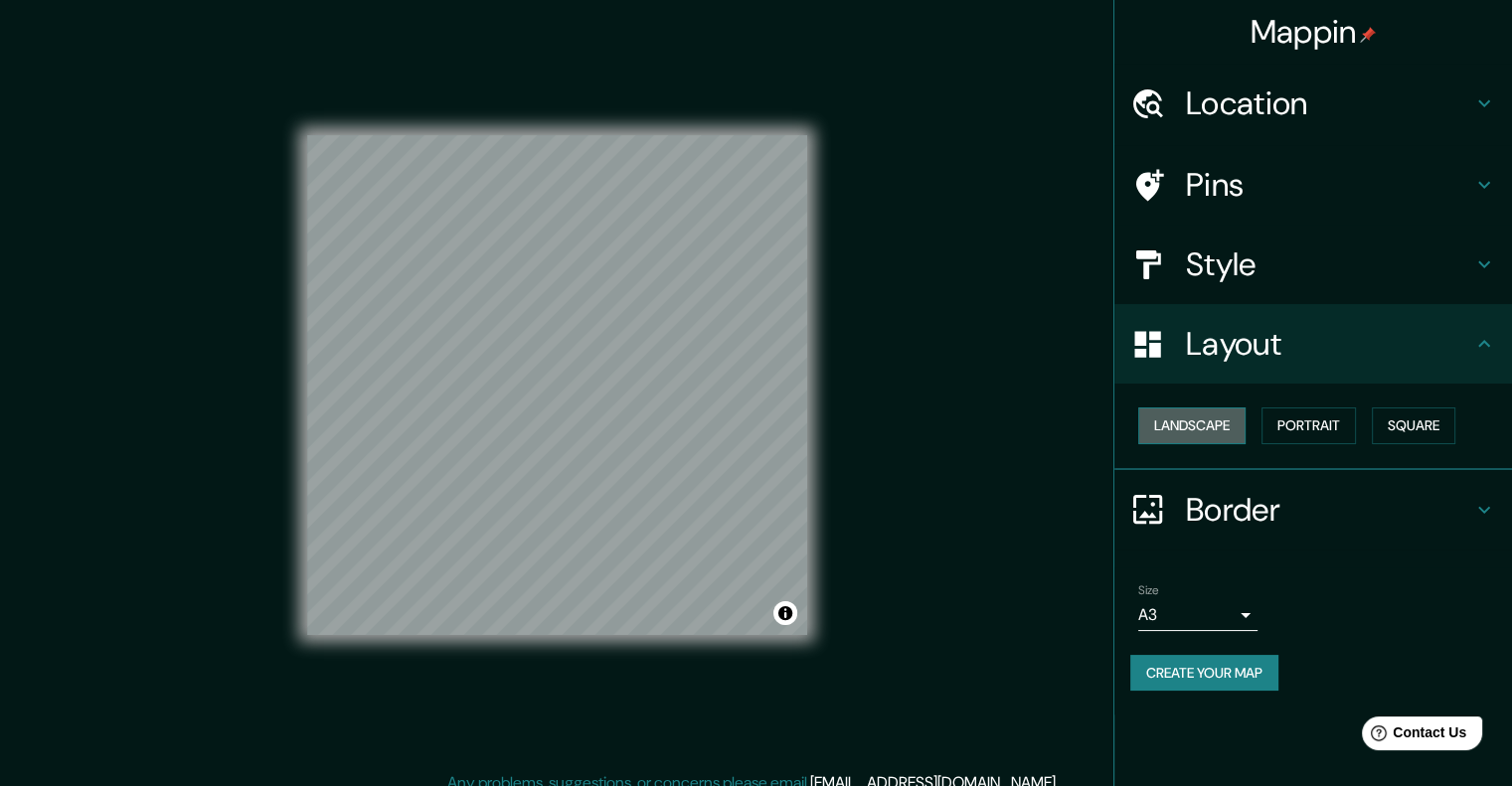 click on "Landscape" at bounding box center (1192, 425) 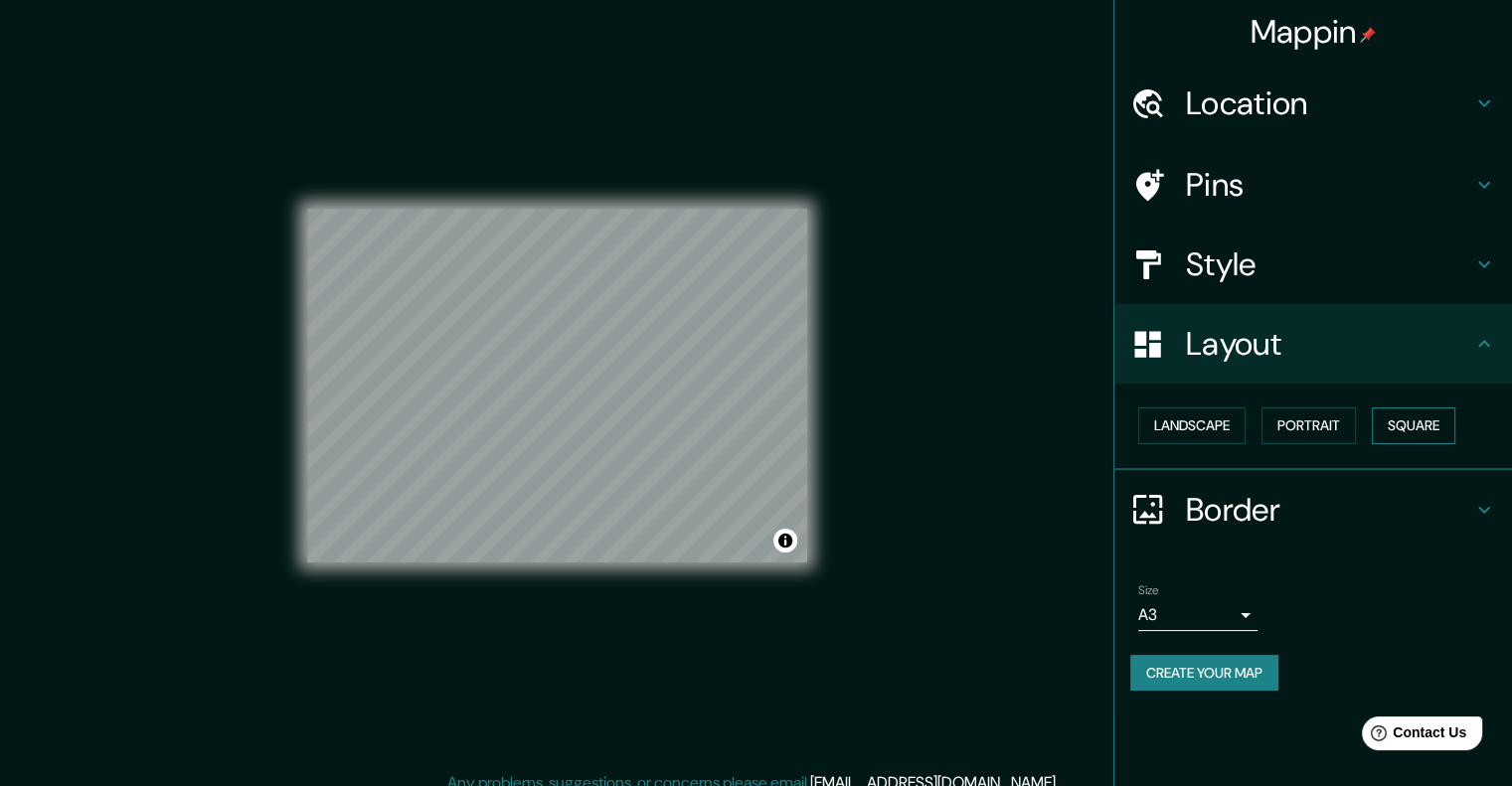 click on "Square" at bounding box center [1414, 425] 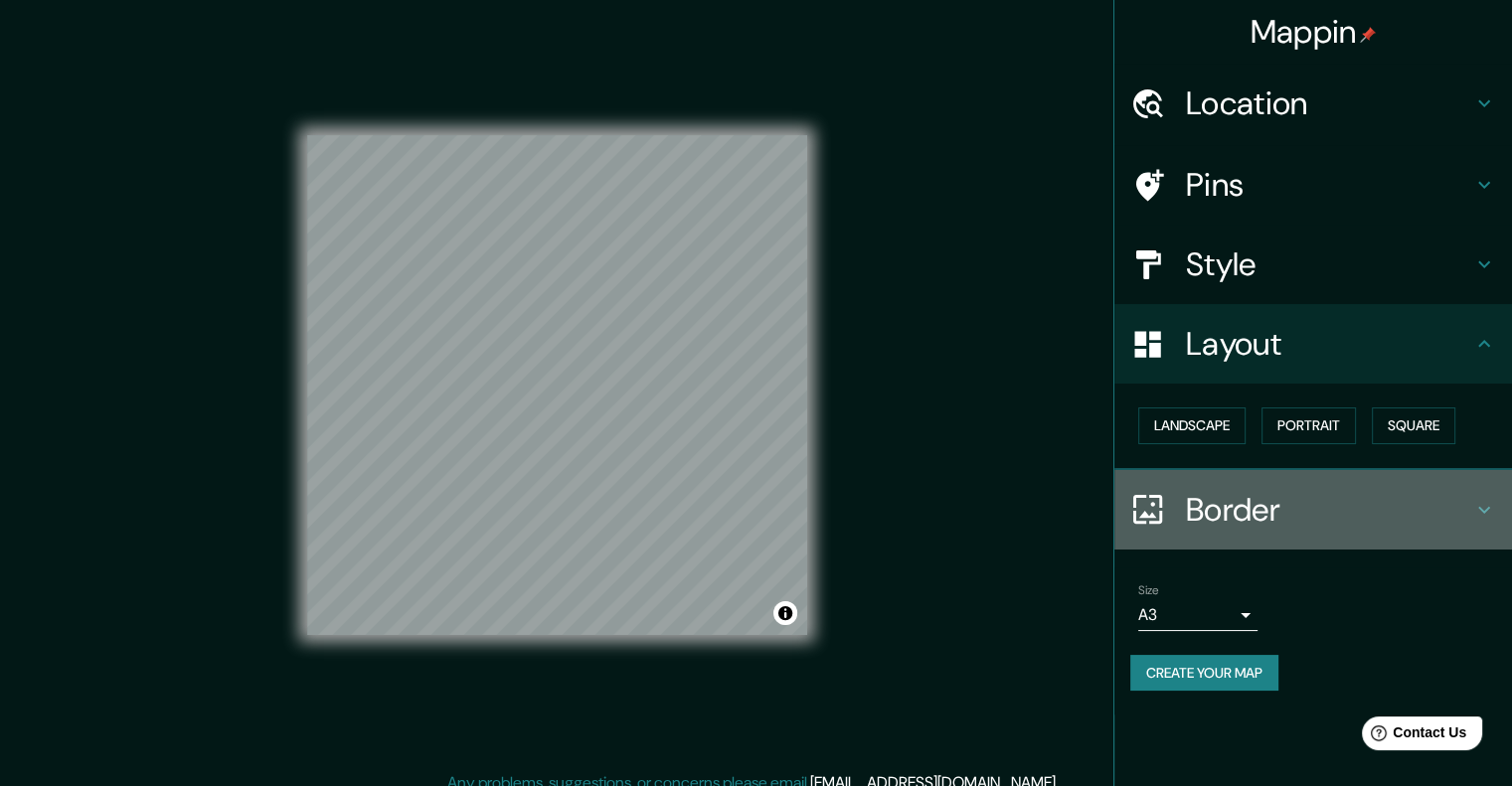 click on "Border" at bounding box center [1329, 510] 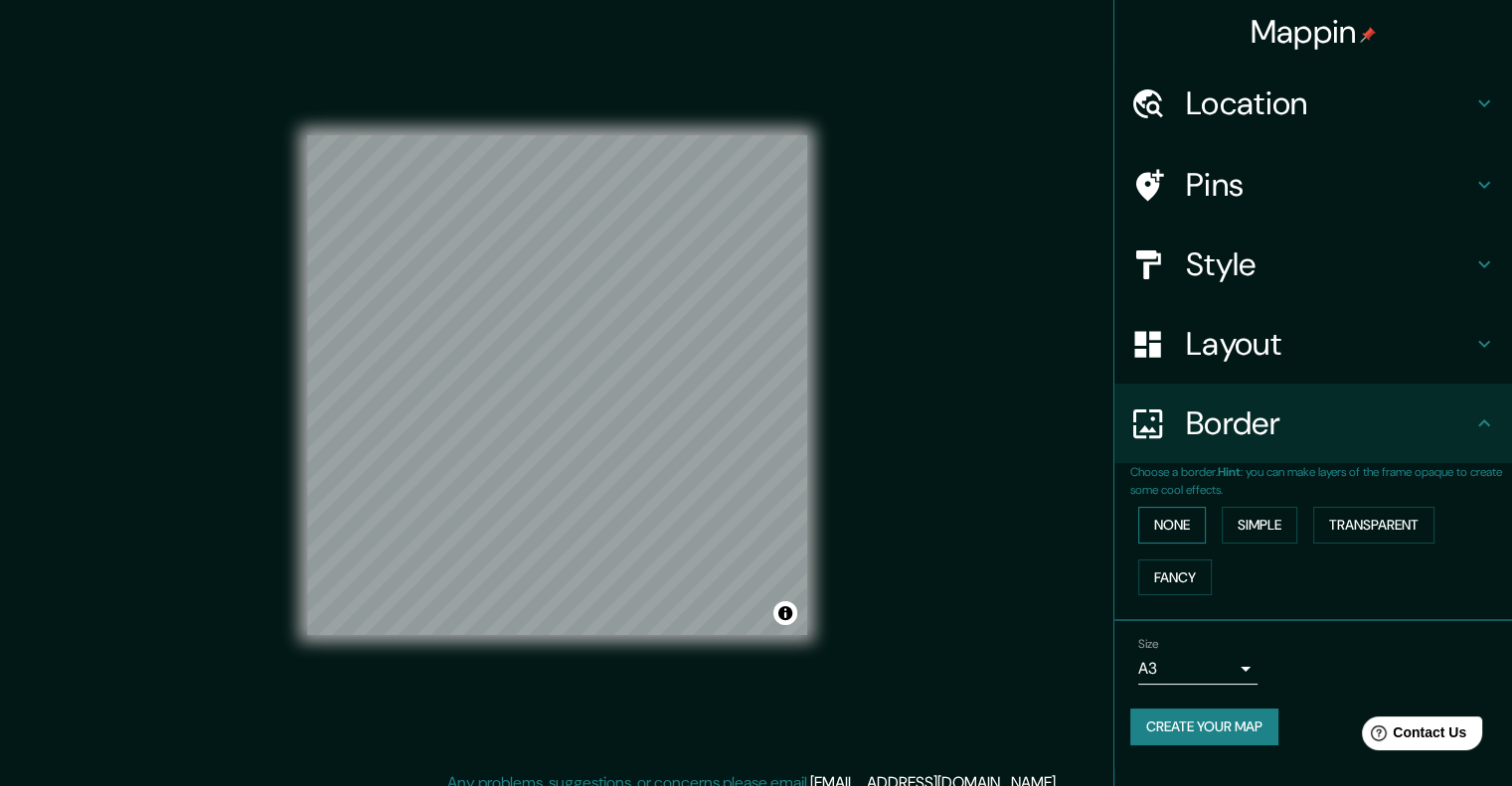 click on "None" at bounding box center (1172, 525) 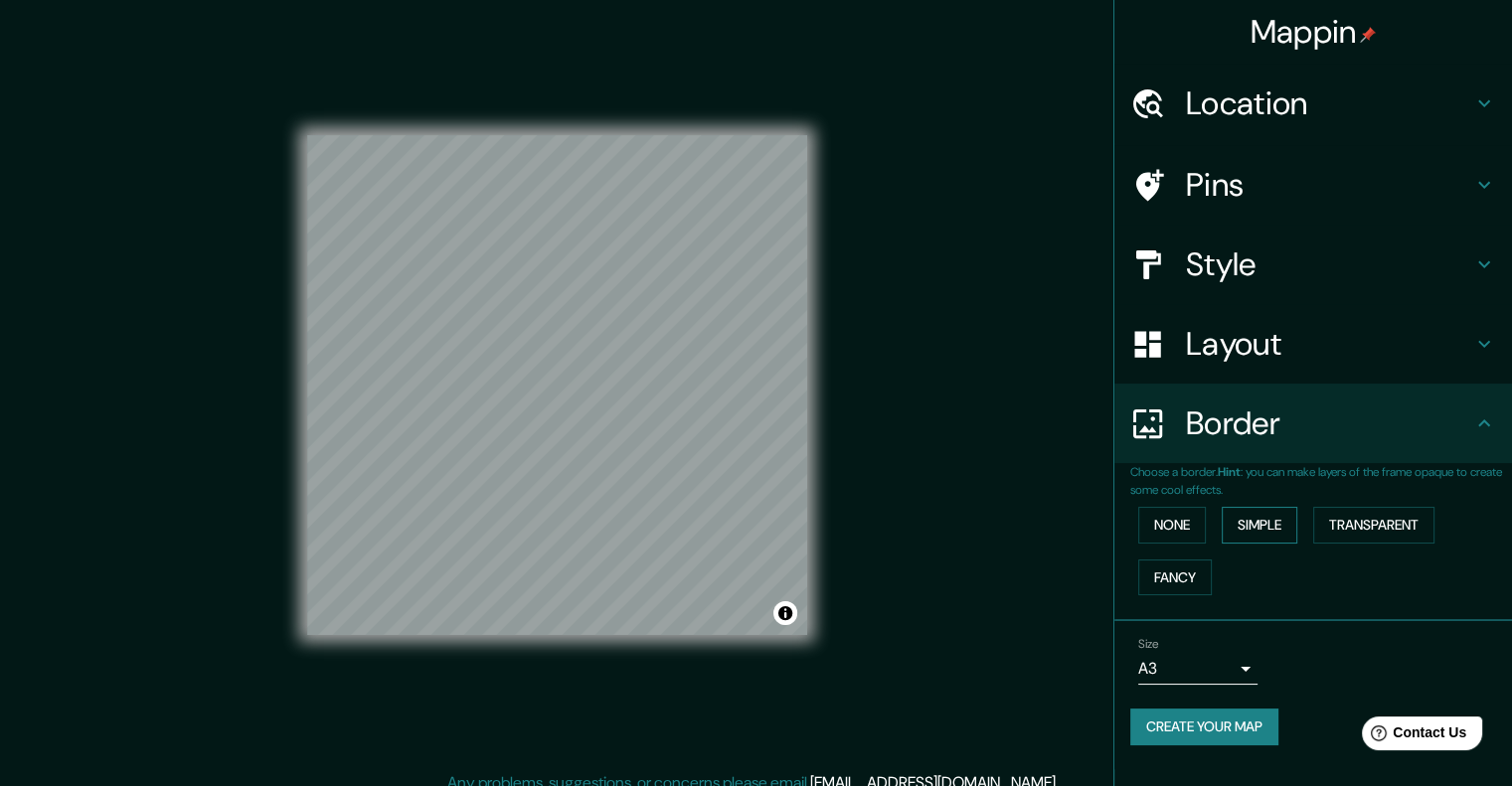 click on "Simple" at bounding box center [1260, 525] 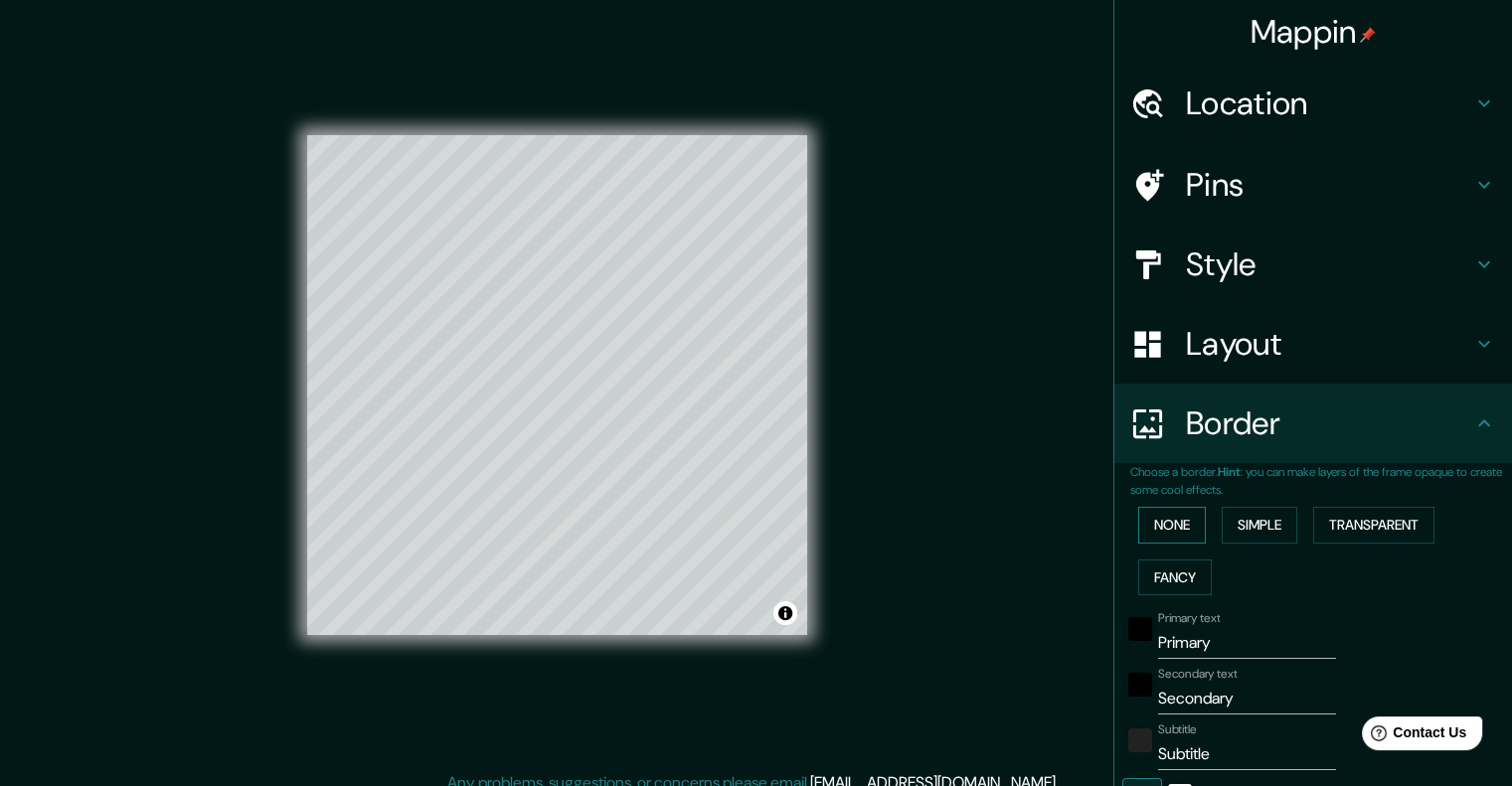 click on "None" at bounding box center (1172, 525) 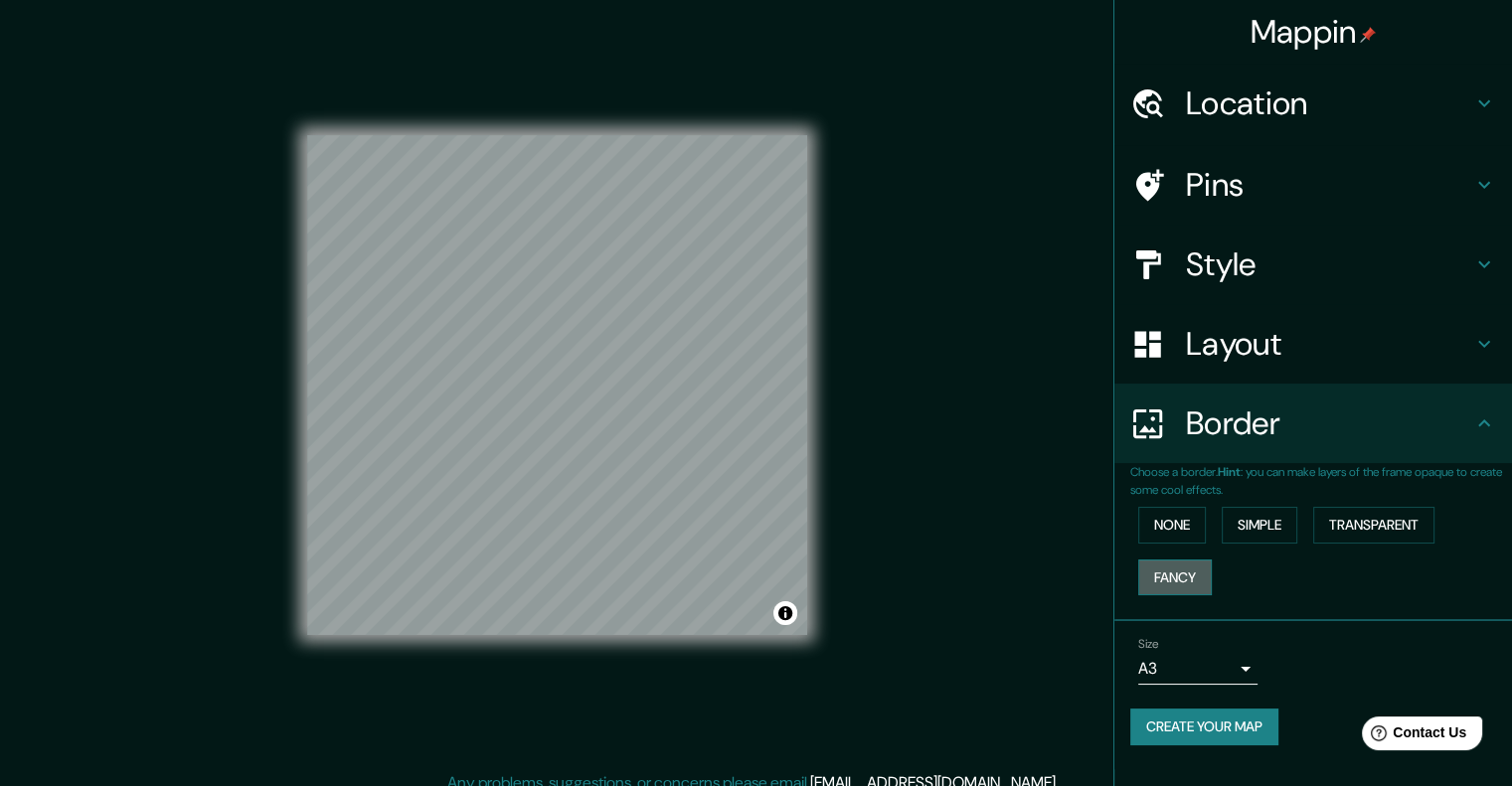 click on "Fancy" at bounding box center [1175, 577] 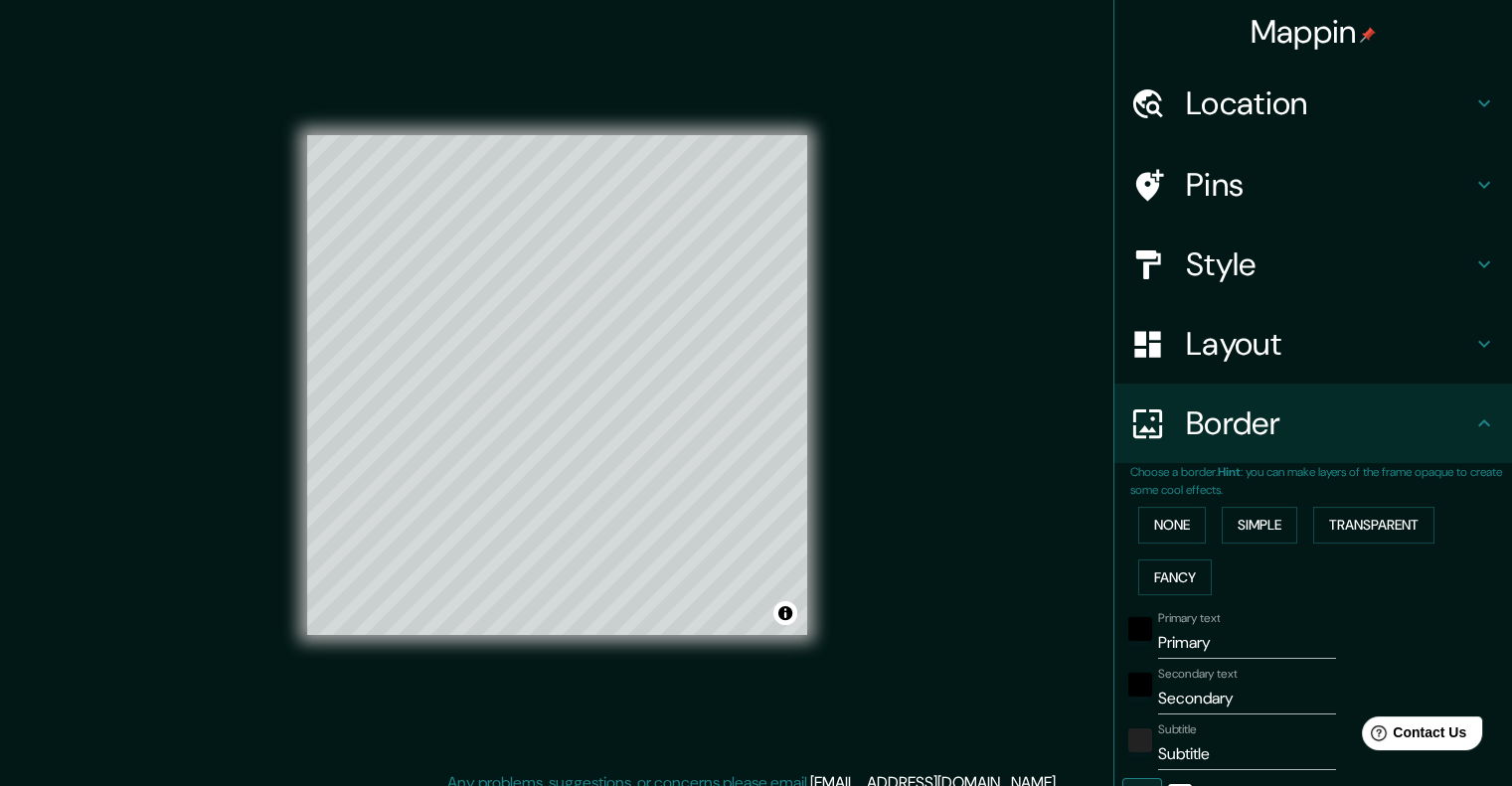 click on "None Simple Transparent Fancy" at bounding box center (1321, 550) 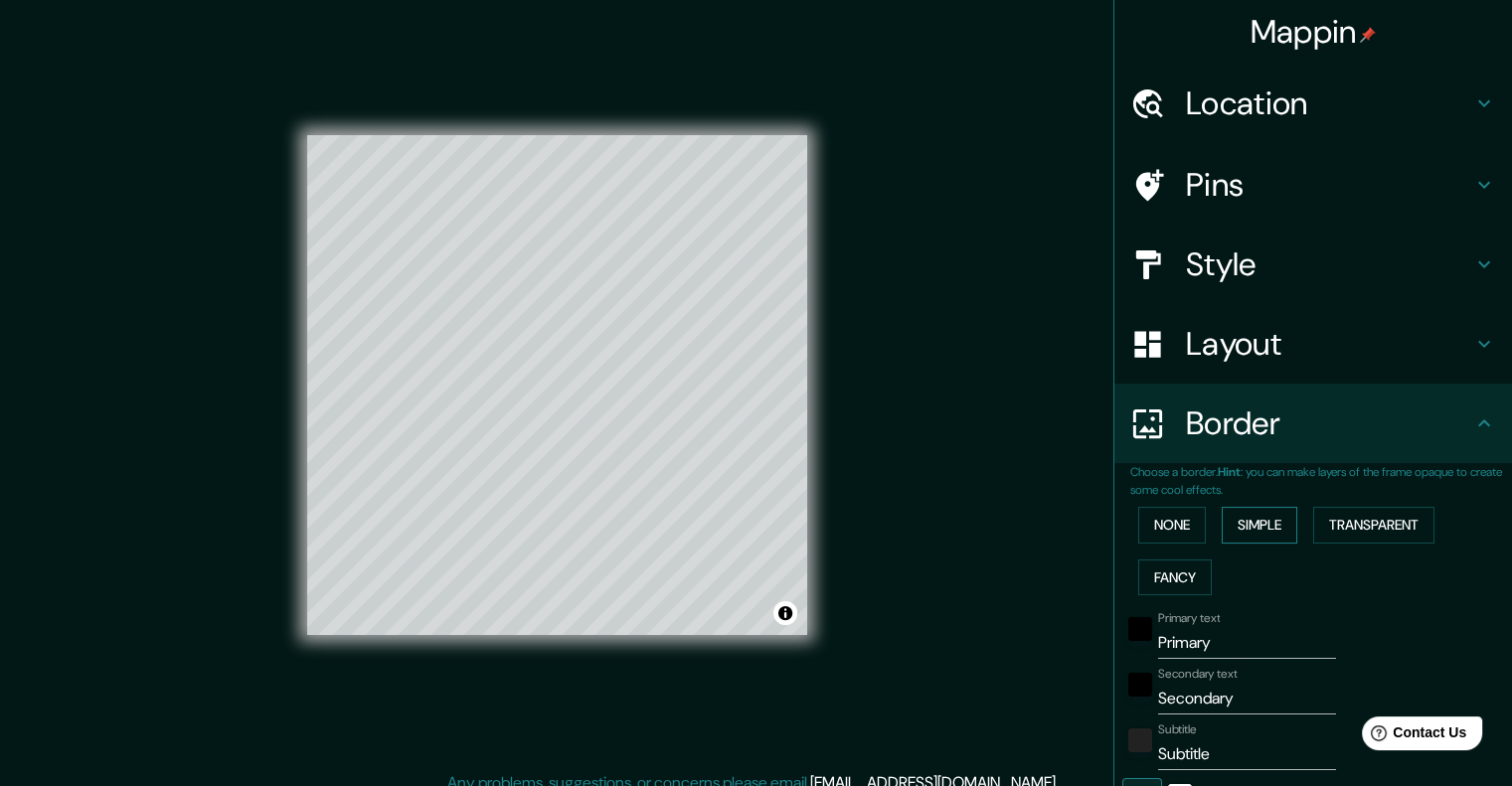 click on "Simple" at bounding box center [1260, 525] 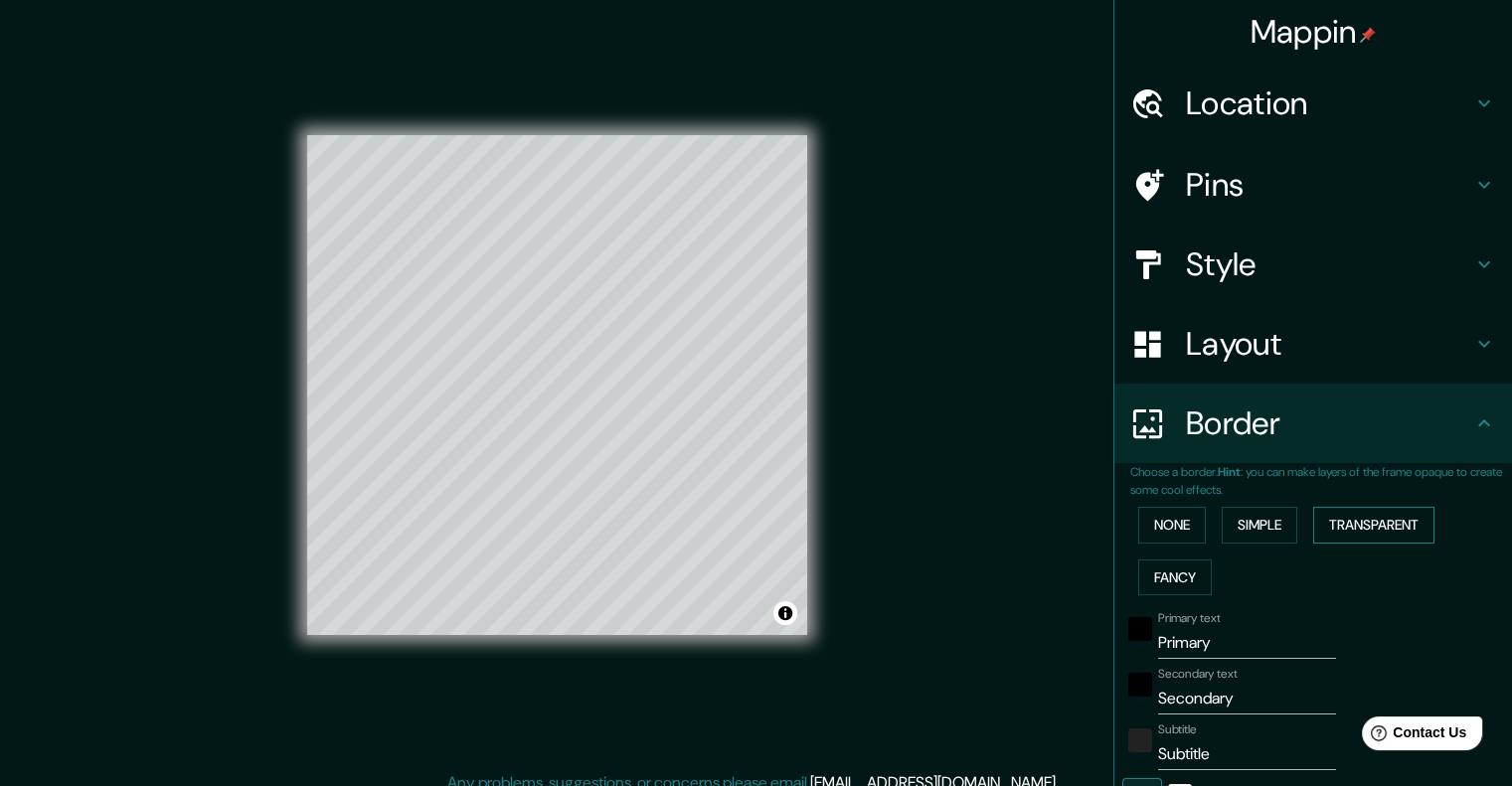click on "Transparent" at bounding box center (1374, 525) 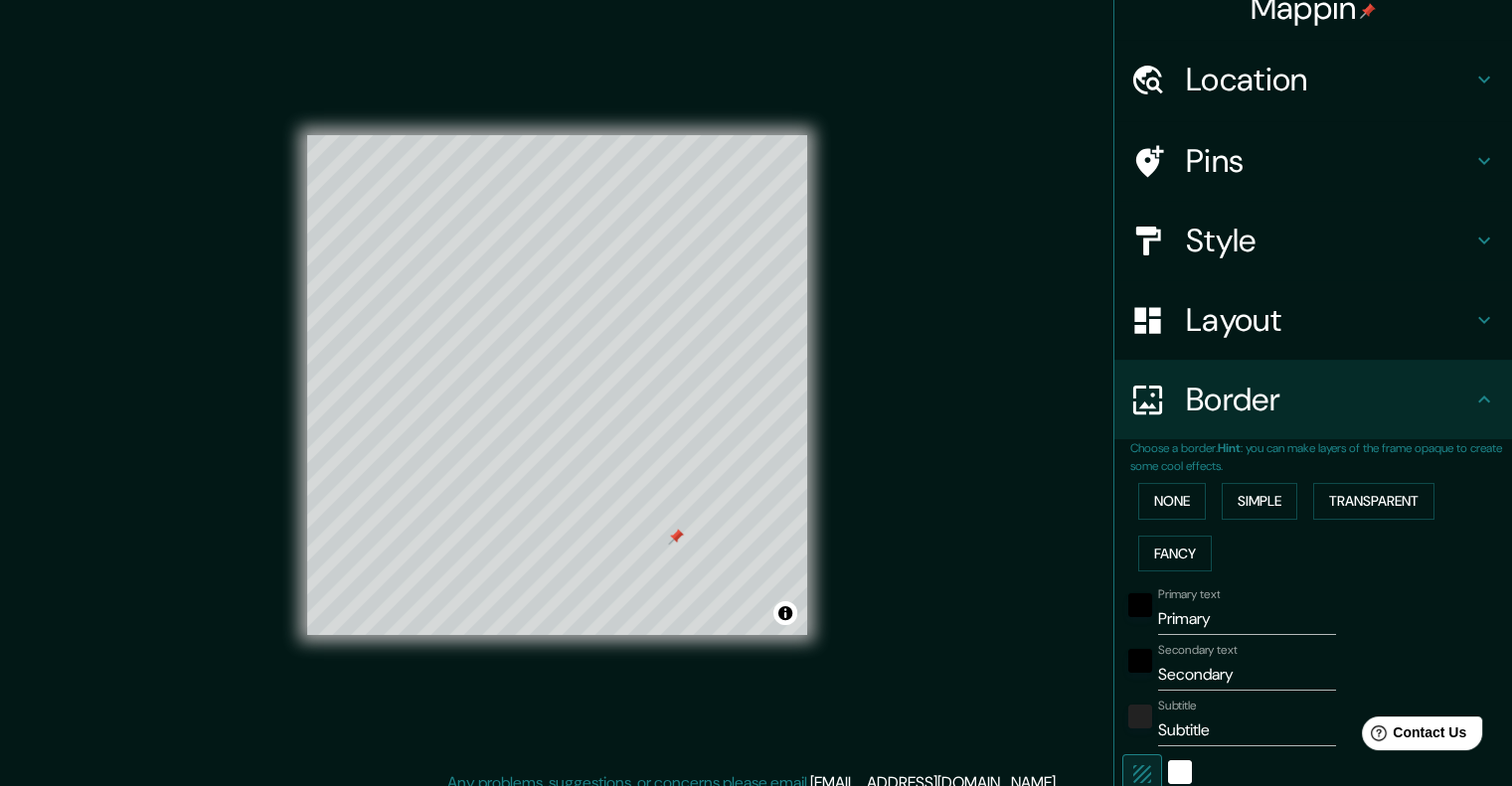 scroll, scrollTop: 99, scrollLeft: 0, axis: vertical 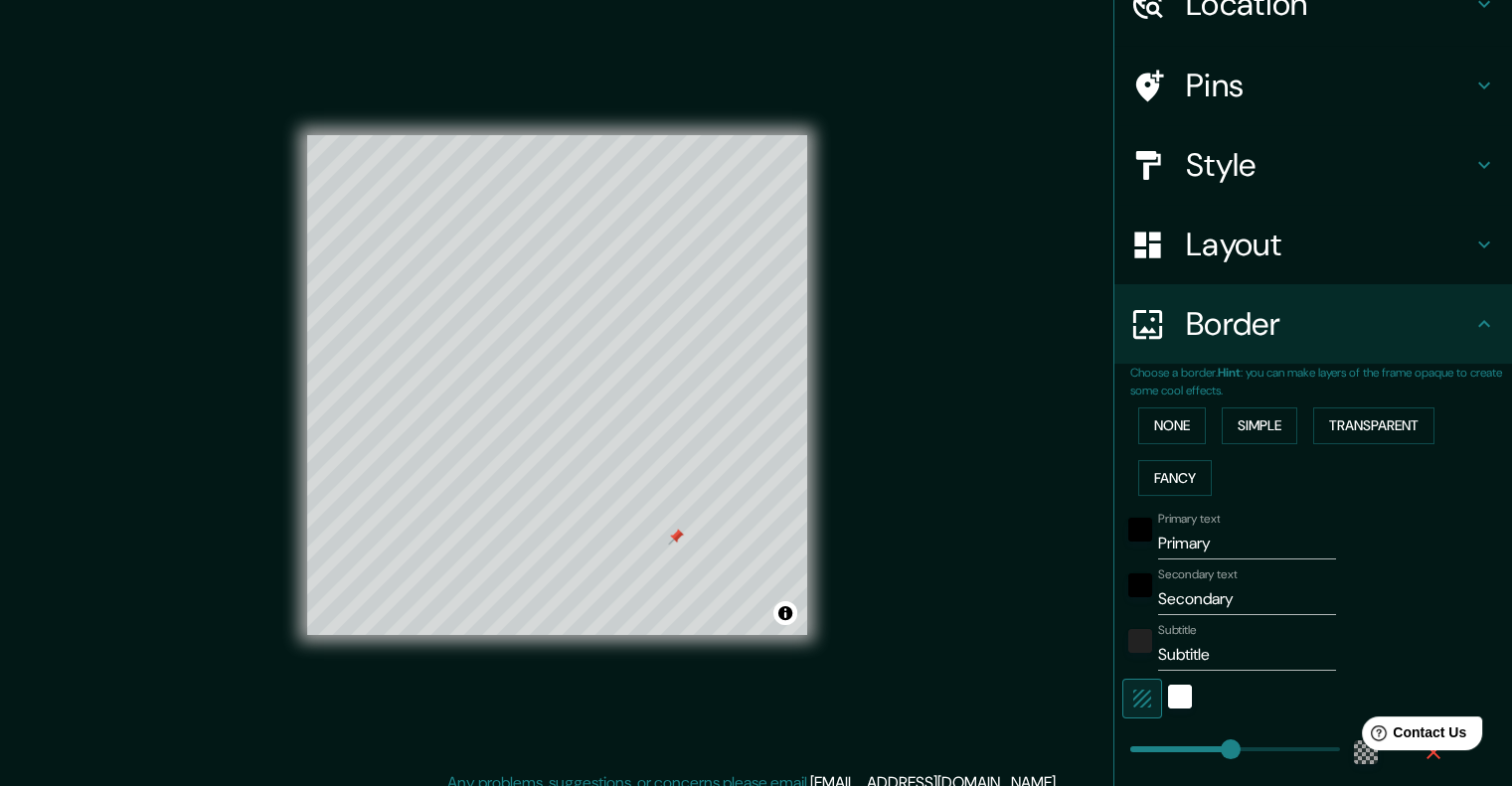 click on "Primary" at bounding box center (1247, 544) 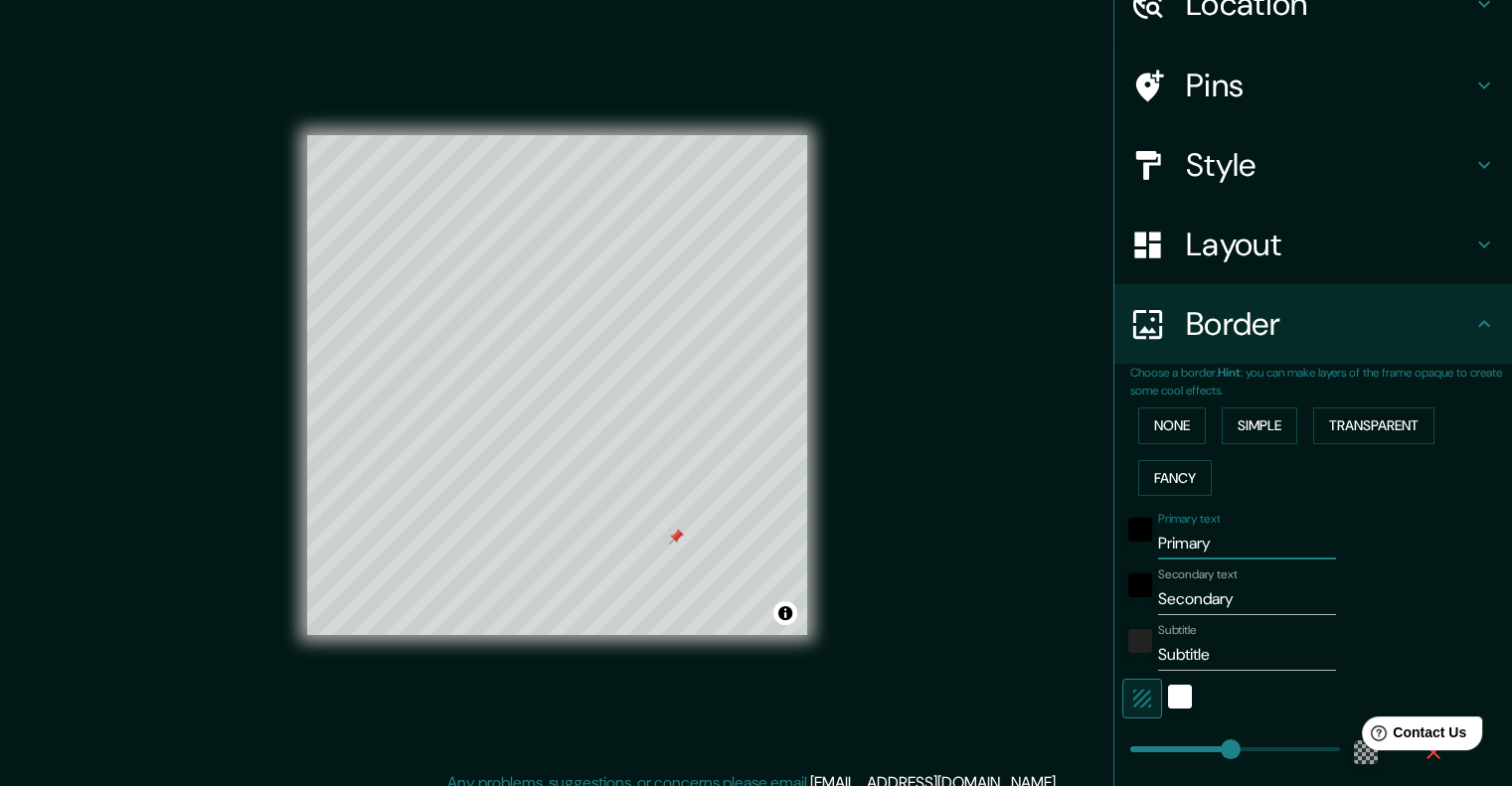 type on "Primar" 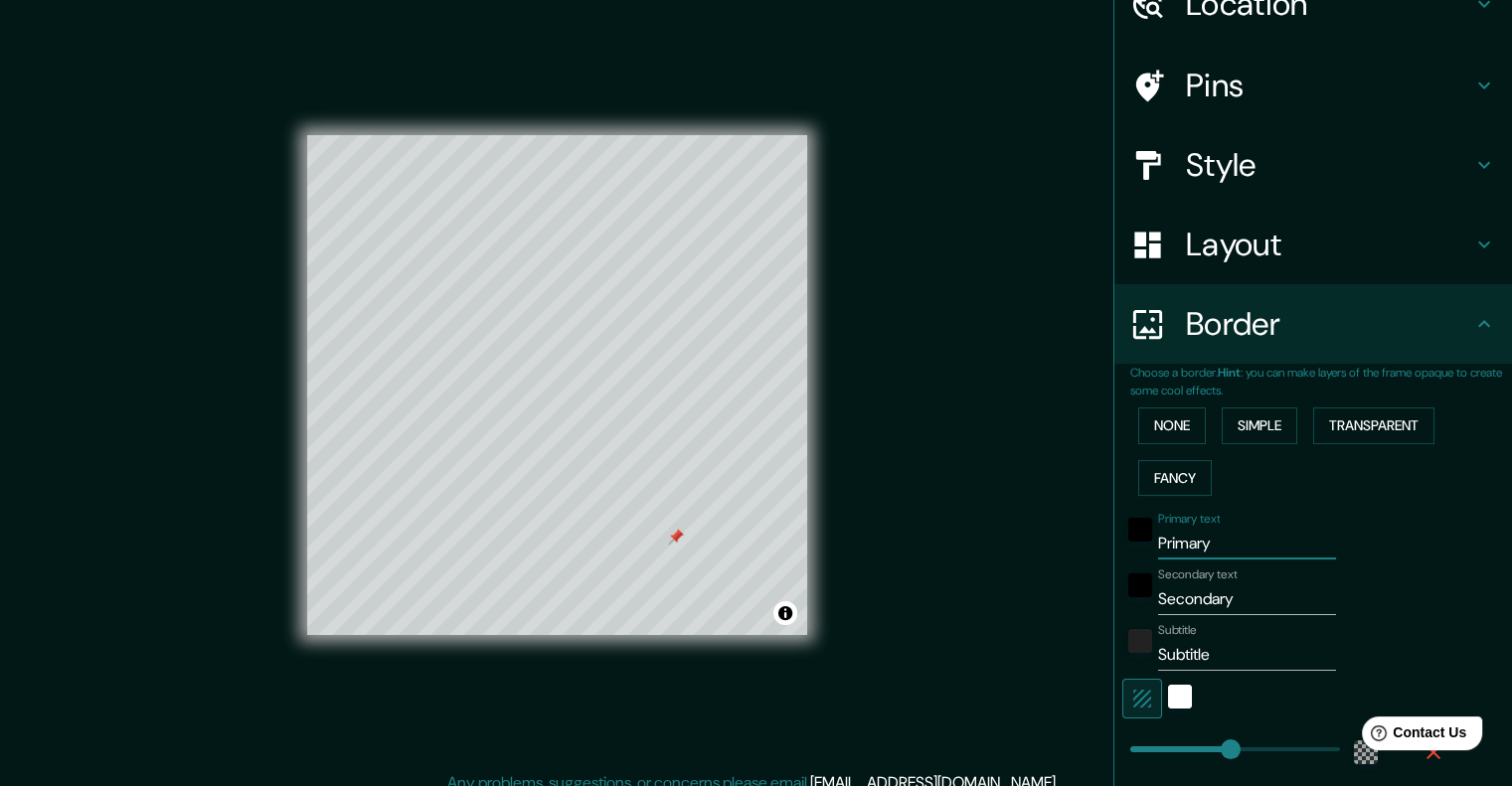 type on "241" 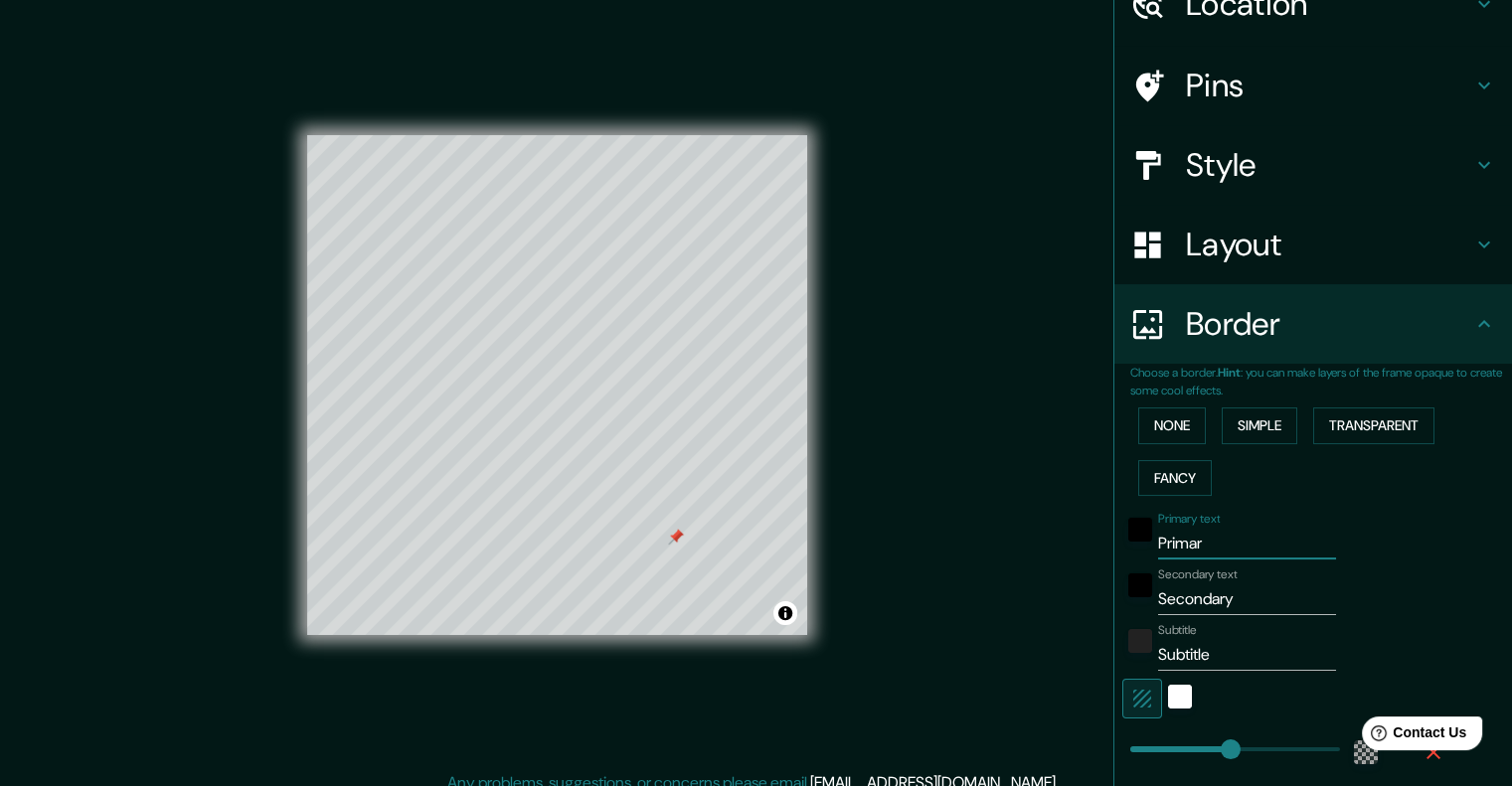 type on "Prima" 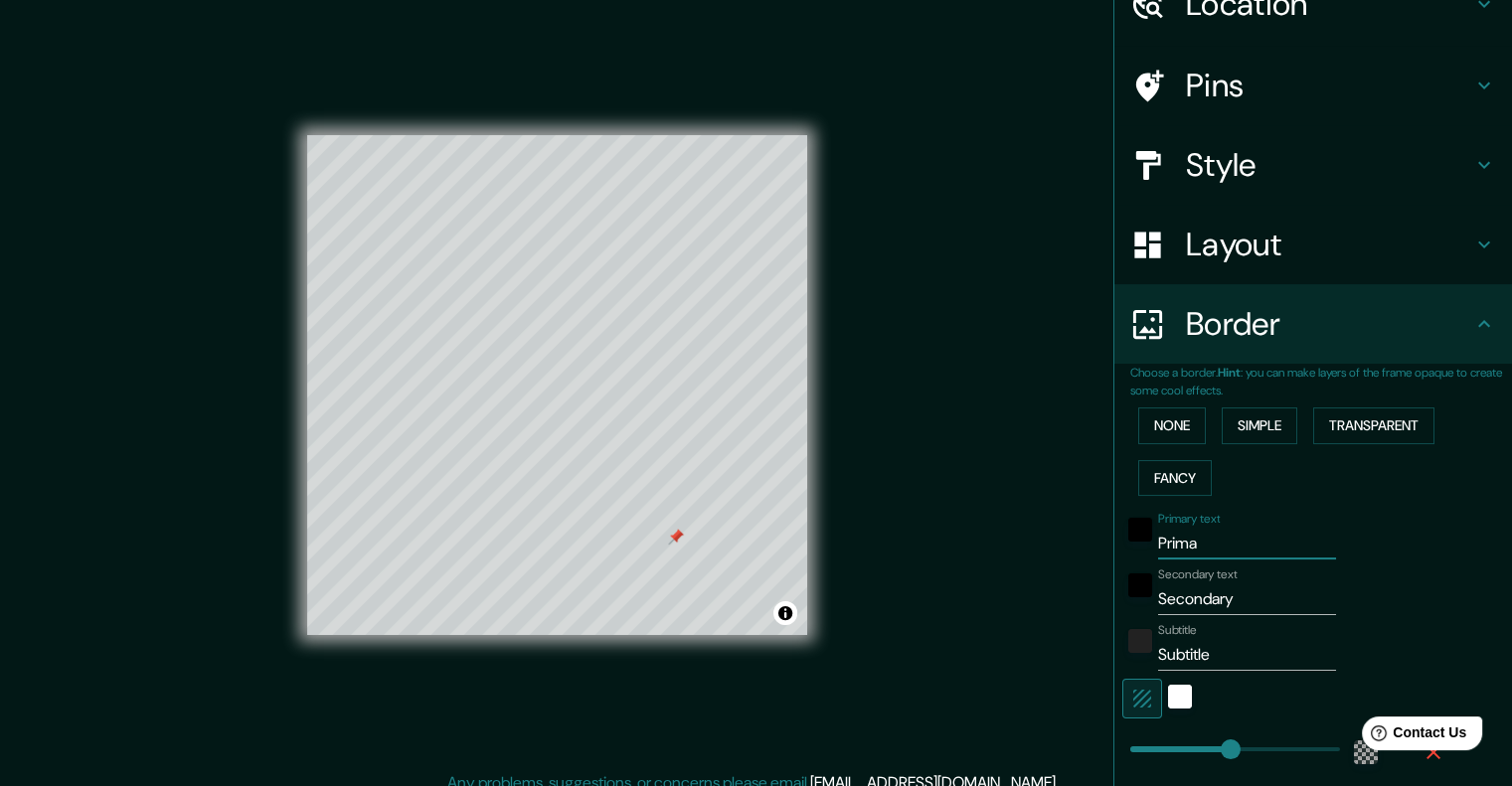 type on "Prim" 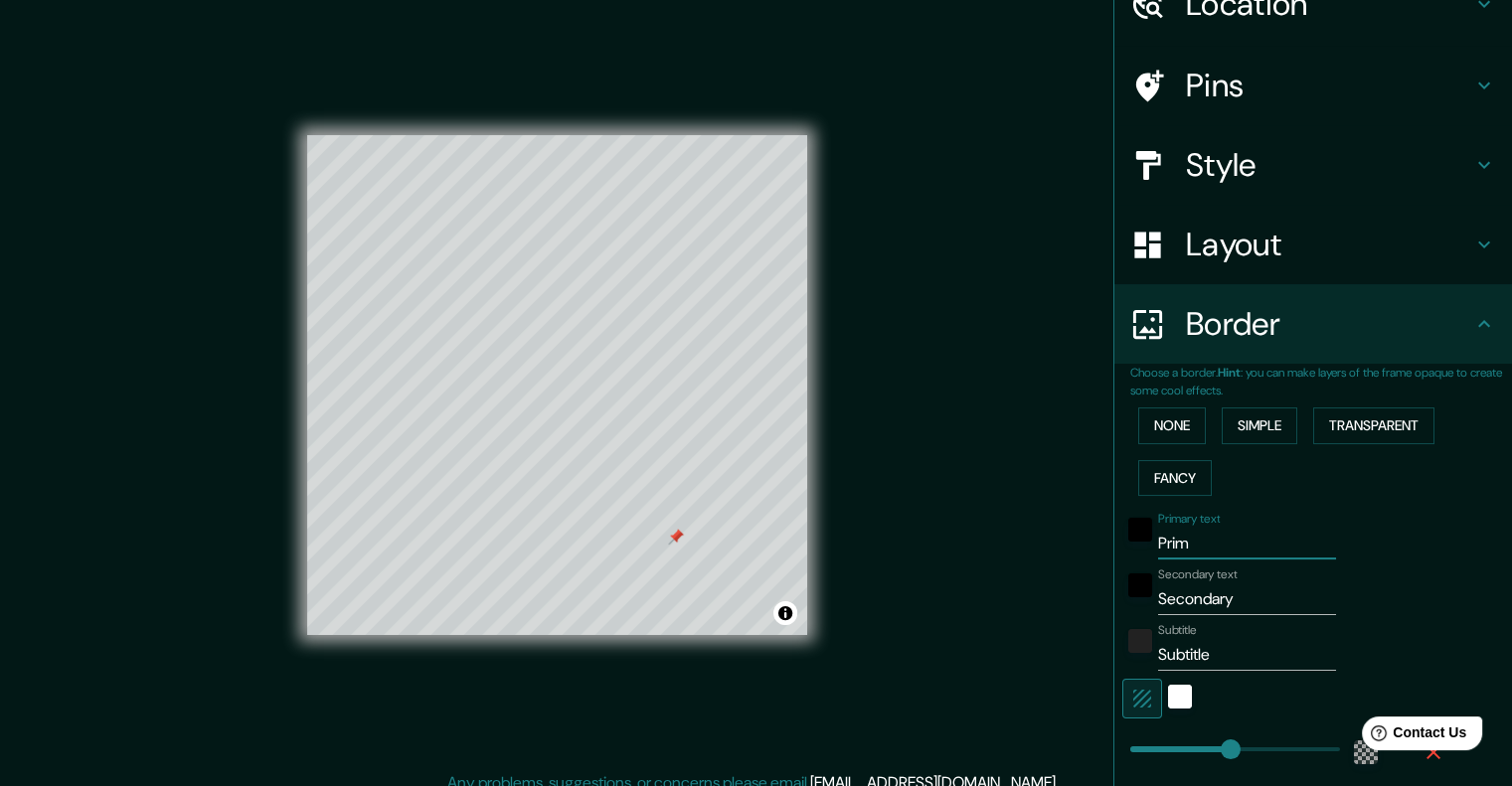 type on "Pri" 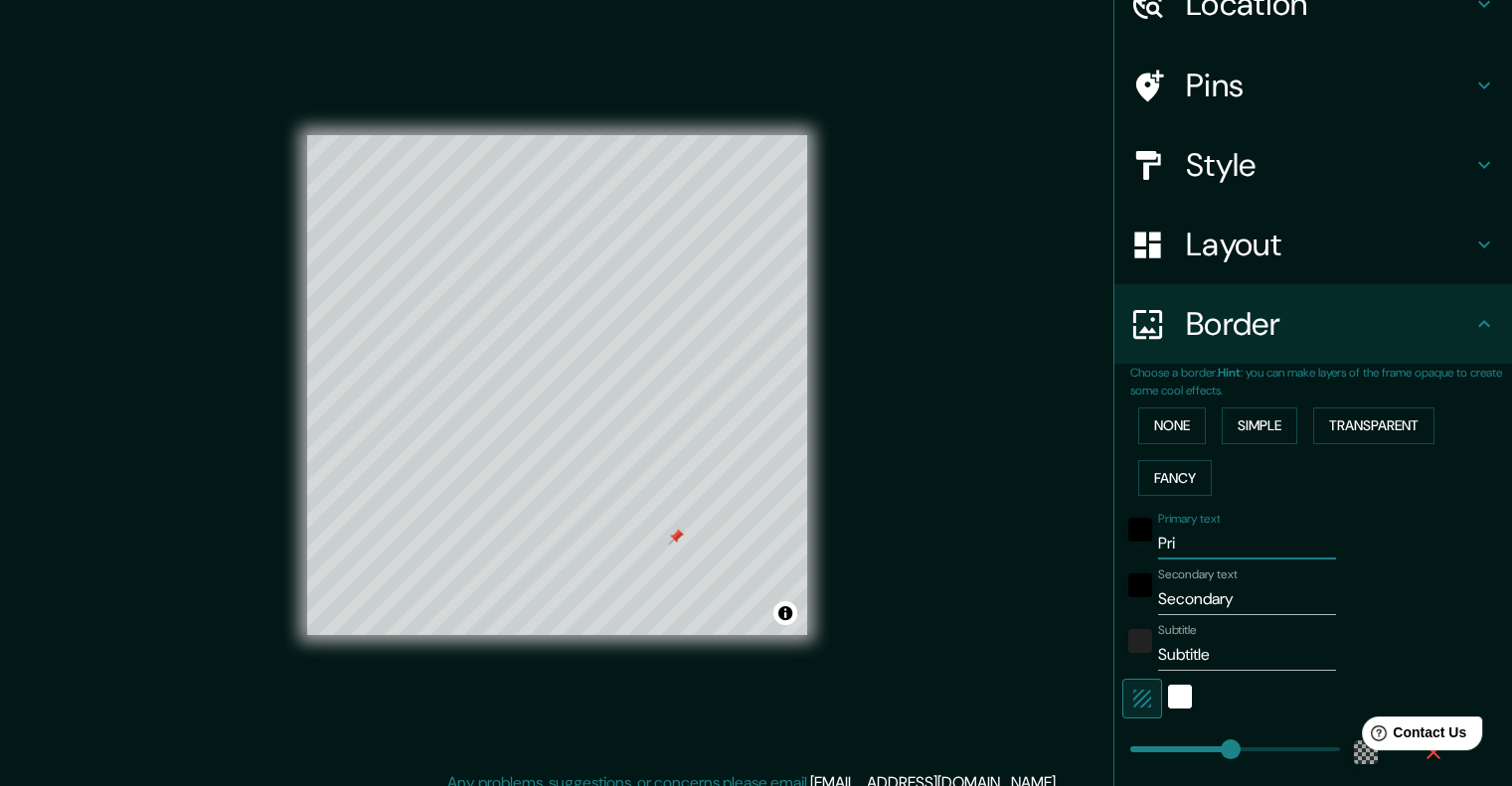 type on "Pr" 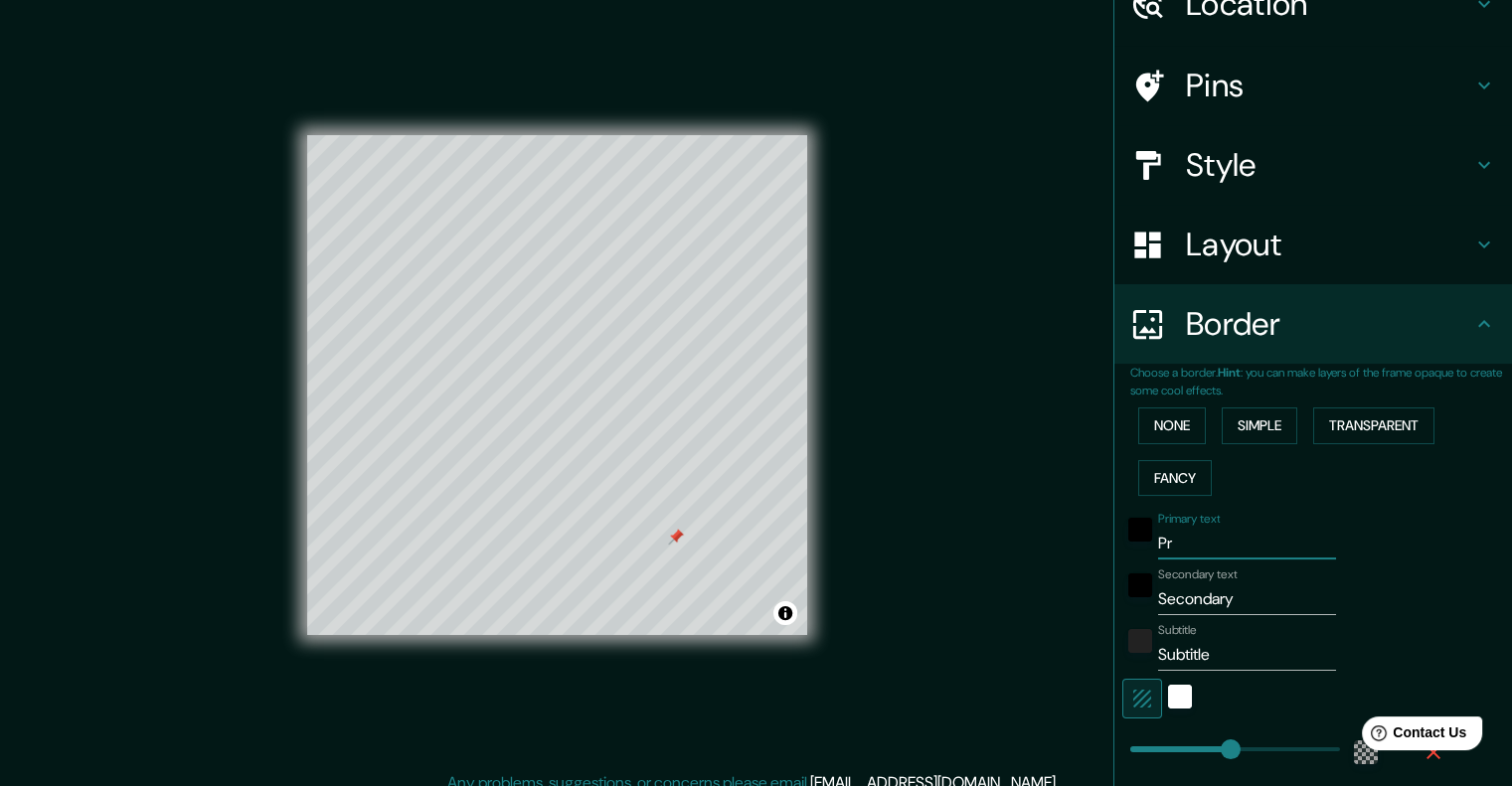 type on "P" 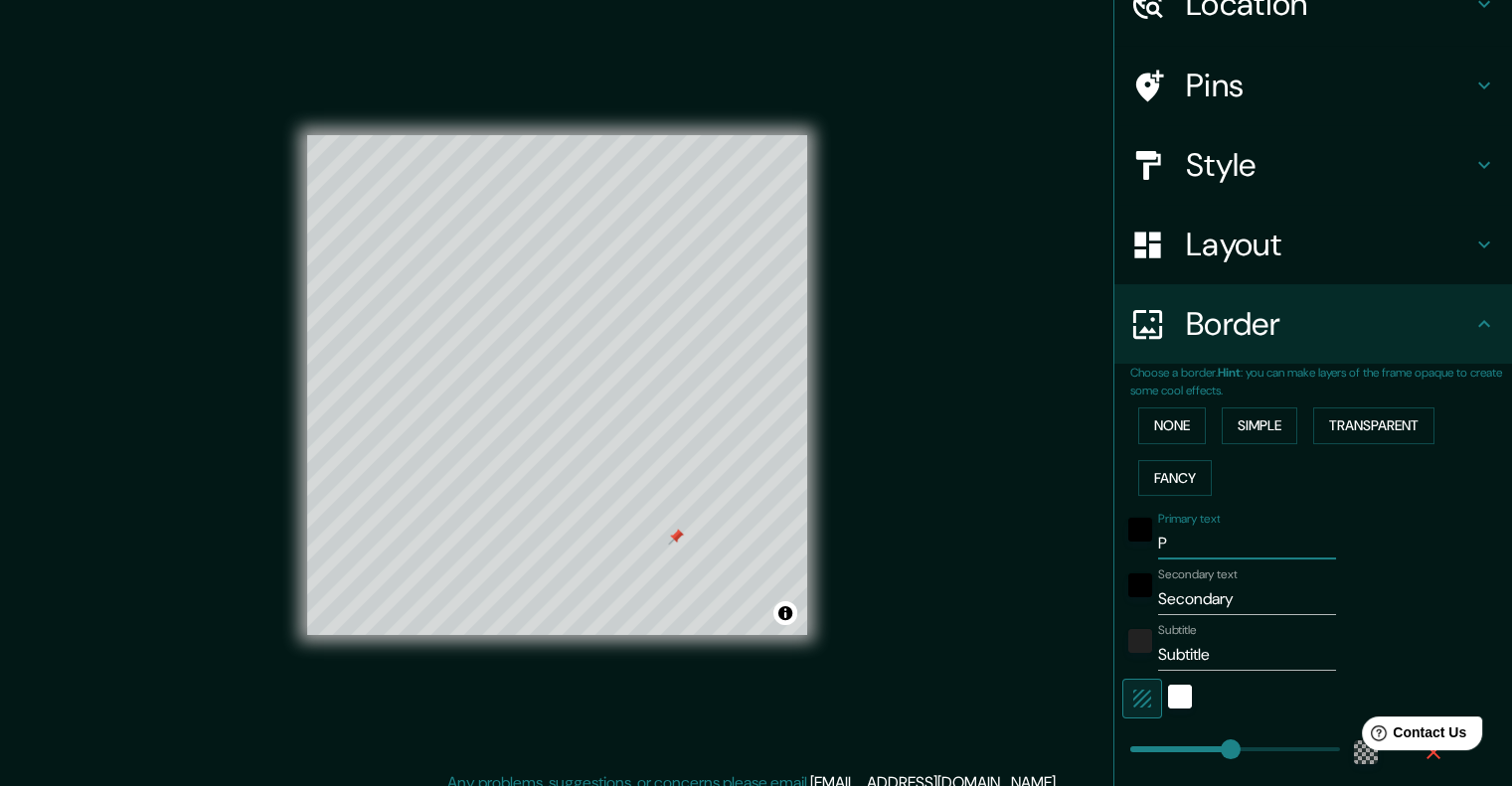 type 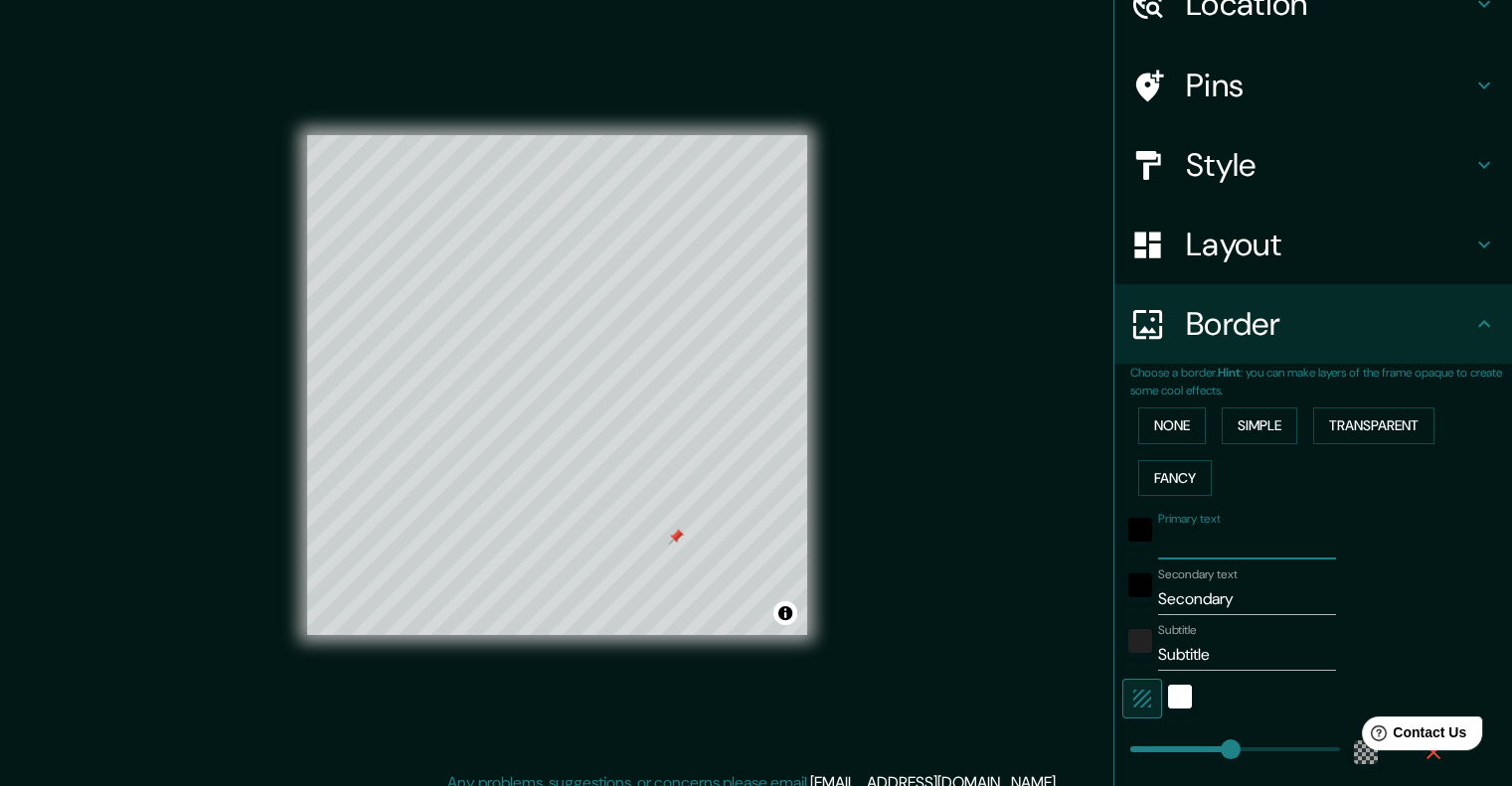type 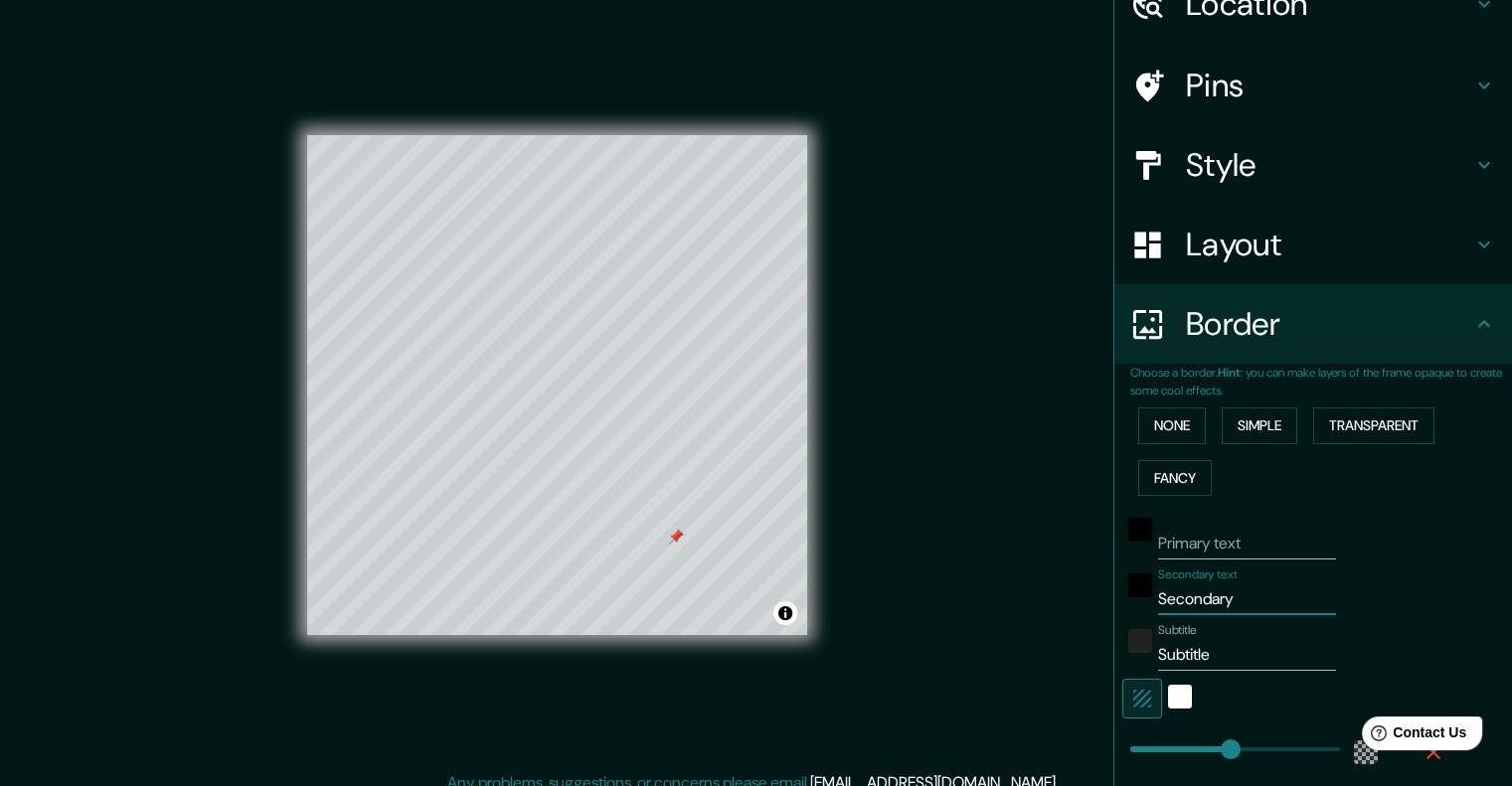drag, startPoint x: 1230, startPoint y: 594, endPoint x: 1104, endPoint y: 600, distance: 126.14278 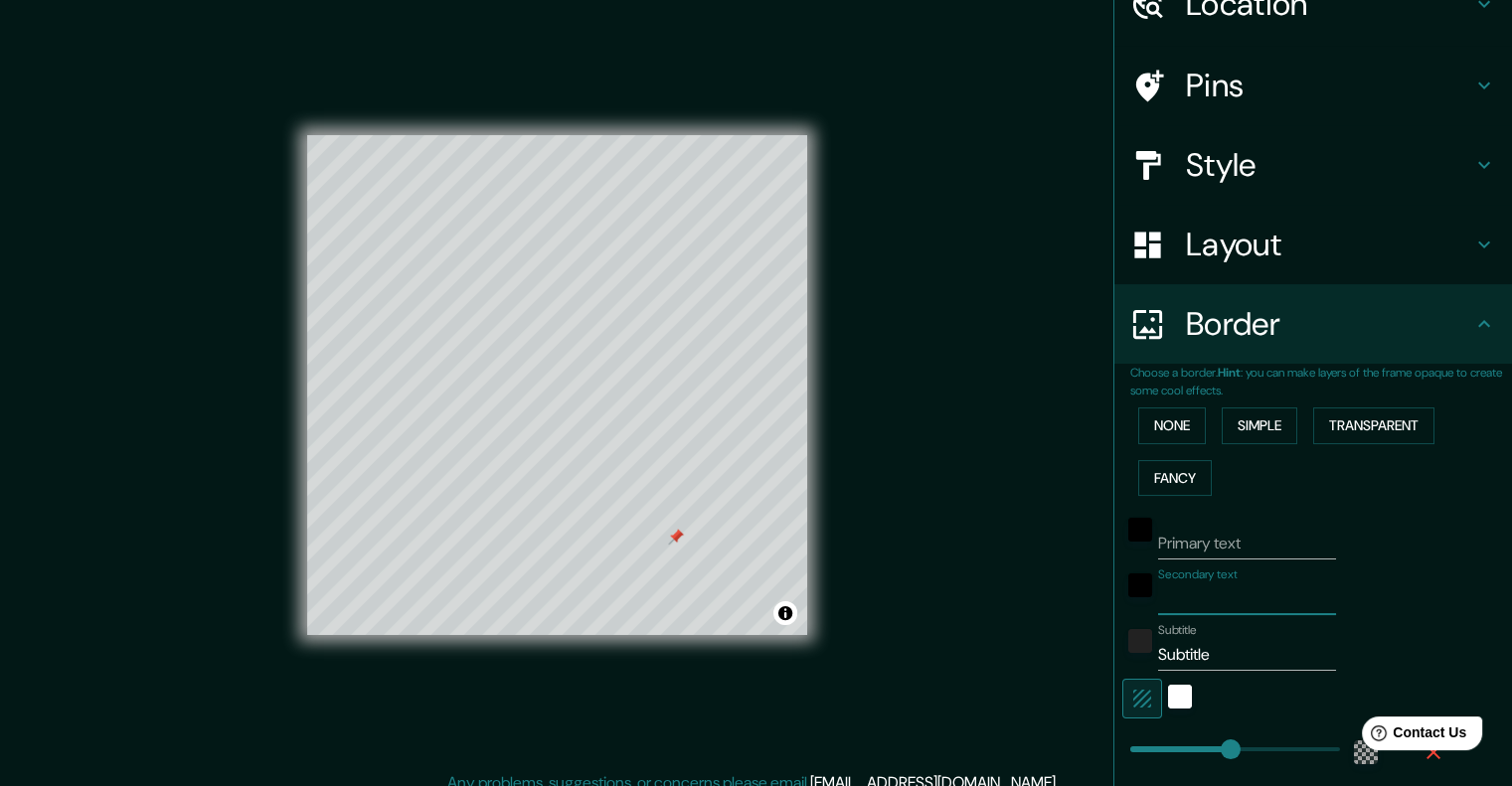 type 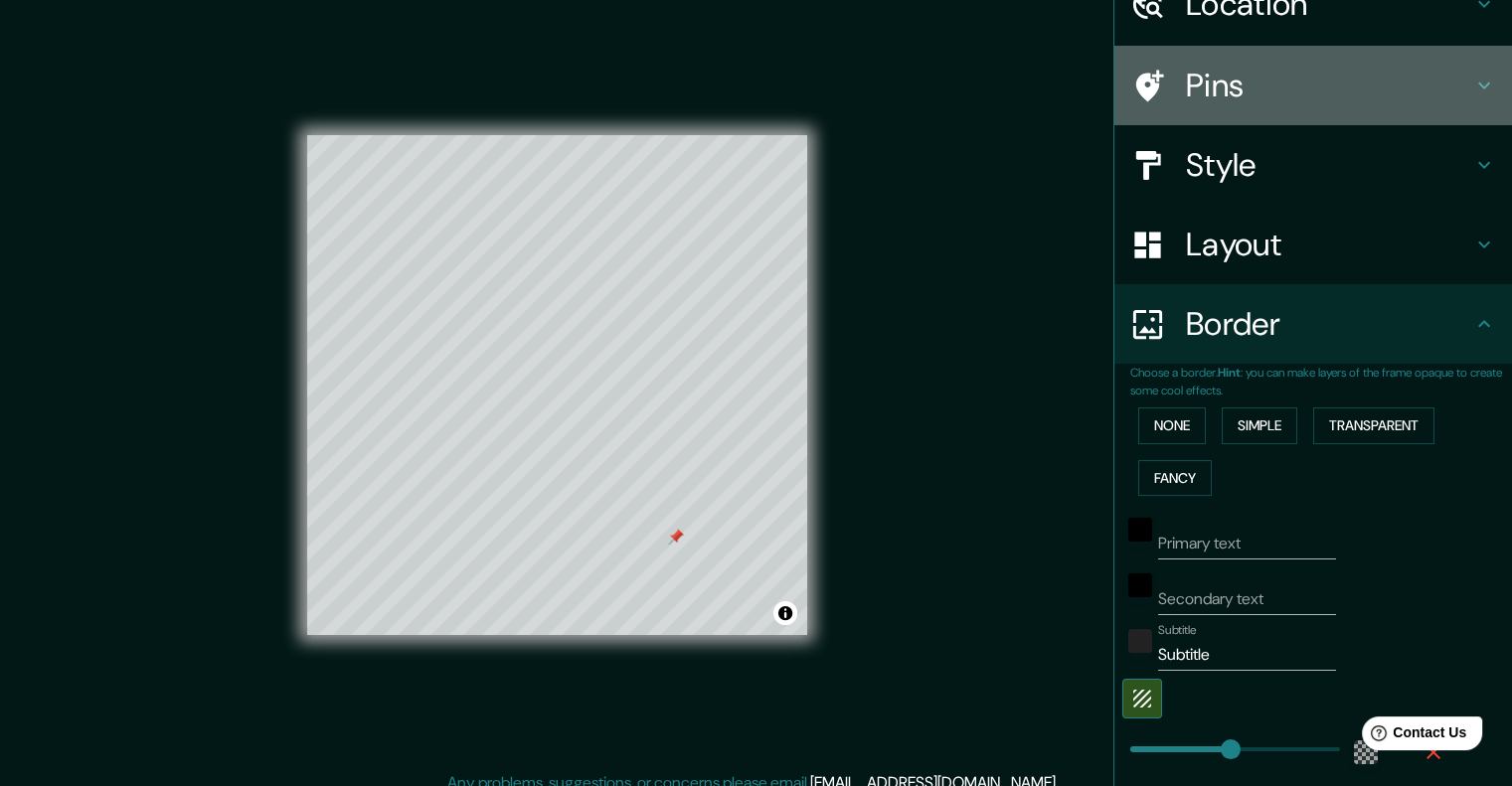 click on "Pins" at bounding box center (1329, 85) 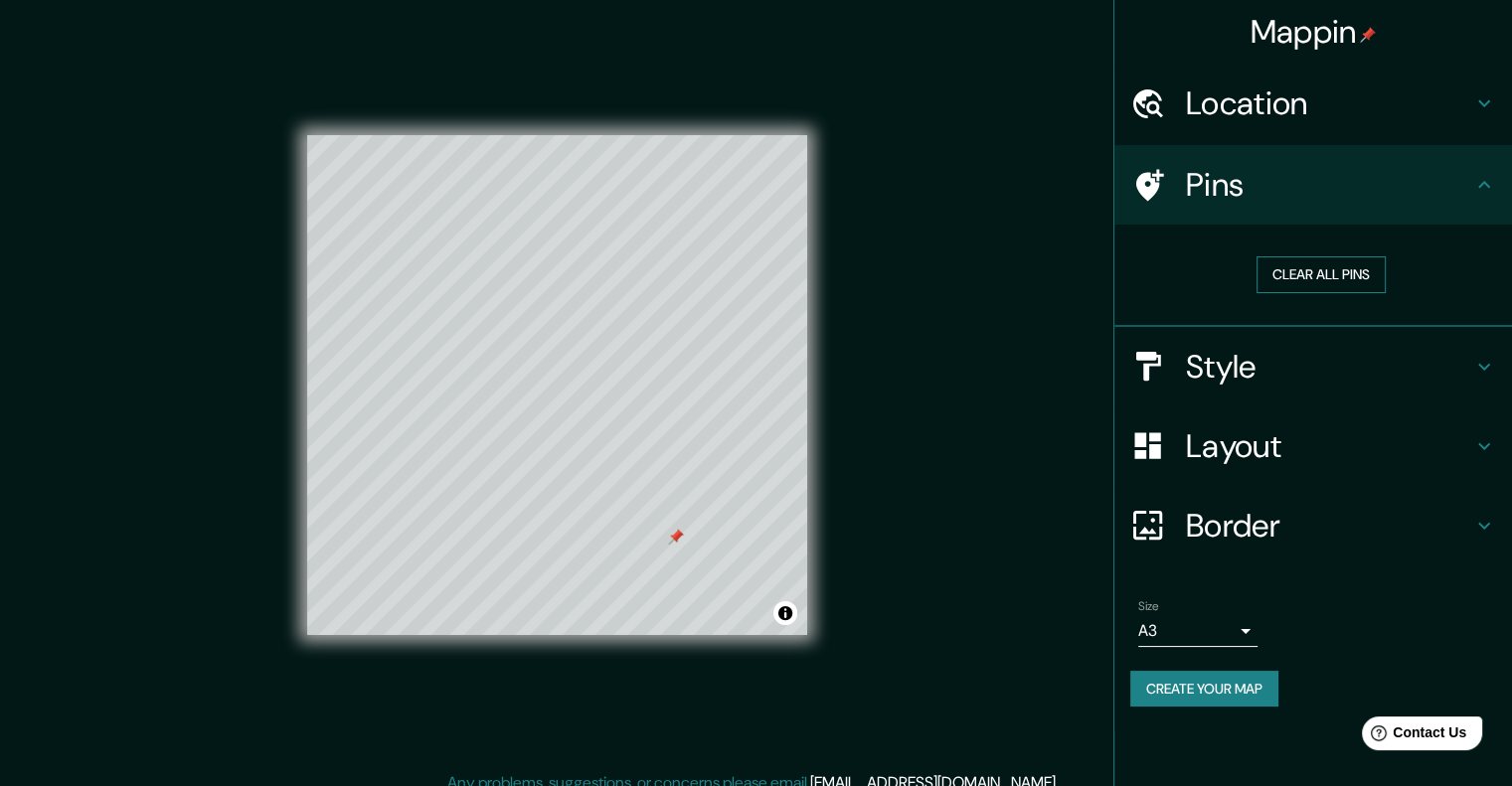 click on "Clear all pins" at bounding box center (1321, 274) 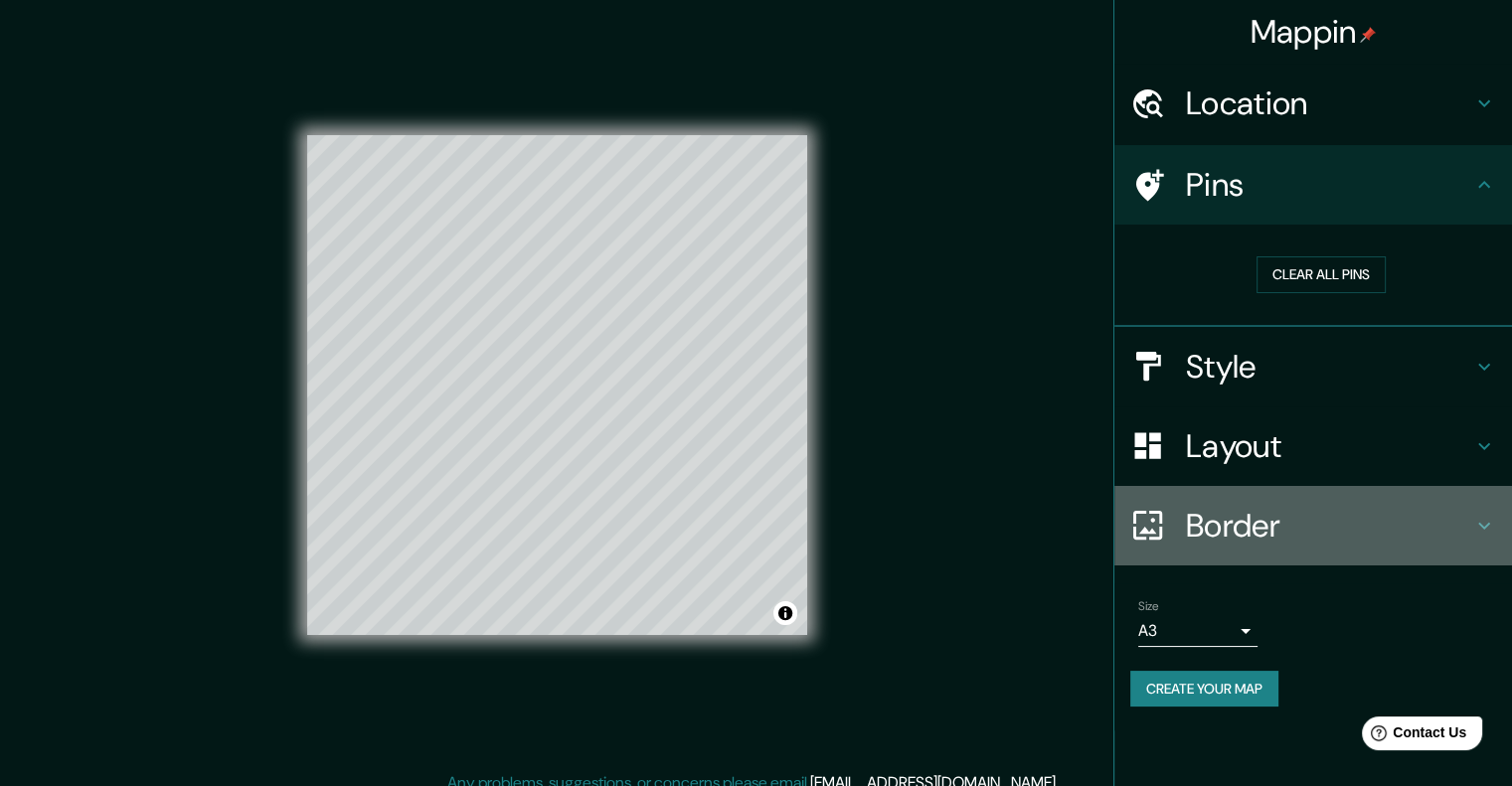 click on "Border" at bounding box center [1329, 526] 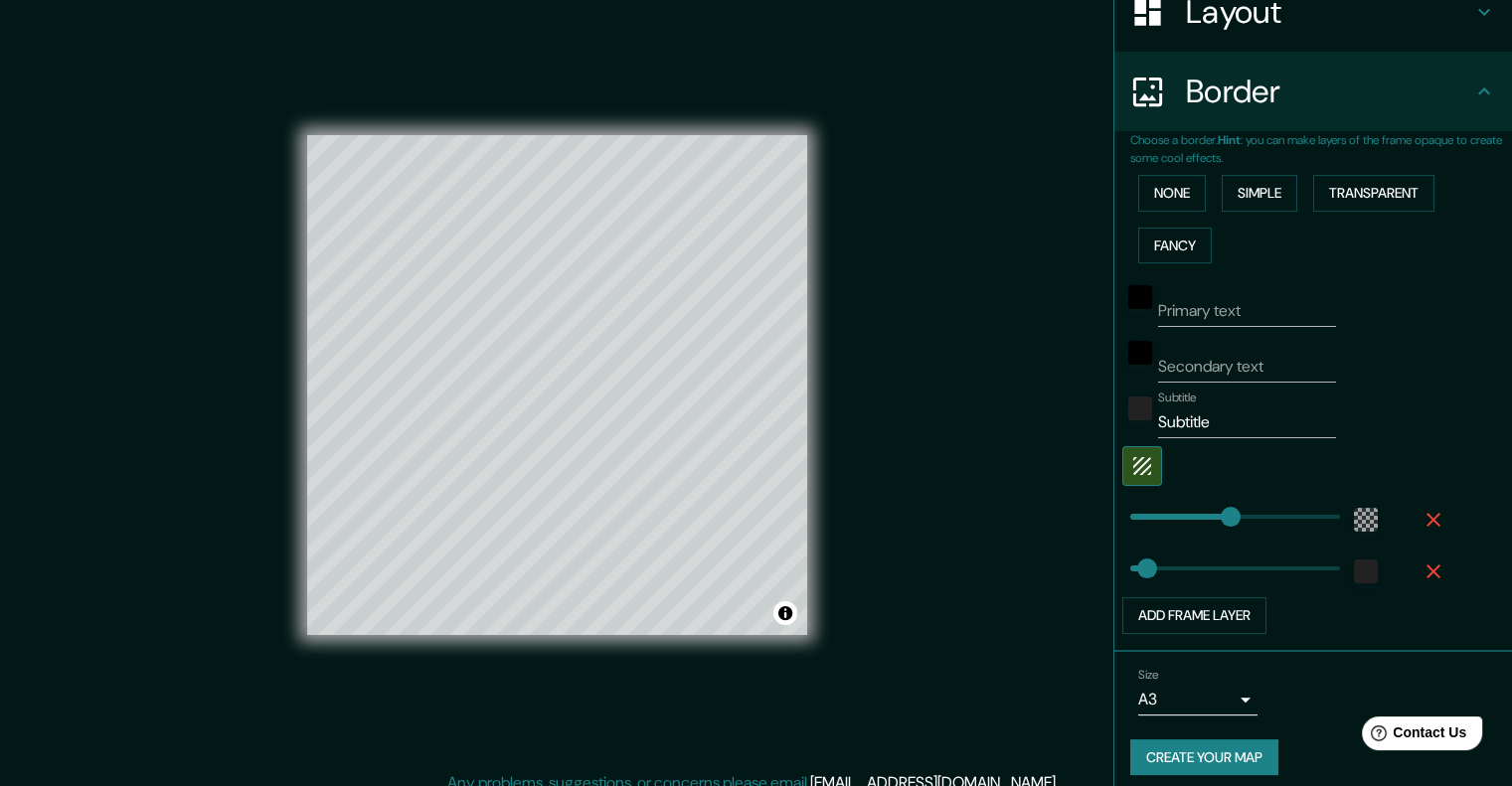 scroll, scrollTop: 342, scrollLeft: 0, axis: vertical 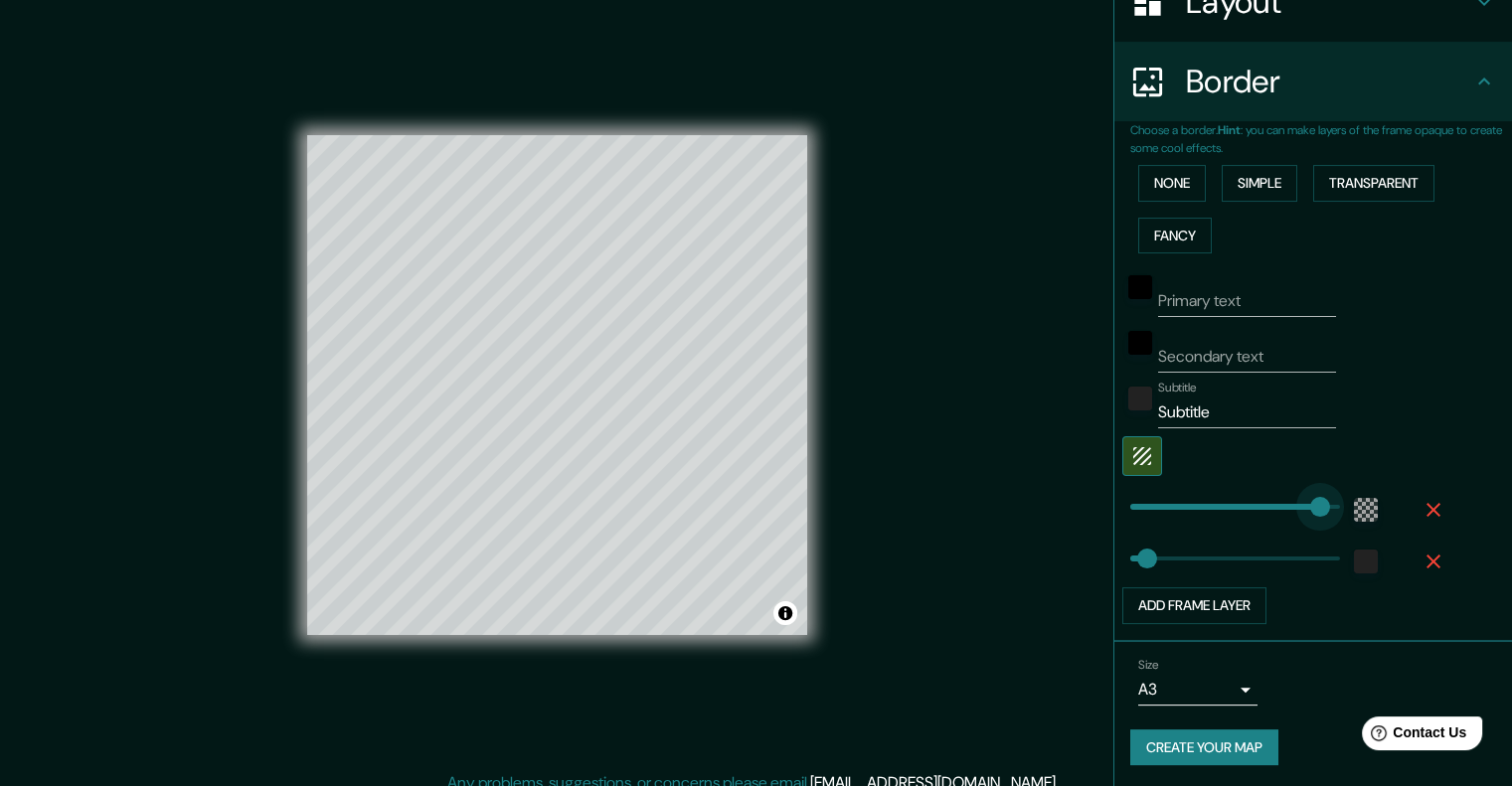 type on "0" 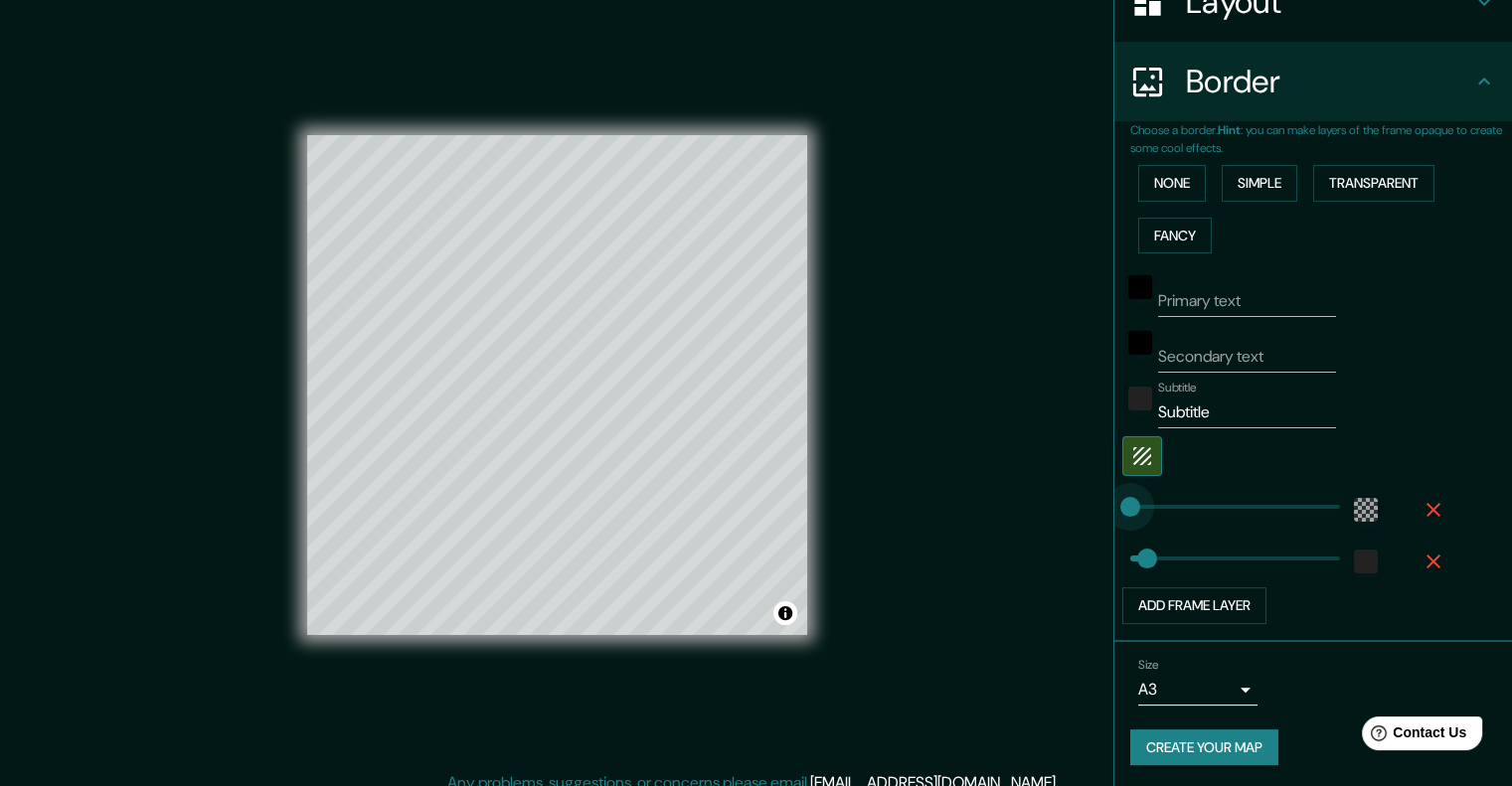 drag, startPoint x: 1222, startPoint y: 514, endPoint x: 1014, endPoint y: 527, distance: 208.40585 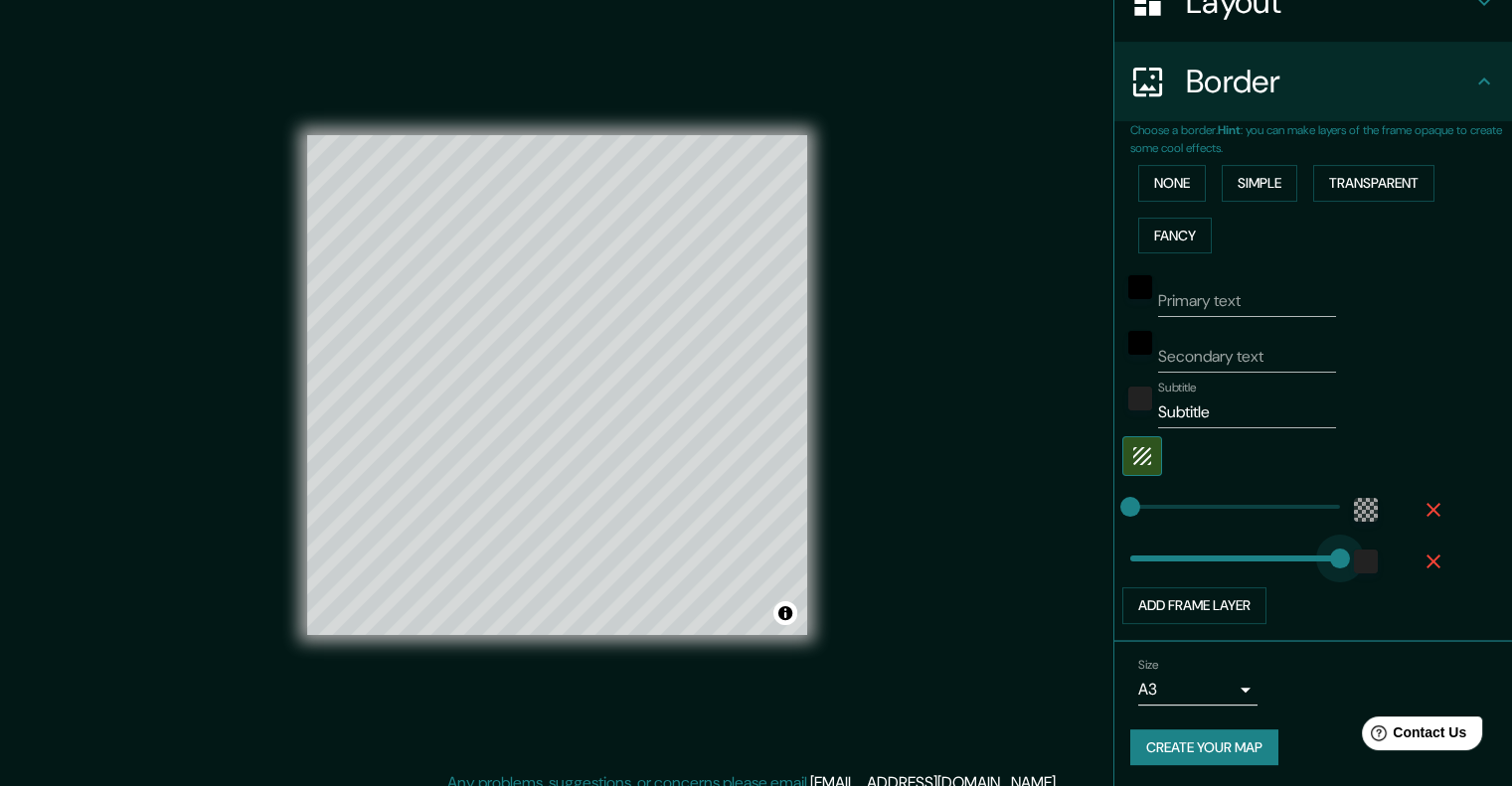 type on "0" 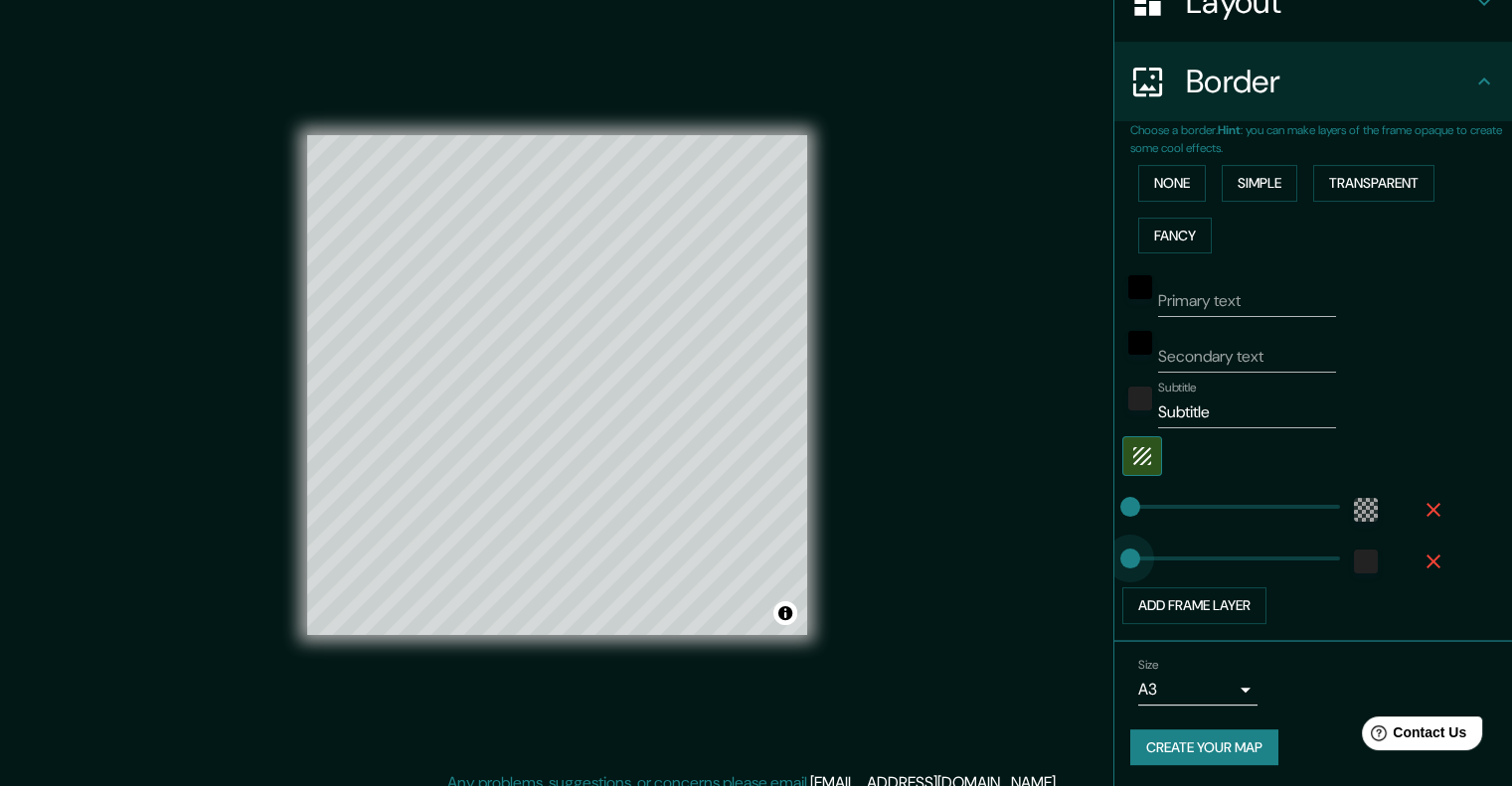 drag, startPoint x: 1138, startPoint y: 563, endPoint x: 1089, endPoint y: 558, distance: 49.25444 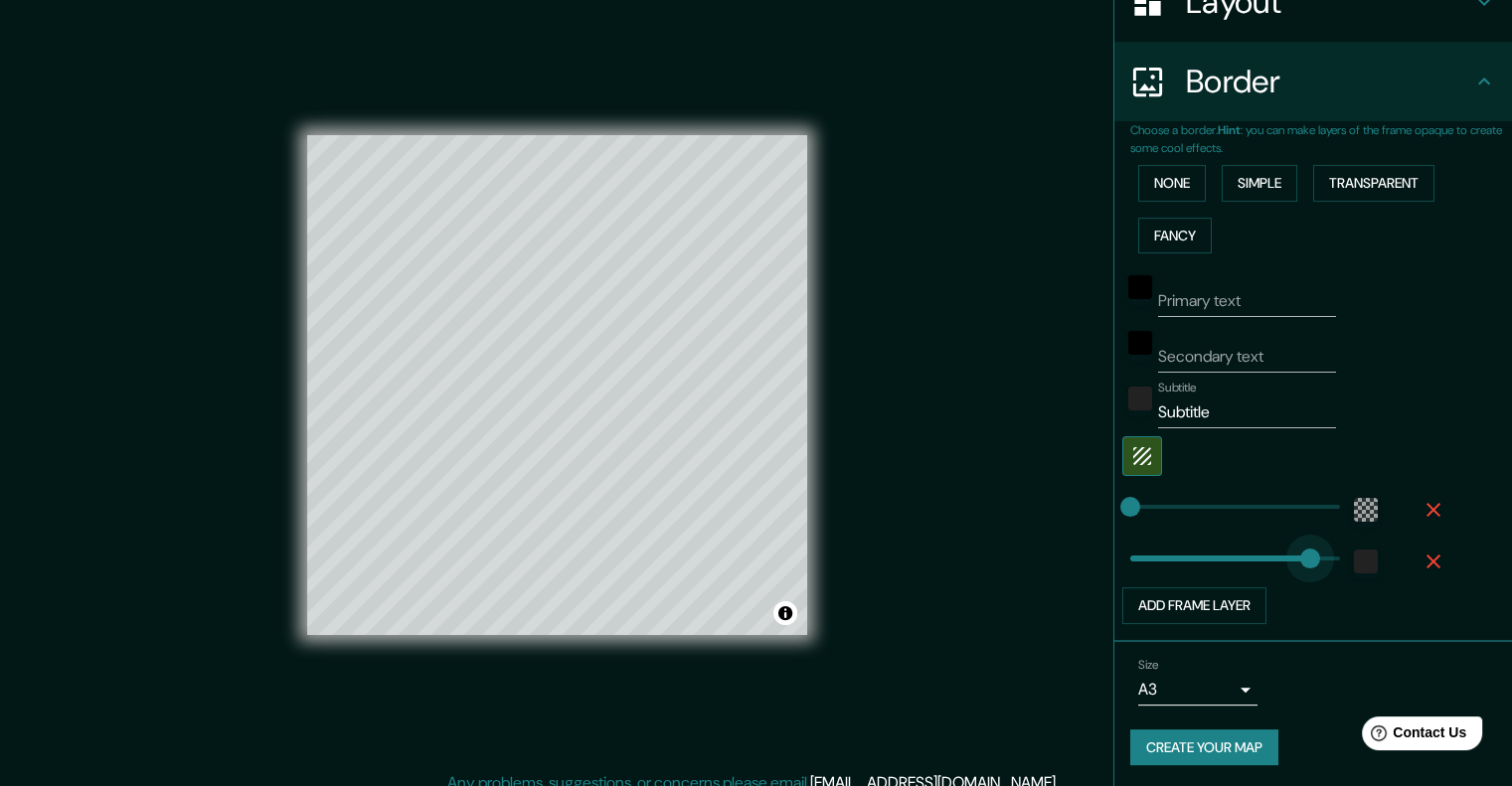 type on "467" 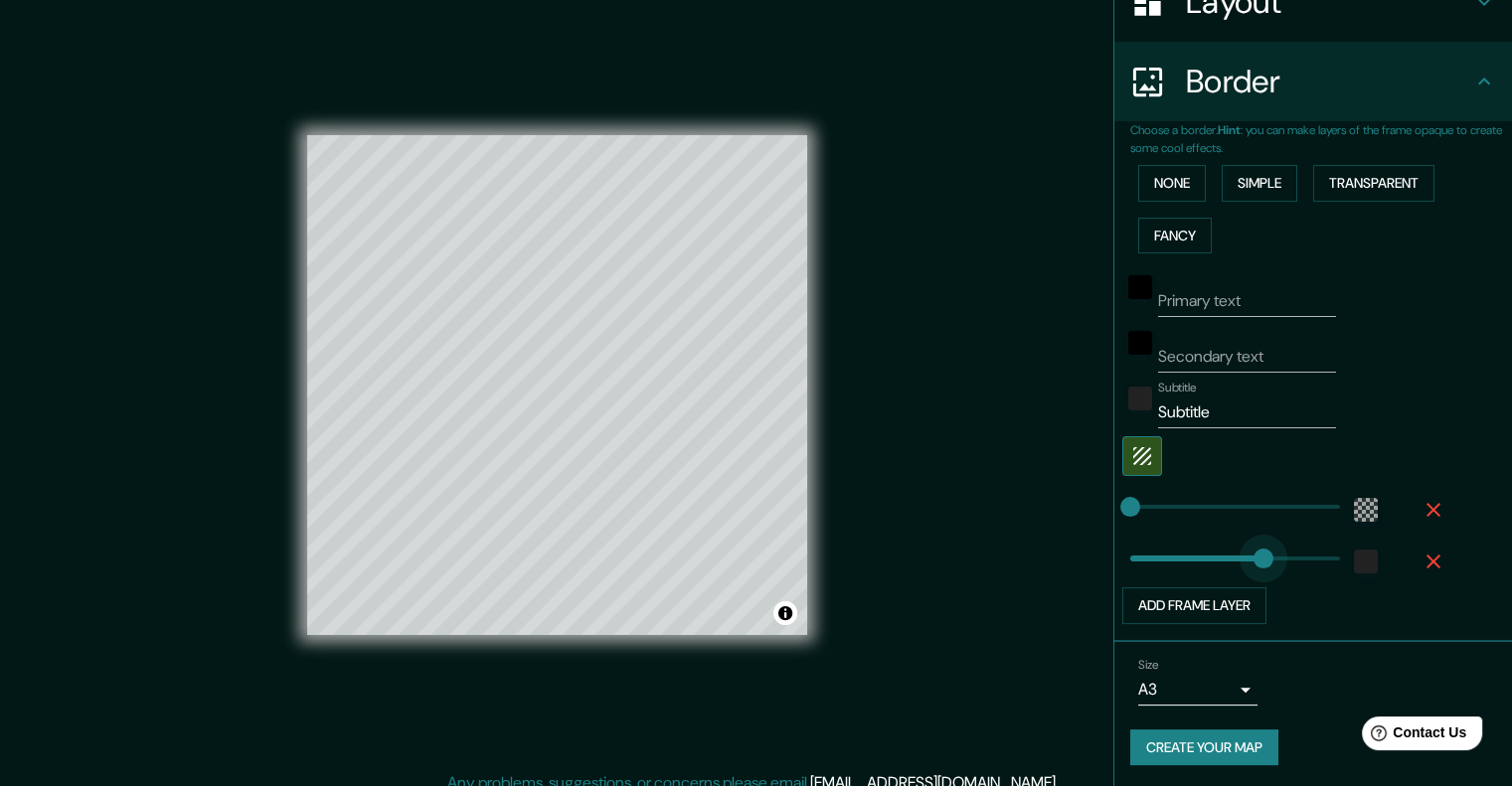 type on "0" 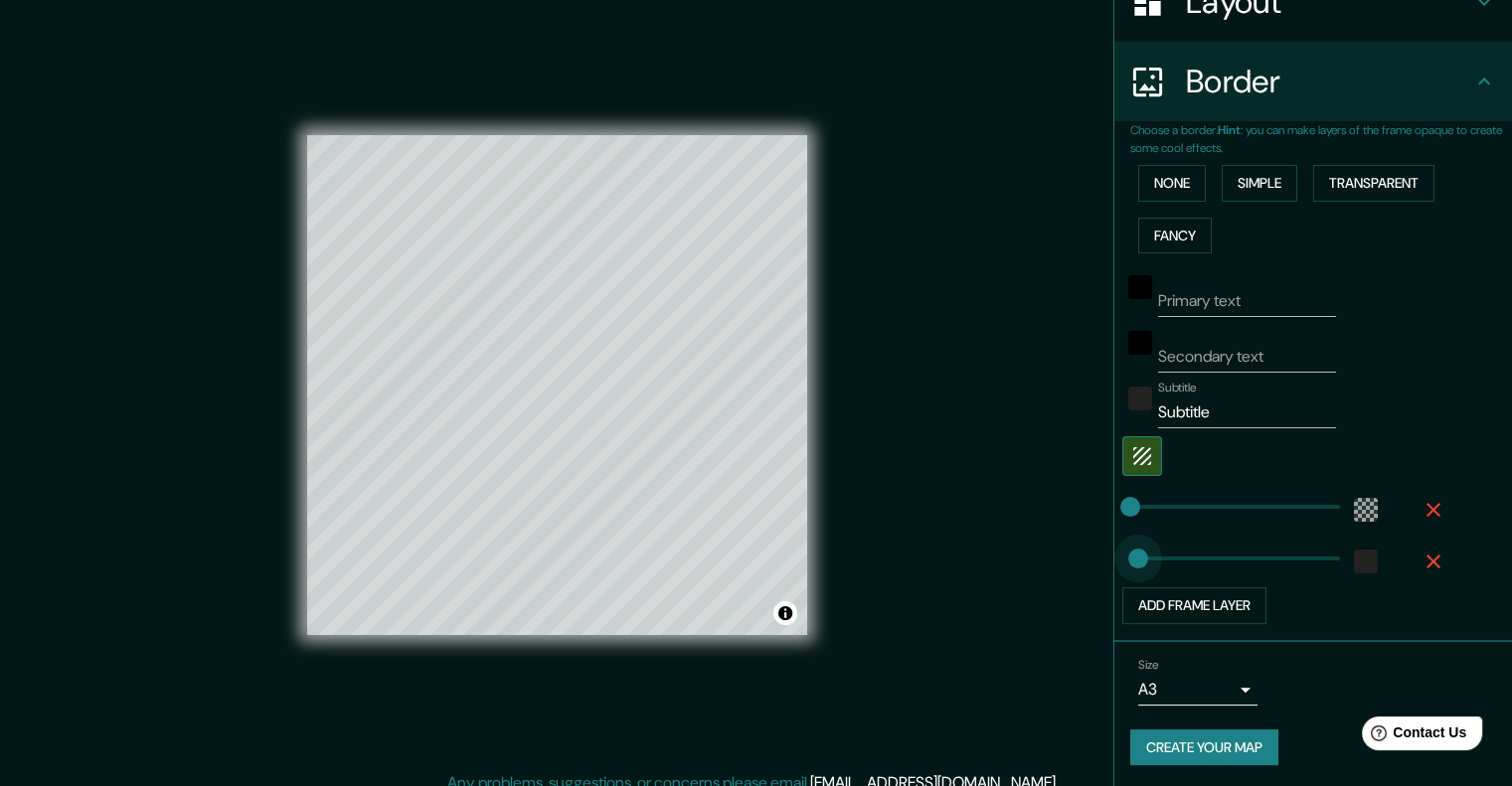 type on "20" 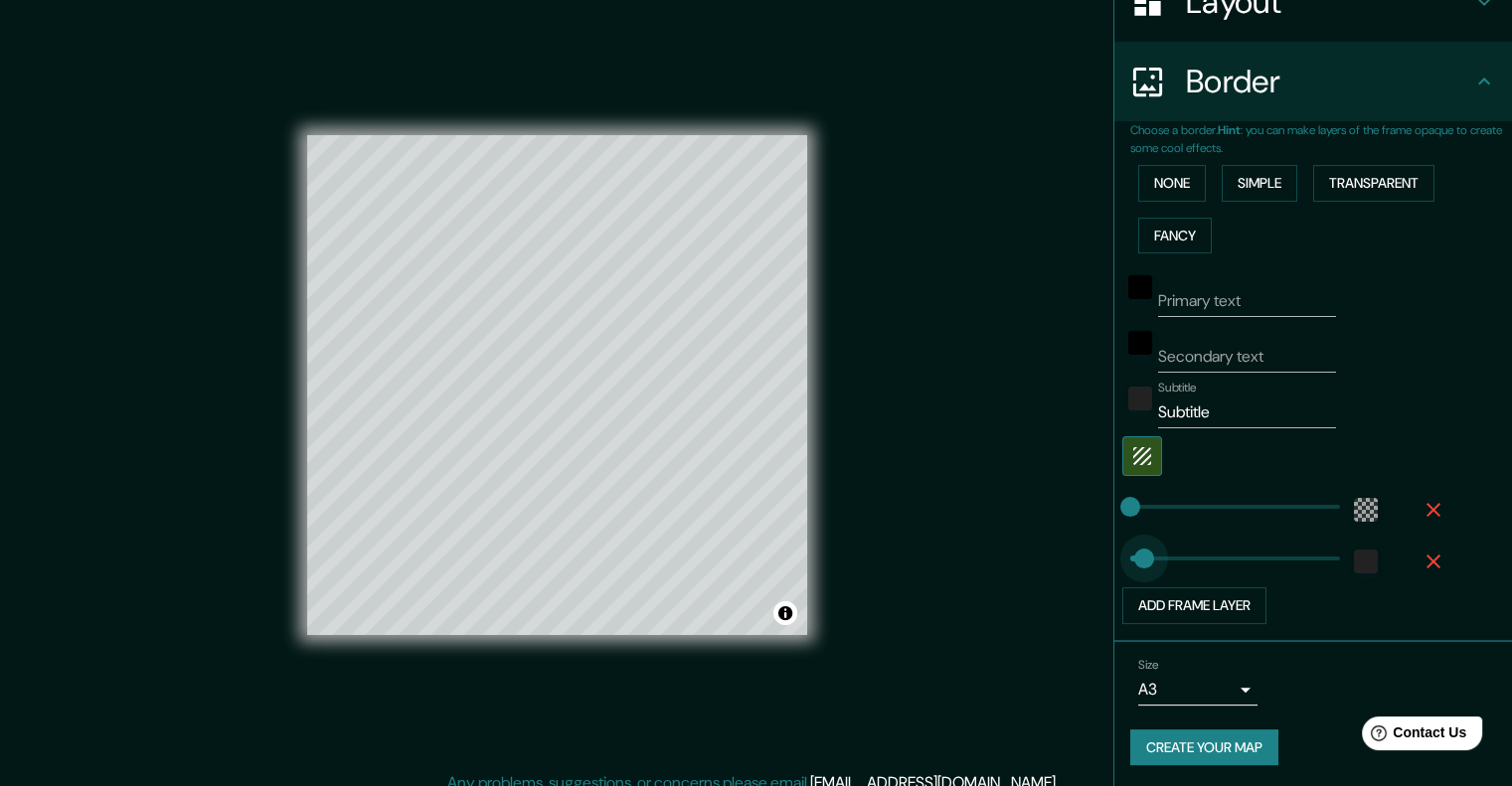 type on "53" 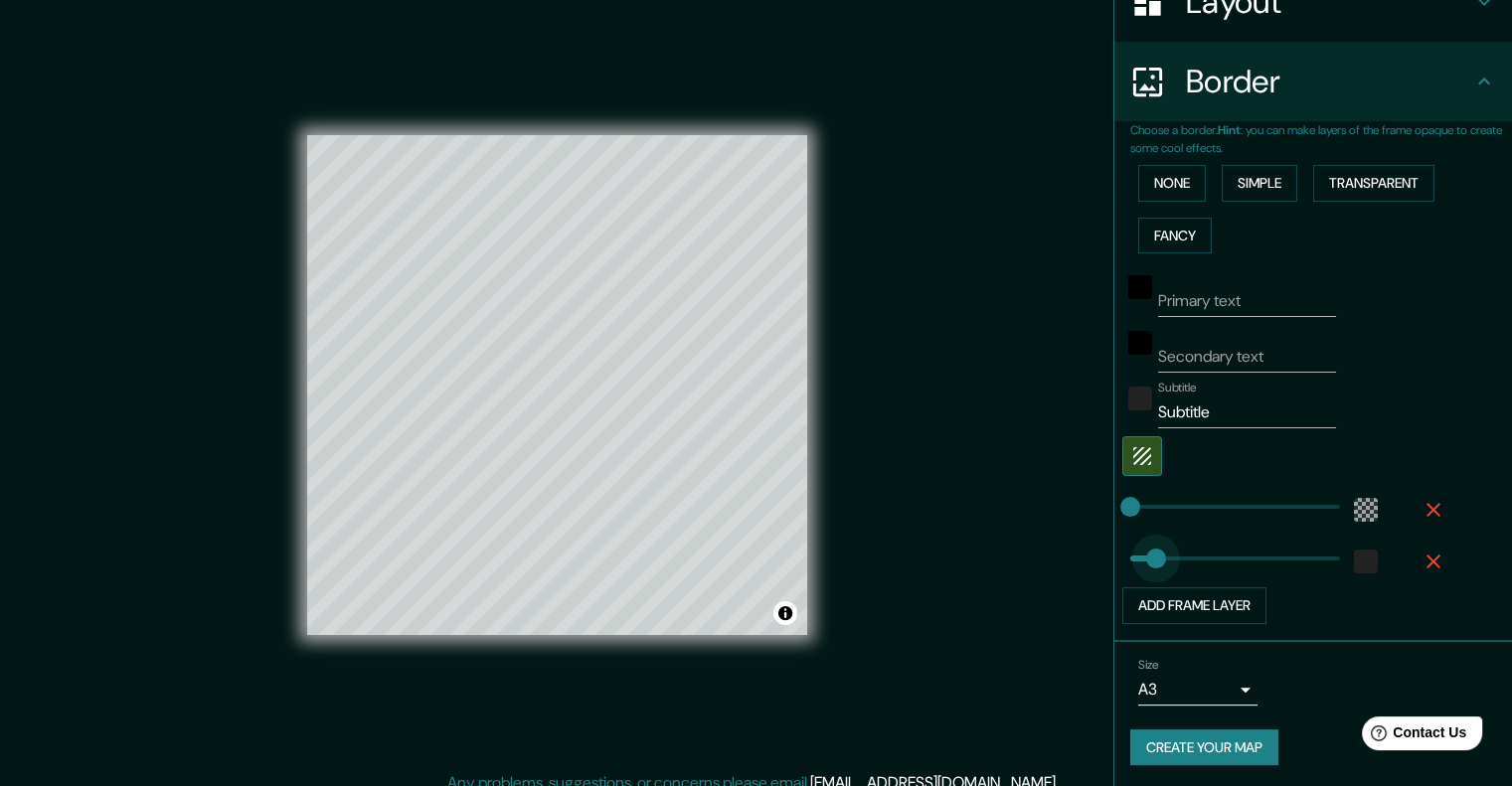 type on "130" 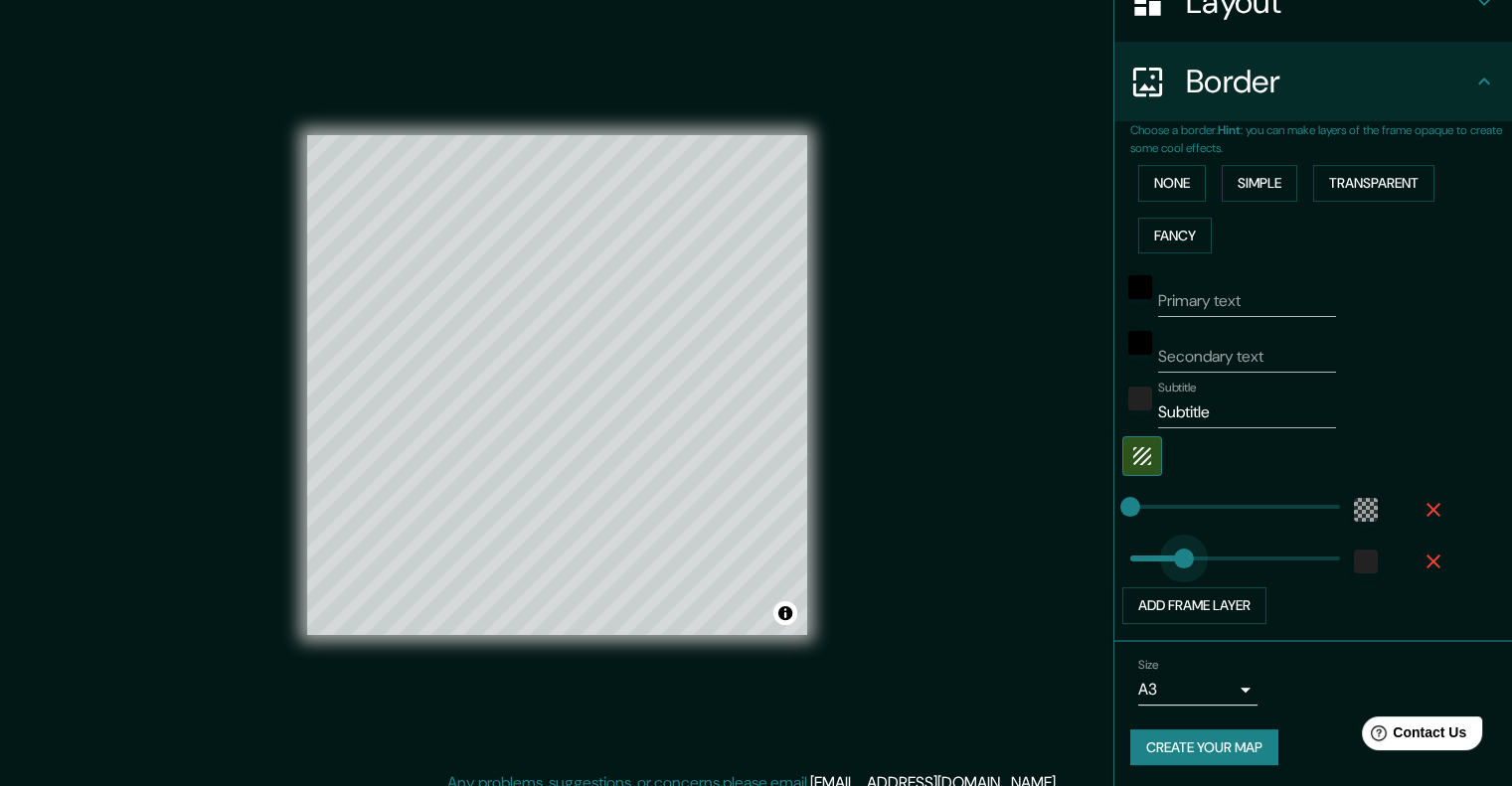 drag, startPoint x: 1140, startPoint y: 556, endPoint x: 1169, endPoint y: 558, distance: 29.068884 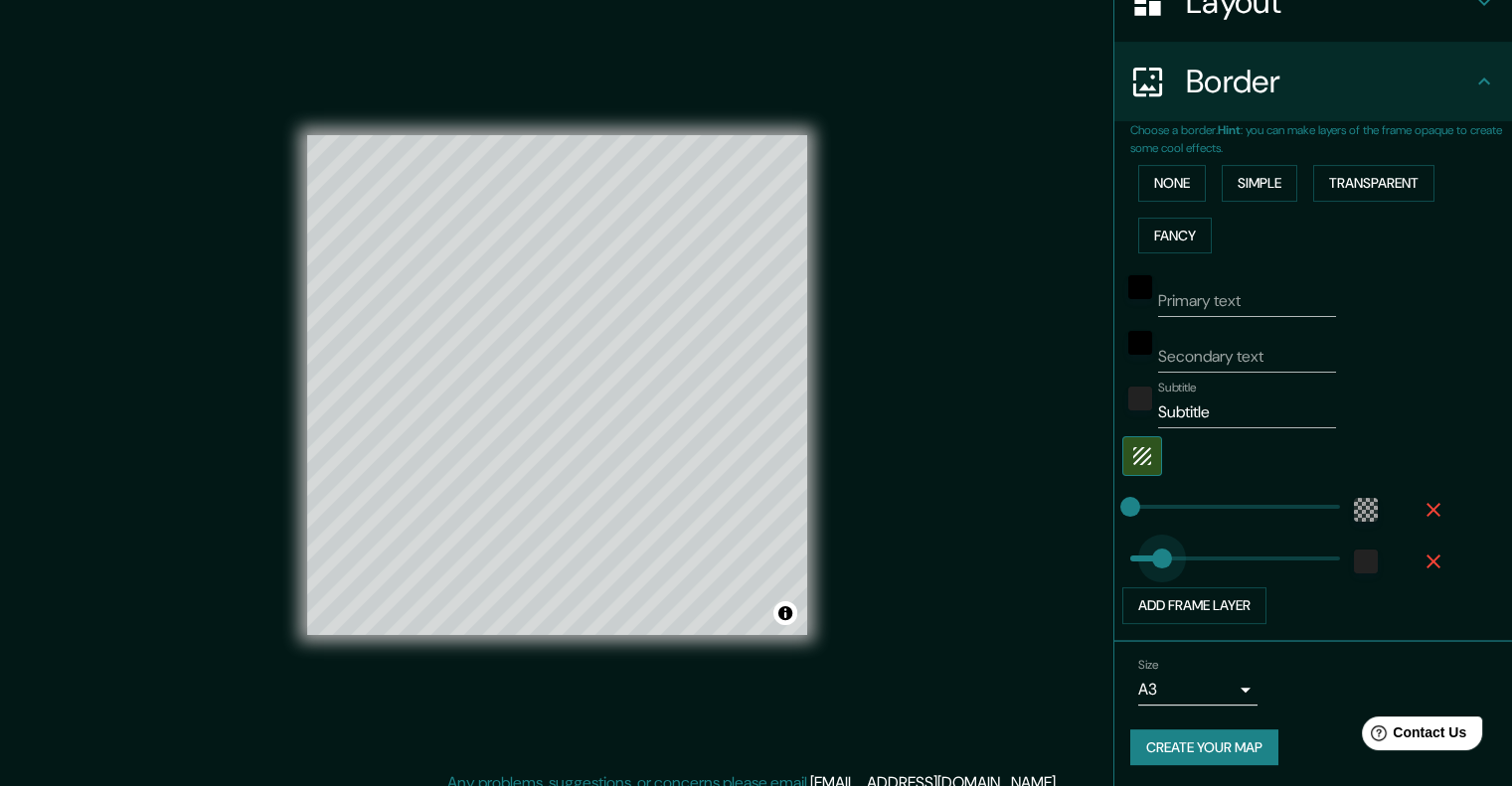 type on "0" 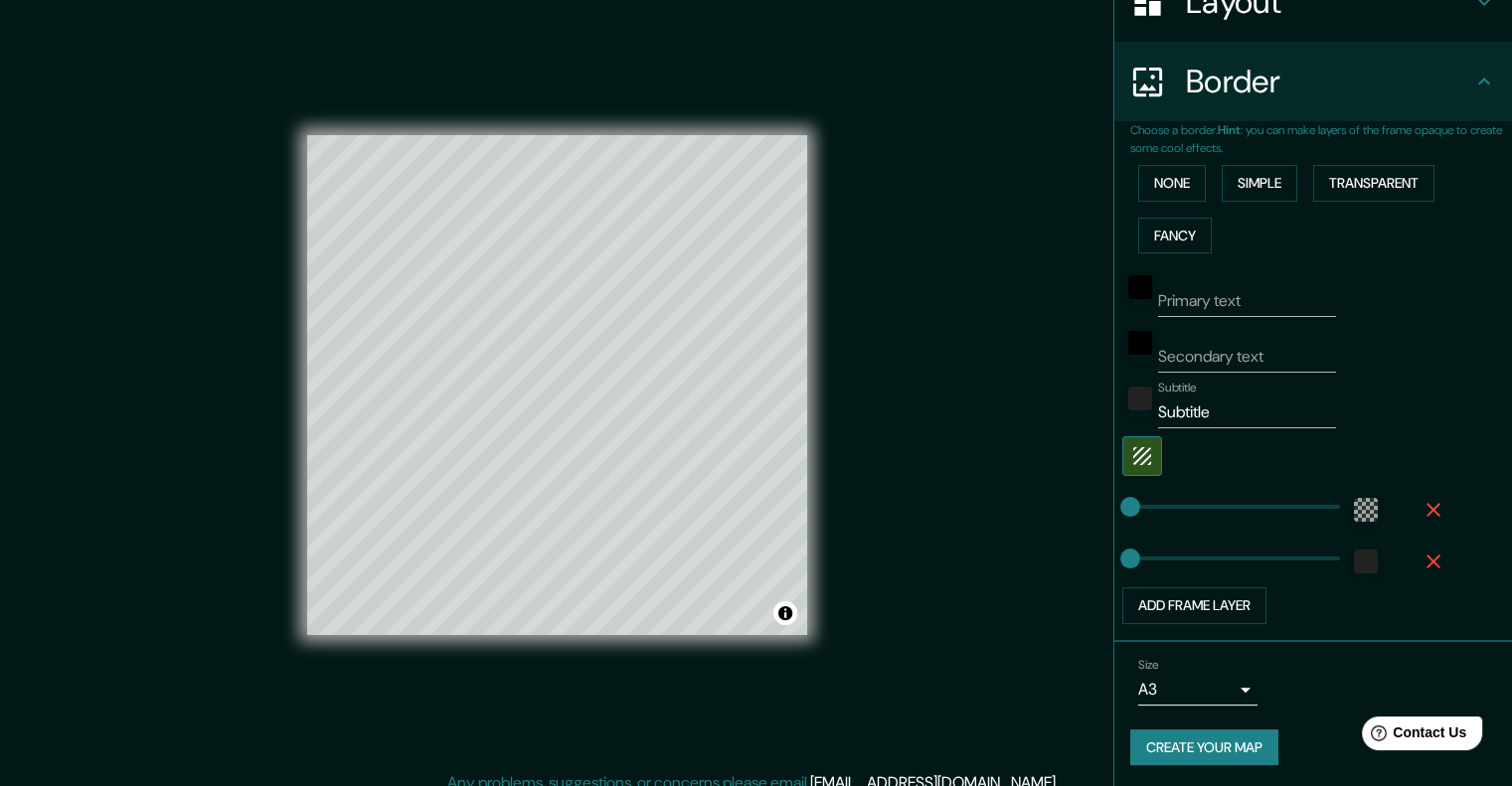 type on "8" 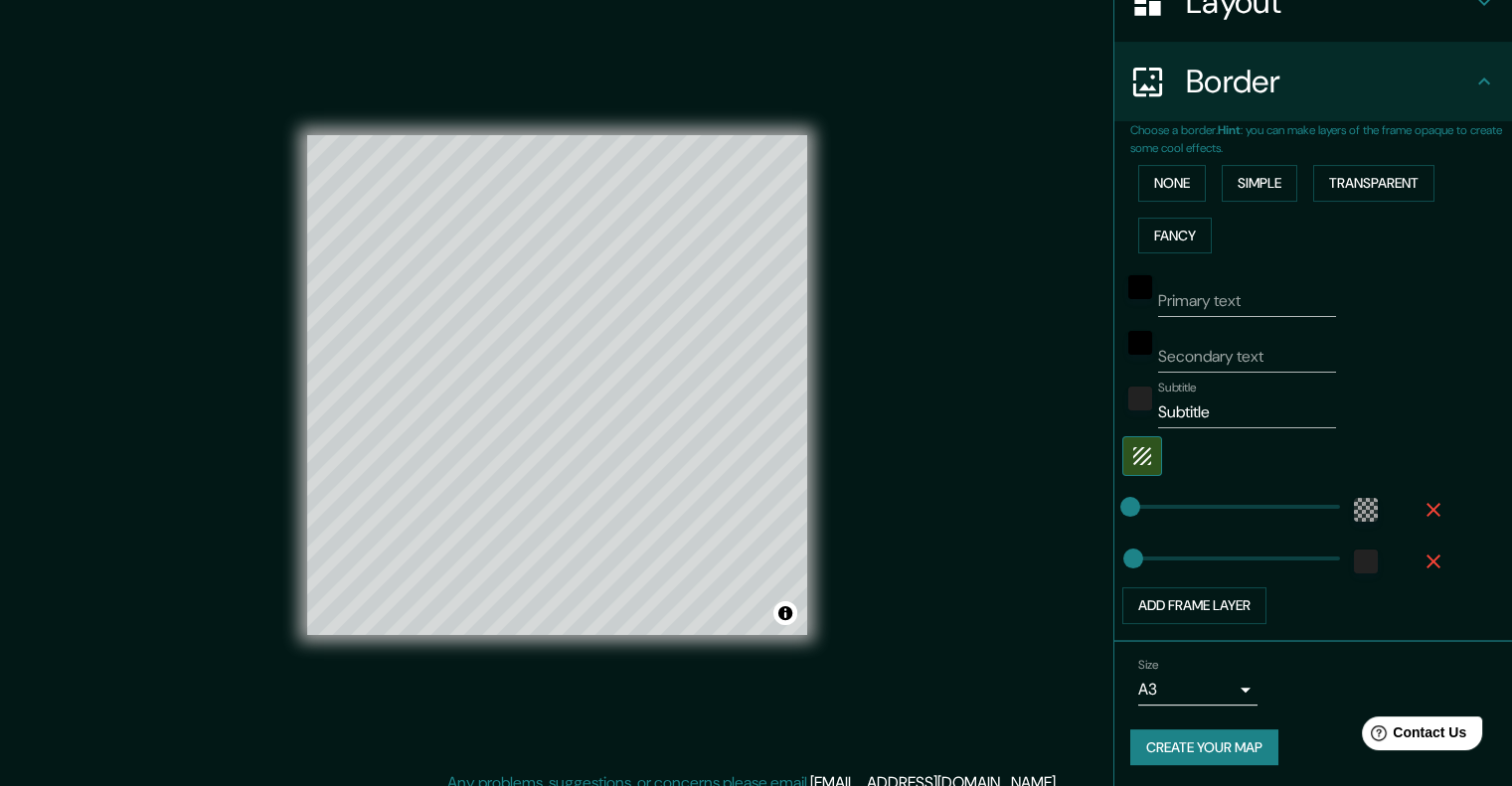 type on "0" 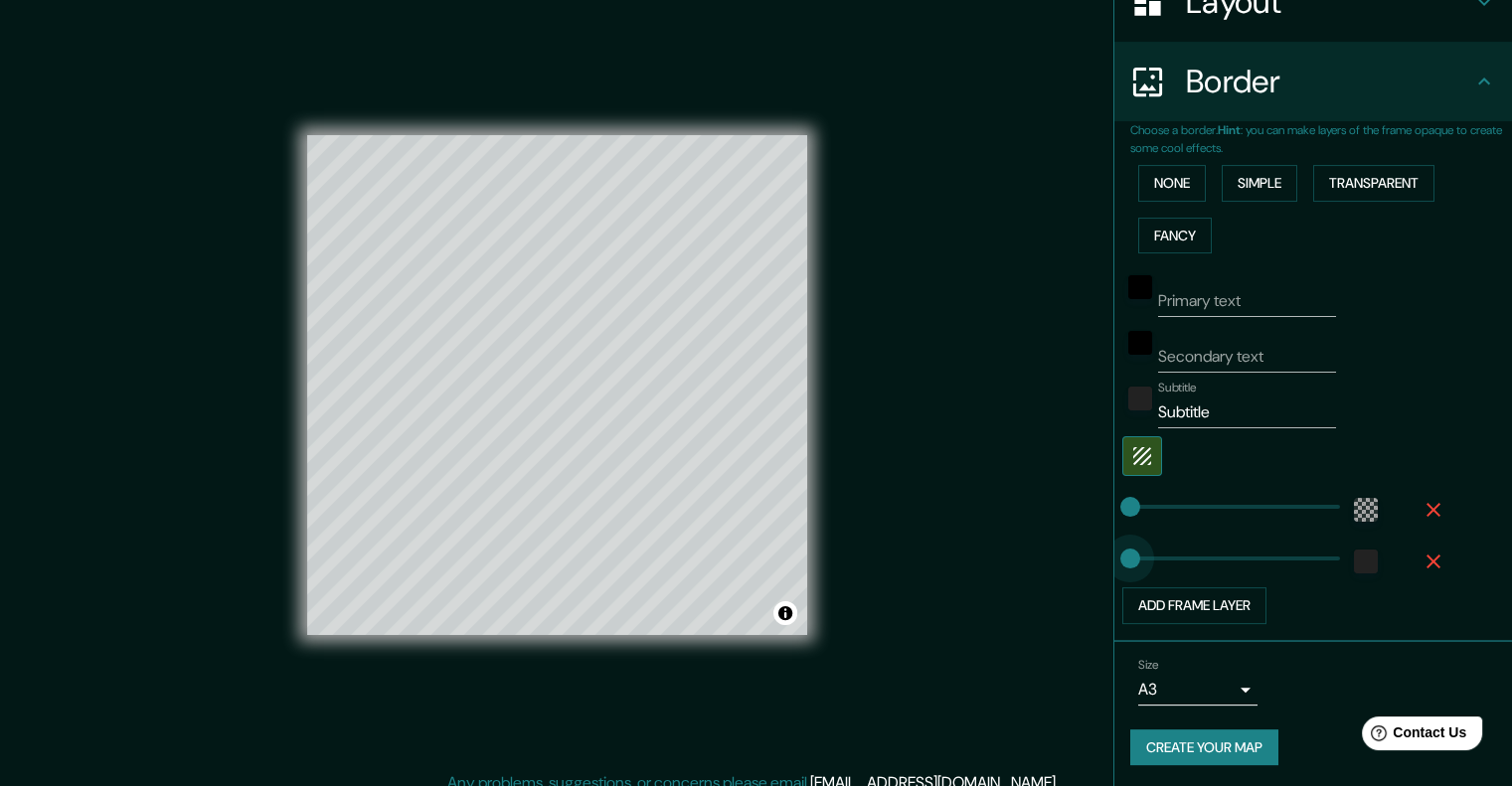 drag, startPoint x: 1118, startPoint y: 567, endPoint x: 1074, endPoint y: 566, distance: 44.01136 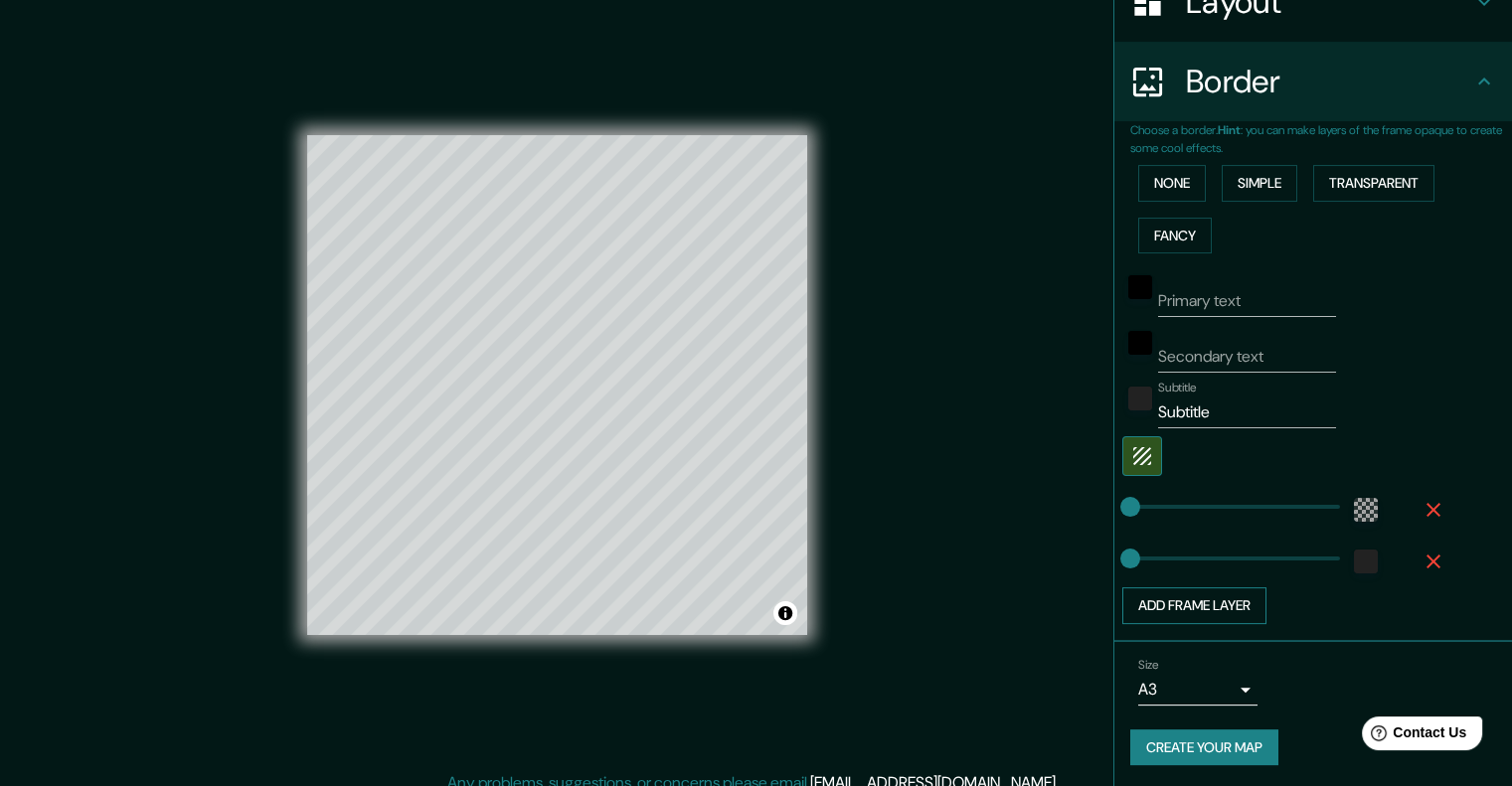 click on "Add frame layer" at bounding box center [1194, 605] 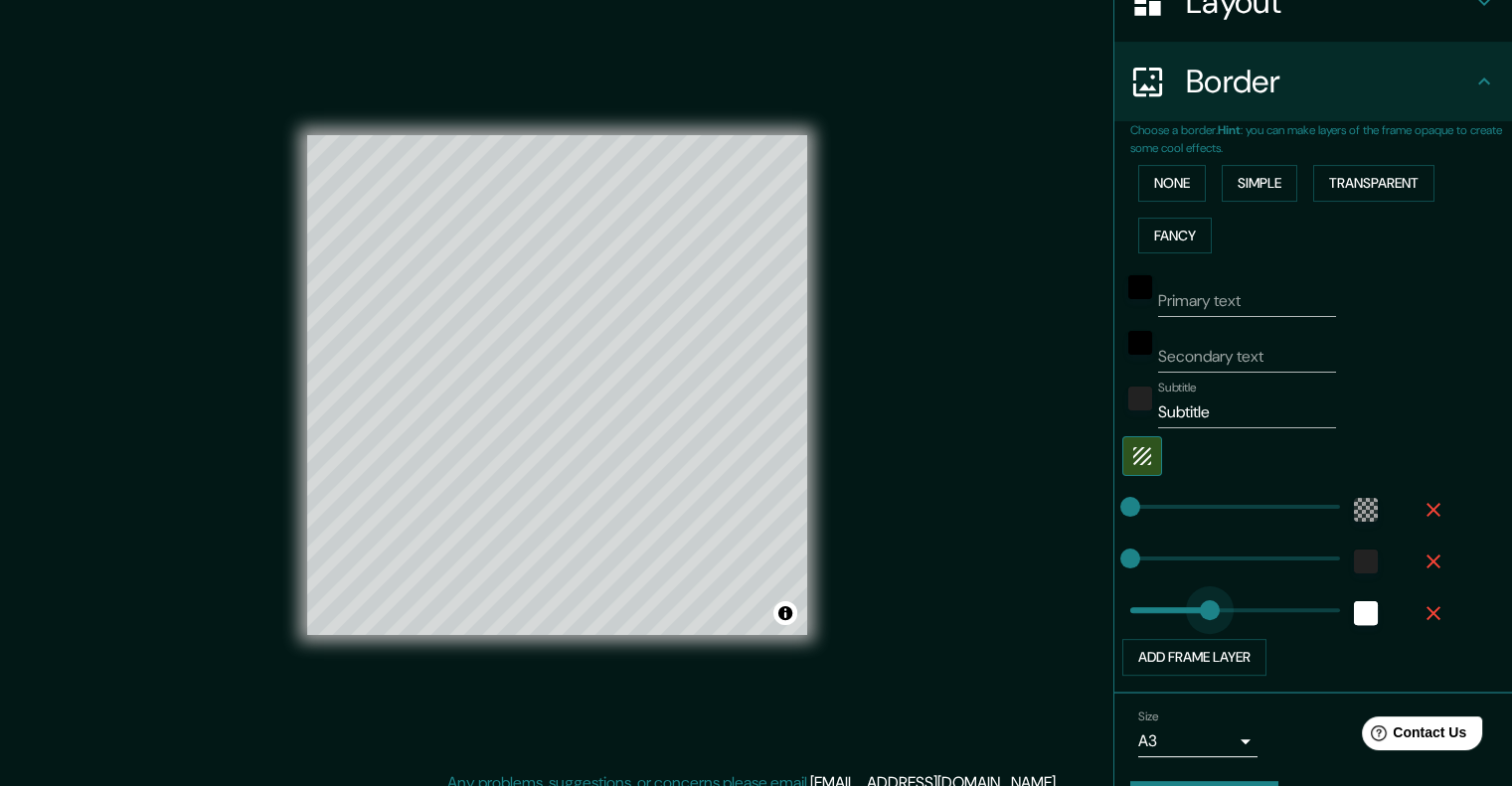type on "0" 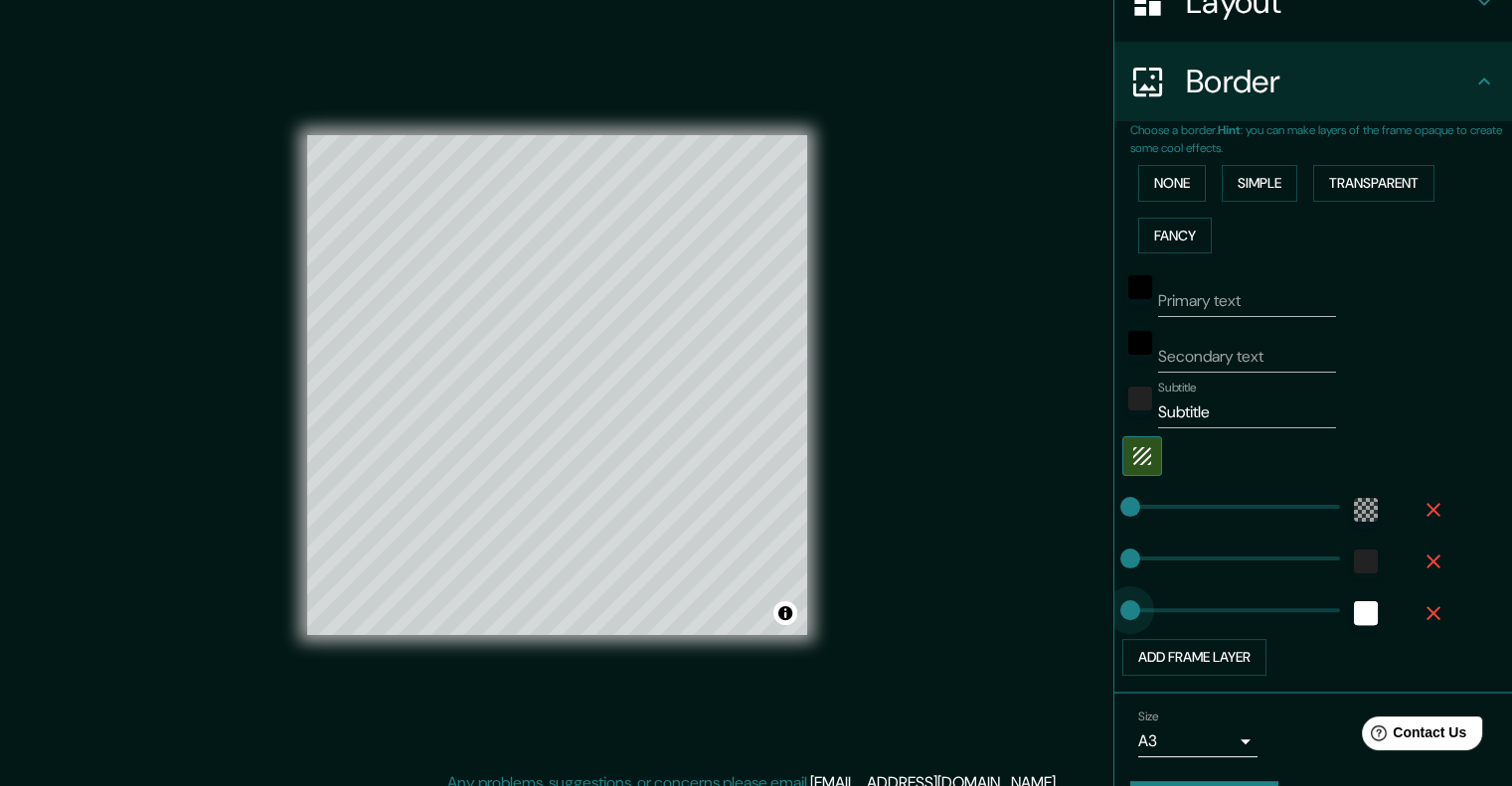 drag, startPoint x: 1195, startPoint y: 606, endPoint x: 1105, endPoint y: 615, distance: 90.44888 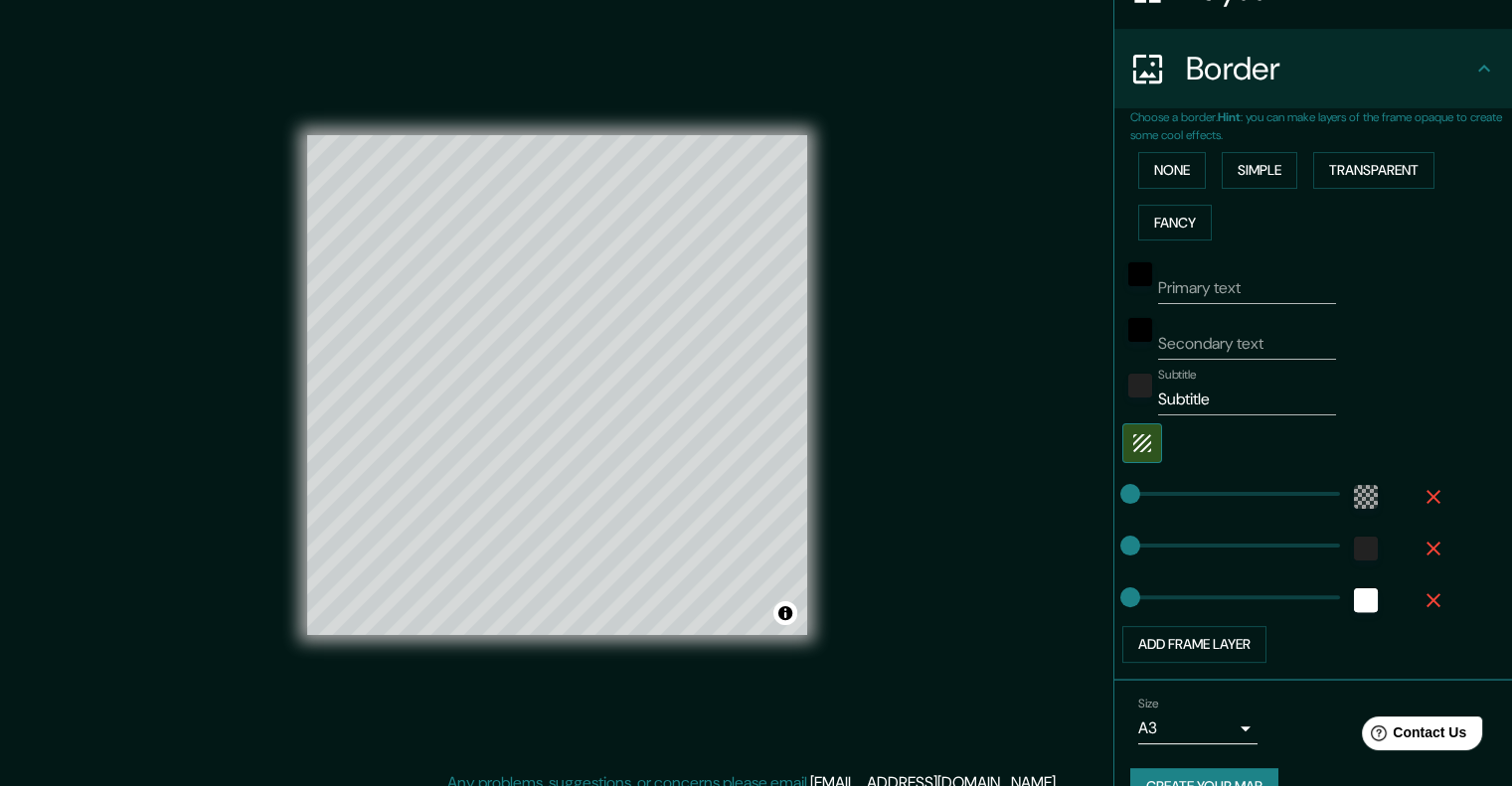 scroll, scrollTop: 393, scrollLeft: 0, axis: vertical 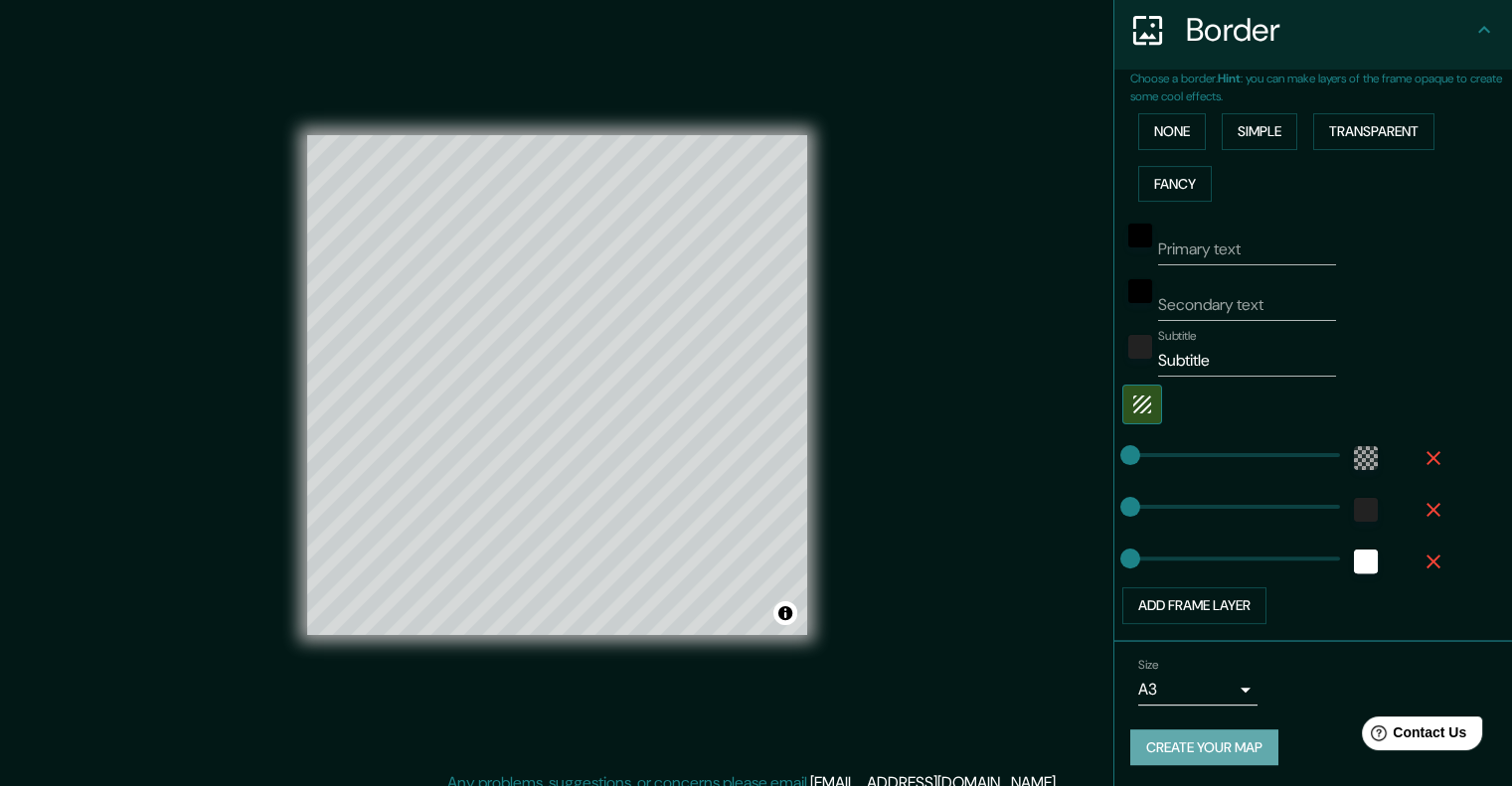 click on "Create your map" at bounding box center (1204, 747) 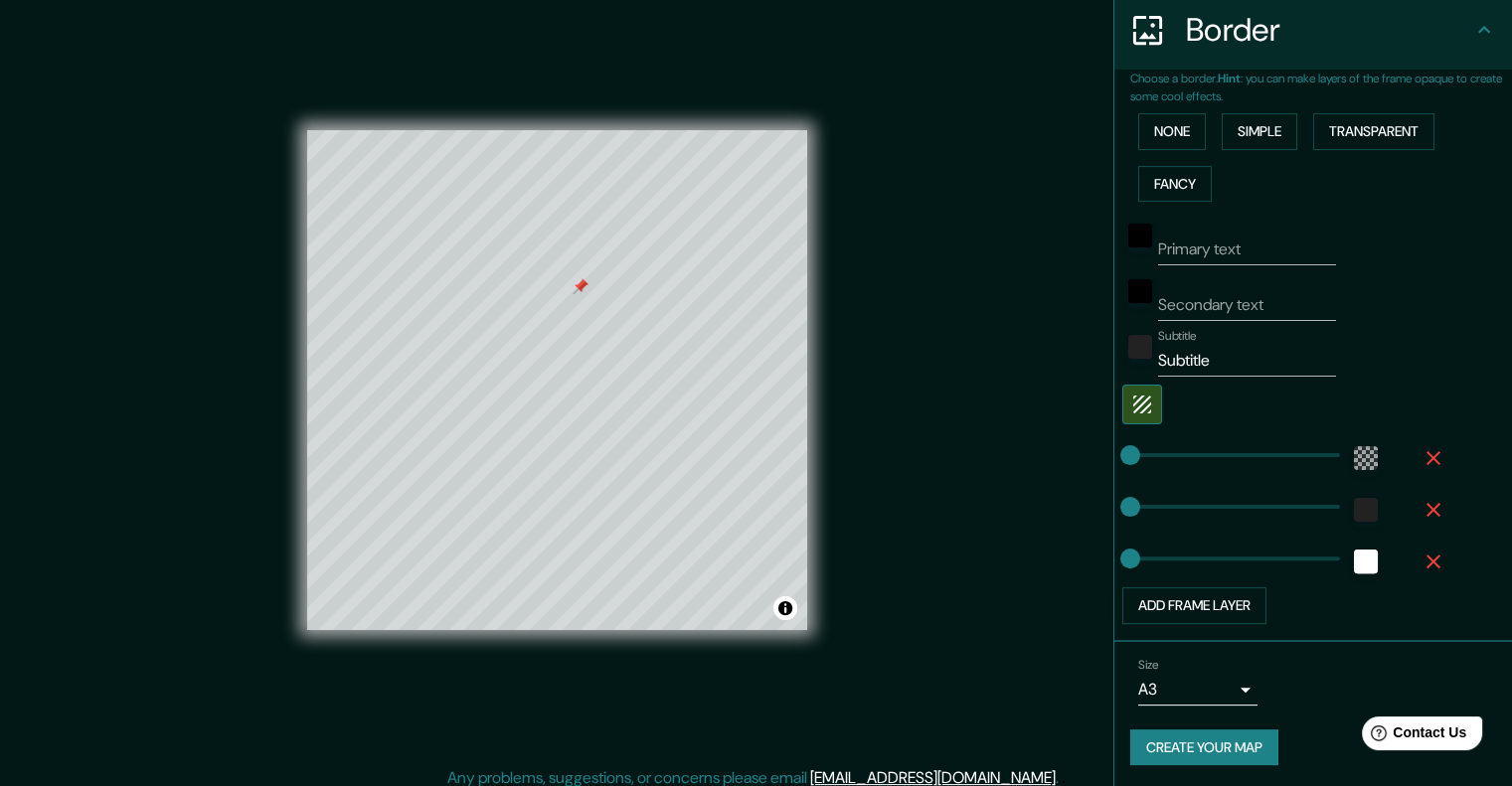 scroll, scrollTop: 16, scrollLeft: 0, axis: vertical 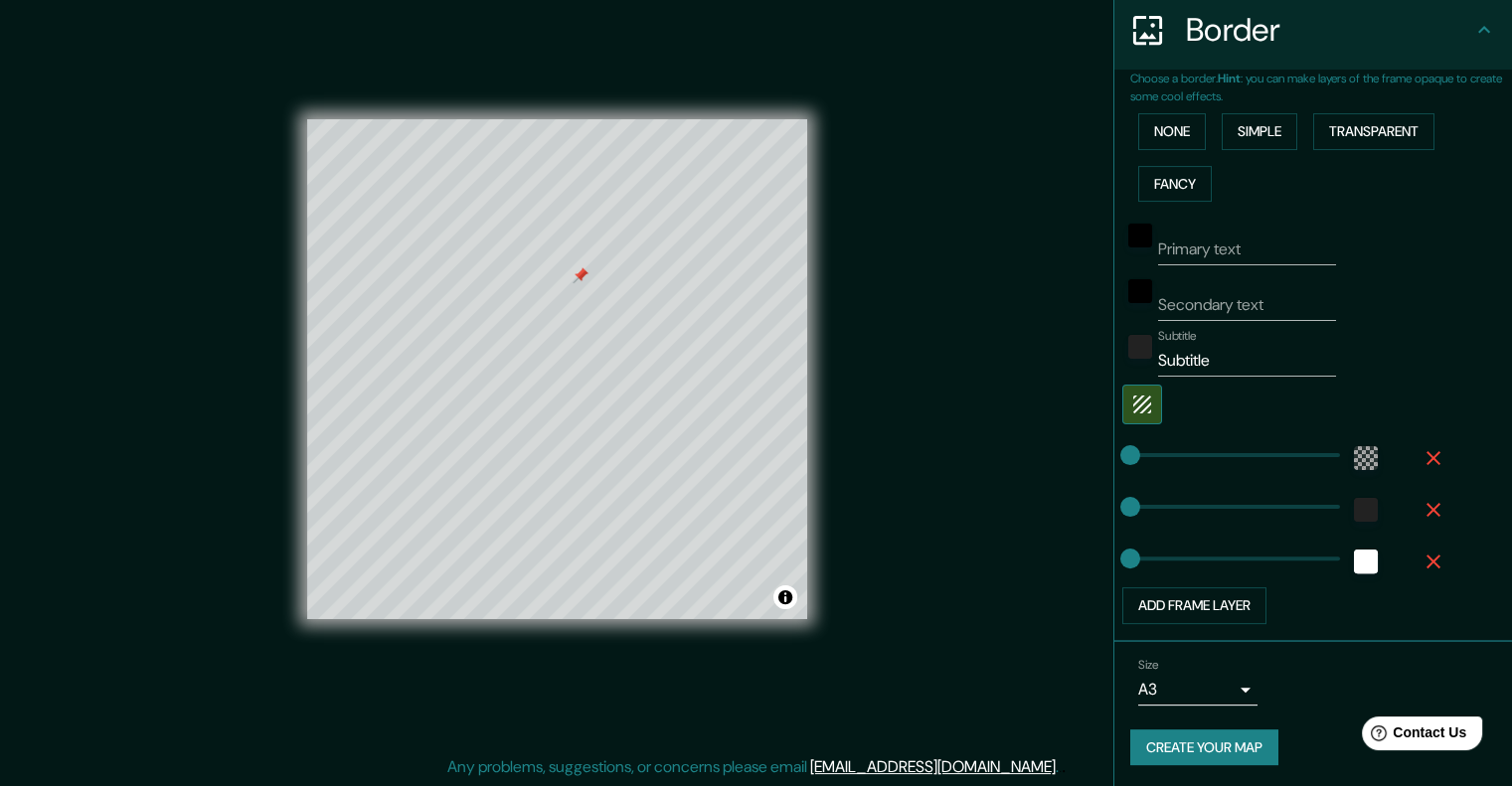 click on "Create your map" at bounding box center [1204, 747] 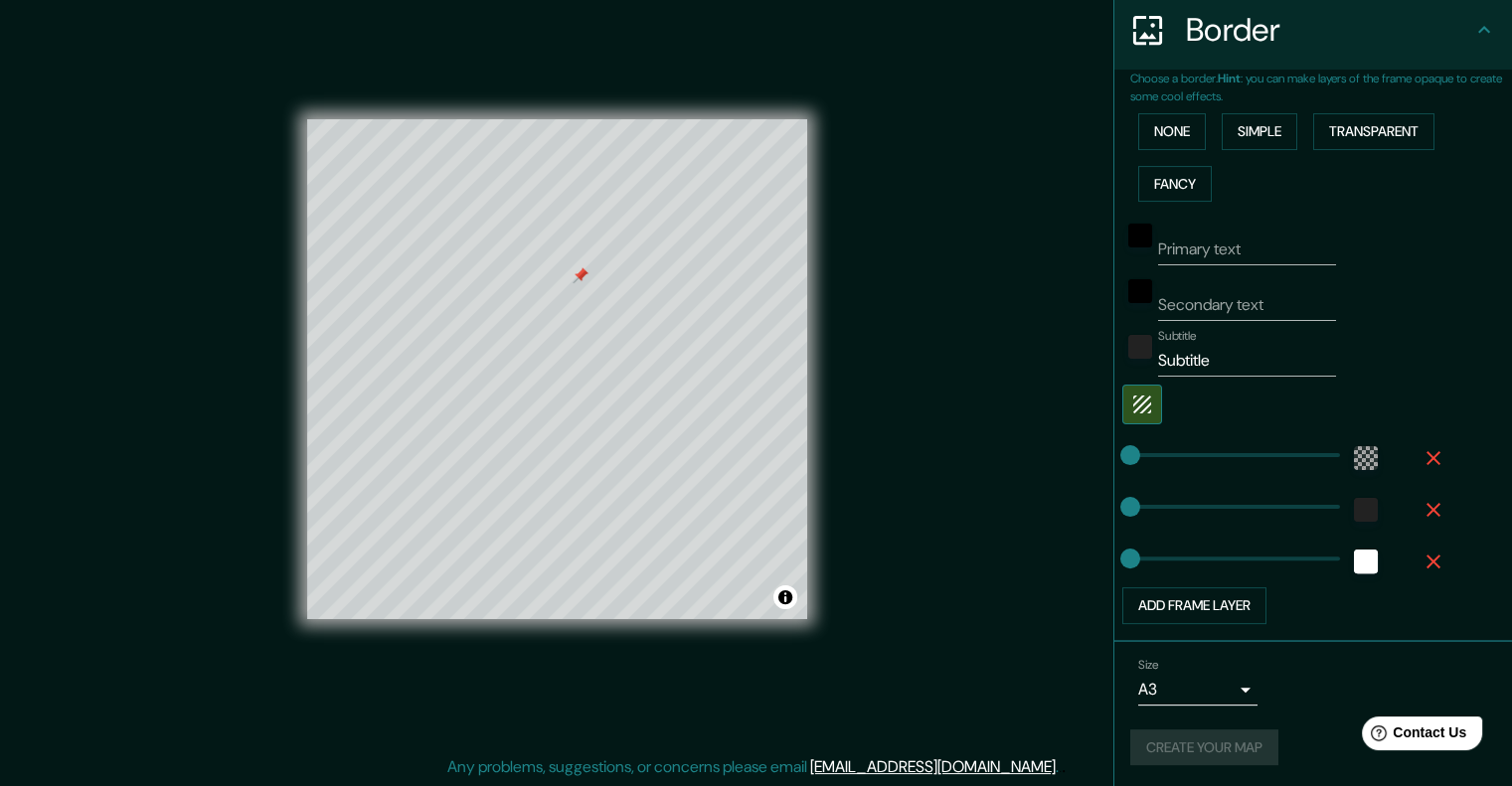 click on "Create your map" at bounding box center (1313, 747) 